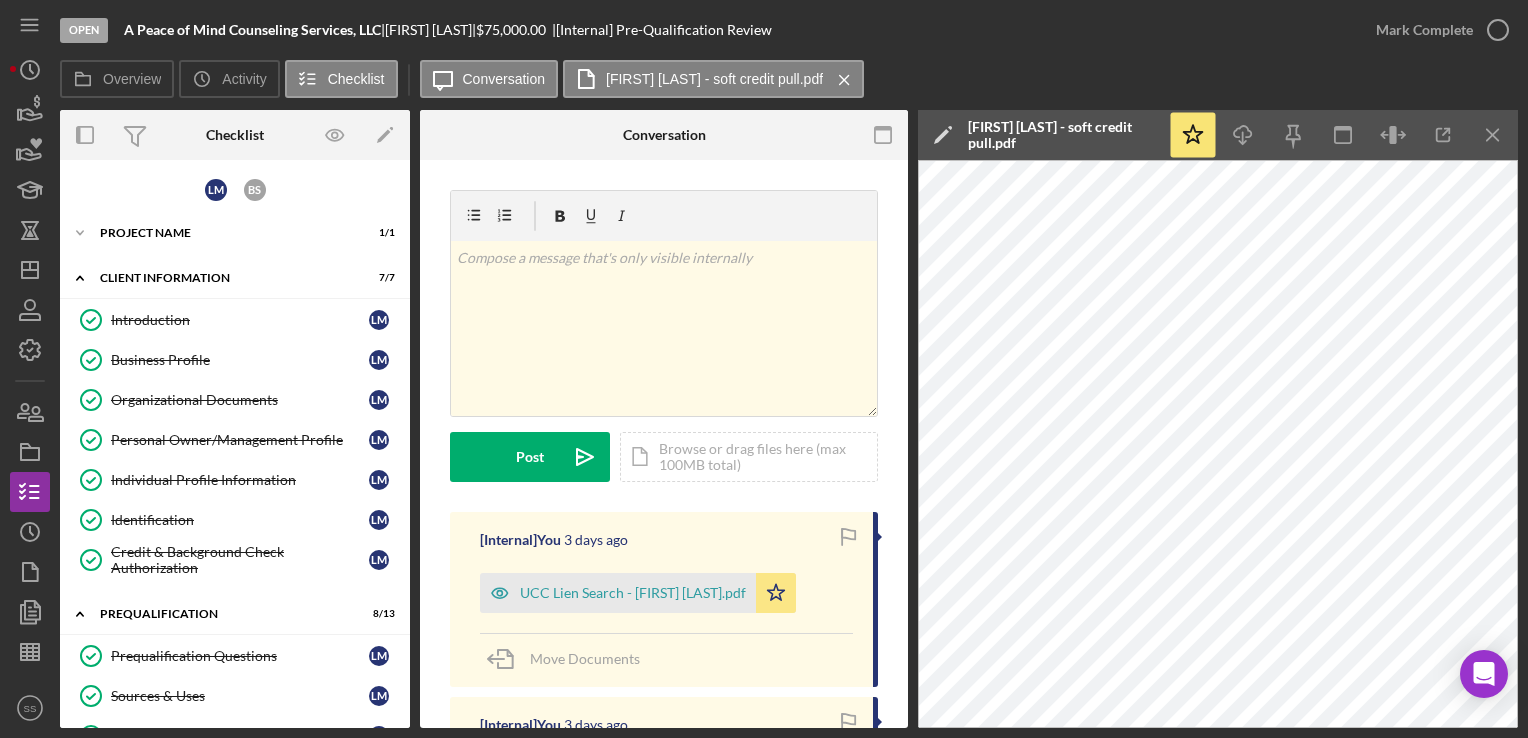 scroll, scrollTop: 0, scrollLeft: 0, axis: both 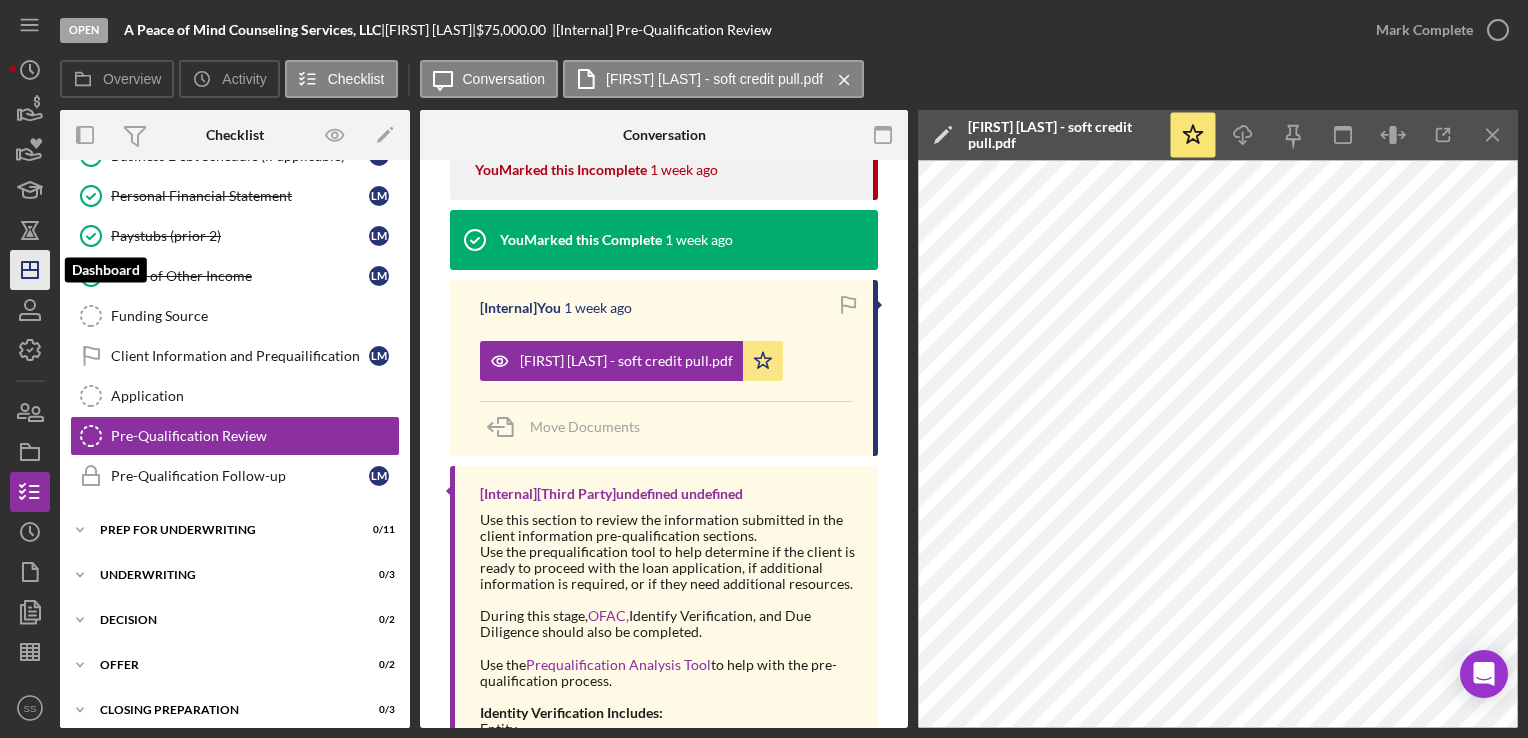 click on "Icon/Dashboard" 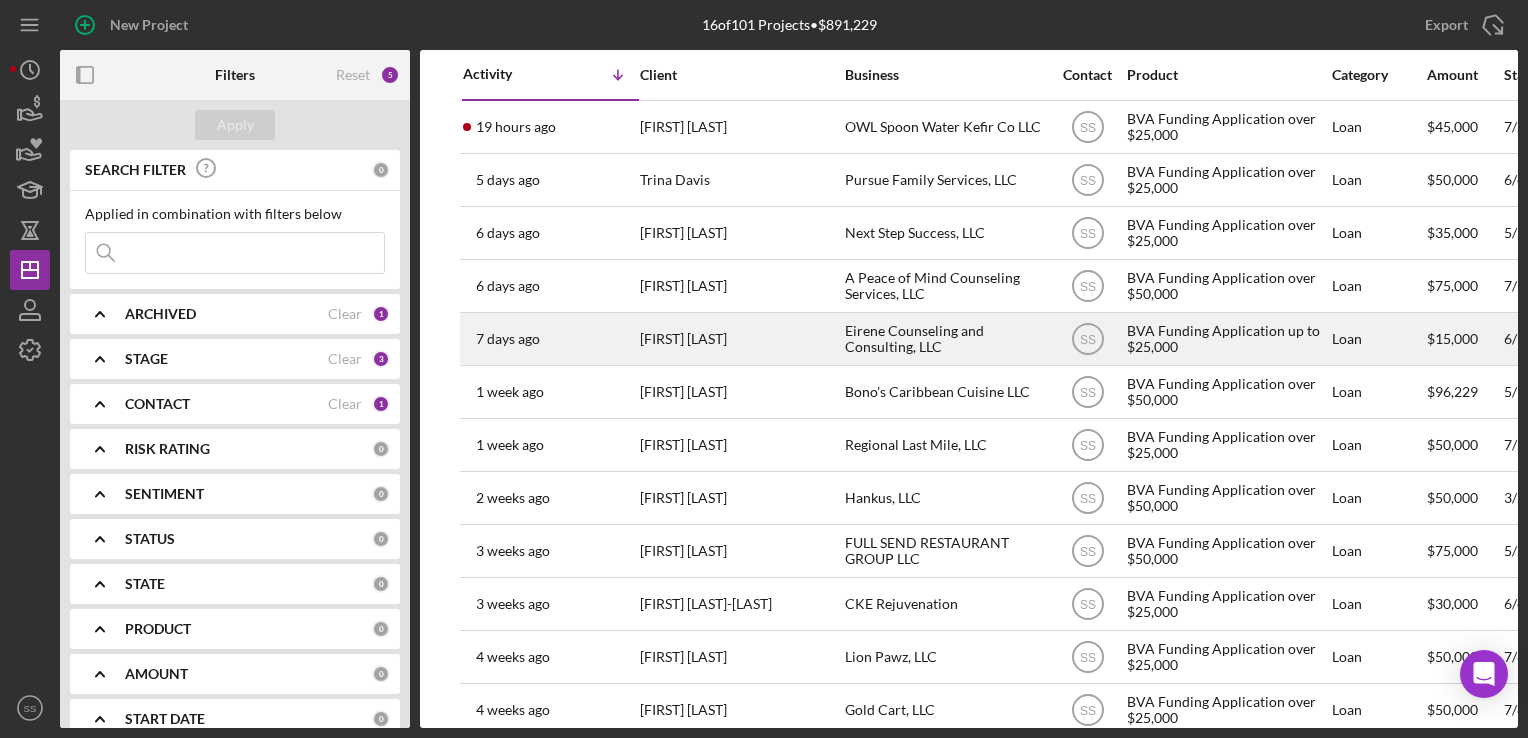 click on "[FIRST] [LAST]" at bounding box center [740, 339] 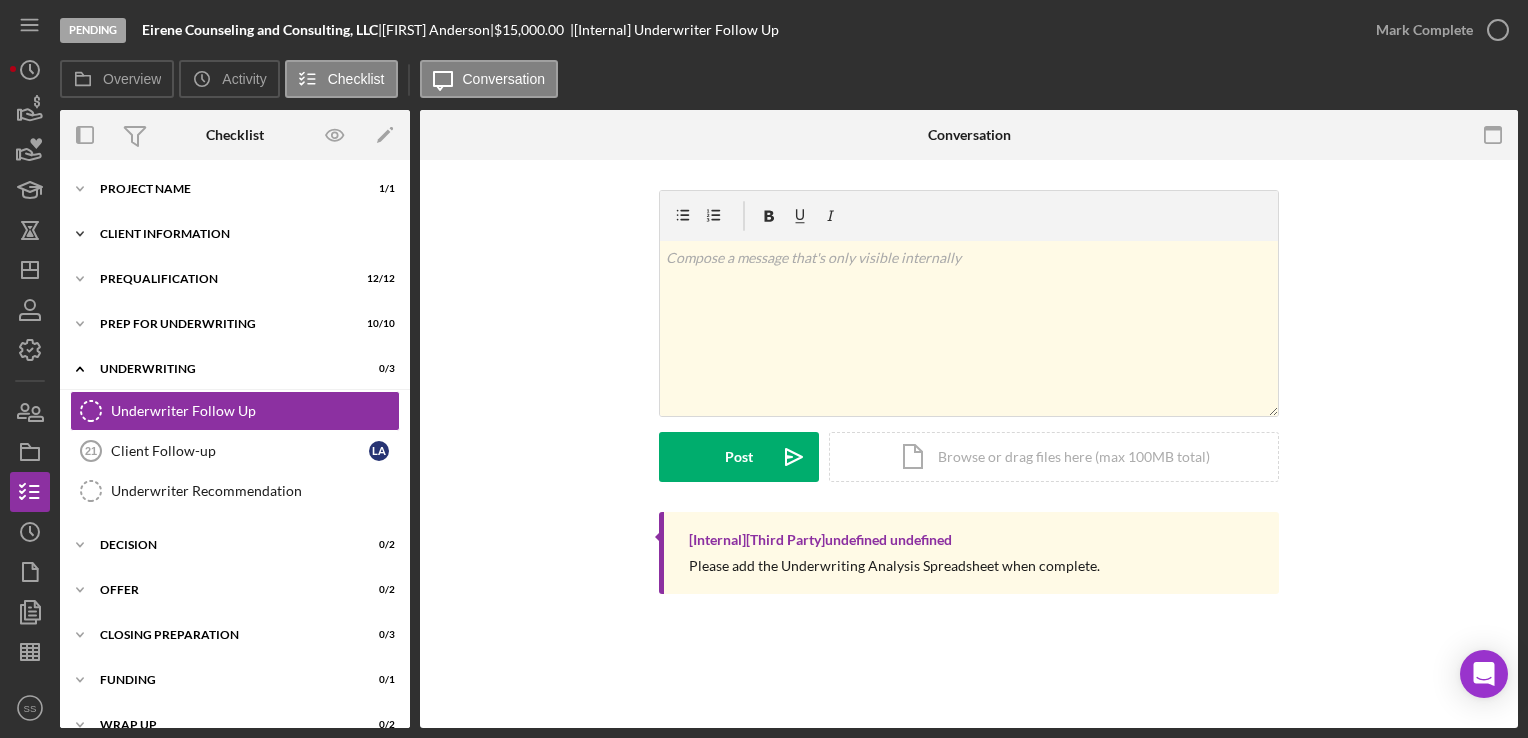 click on "Client Information" at bounding box center [242, 234] 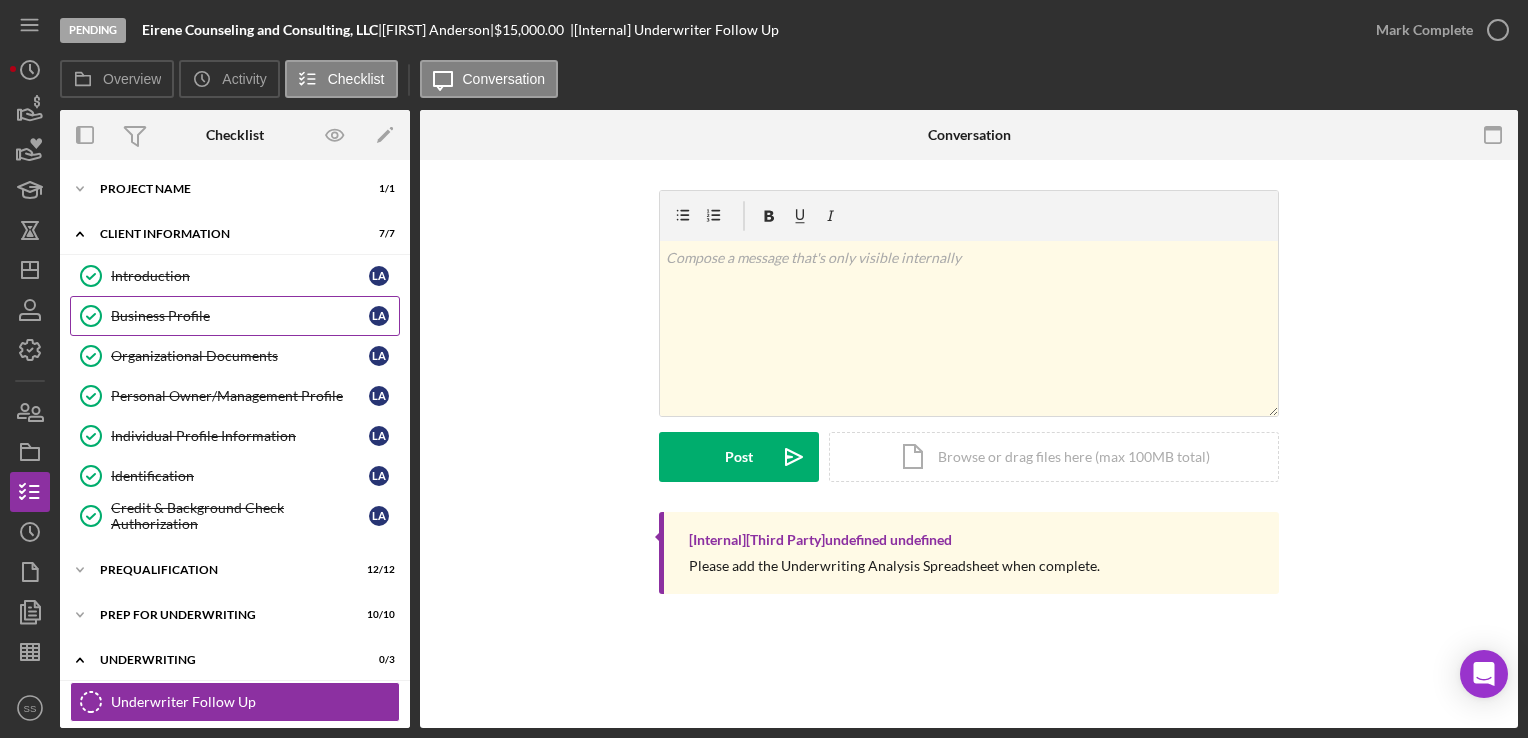 click on "Business Profile" at bounding box center [240, 316] 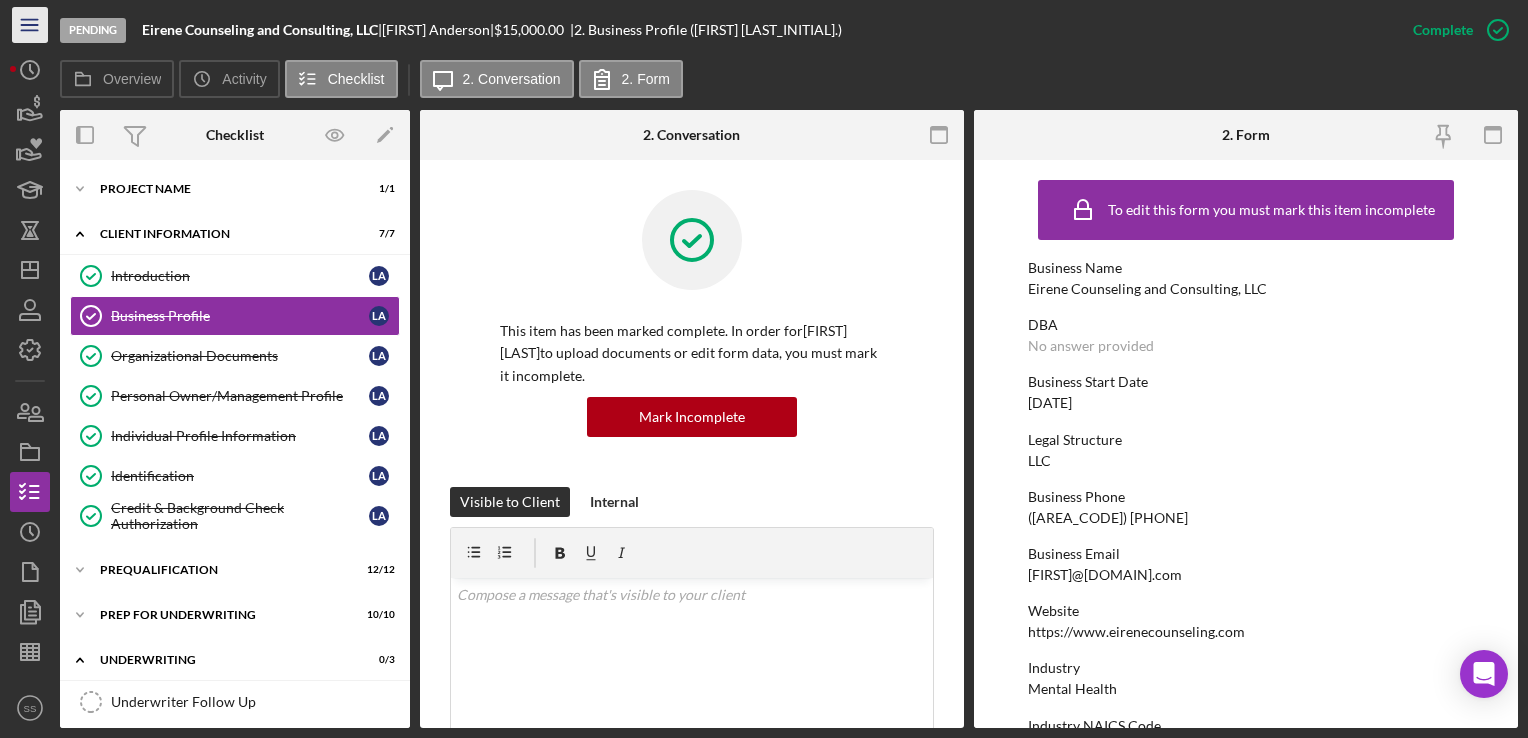 click 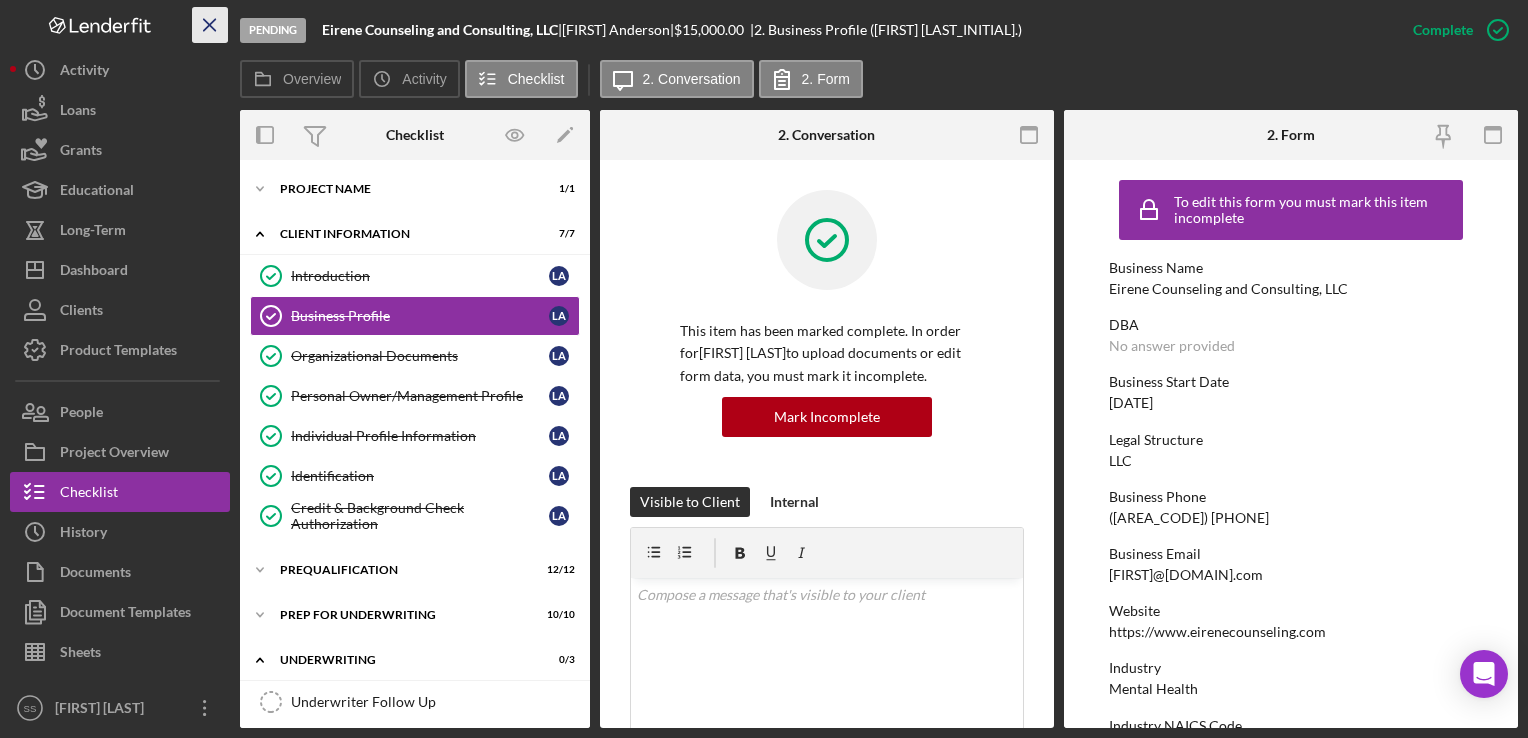 click 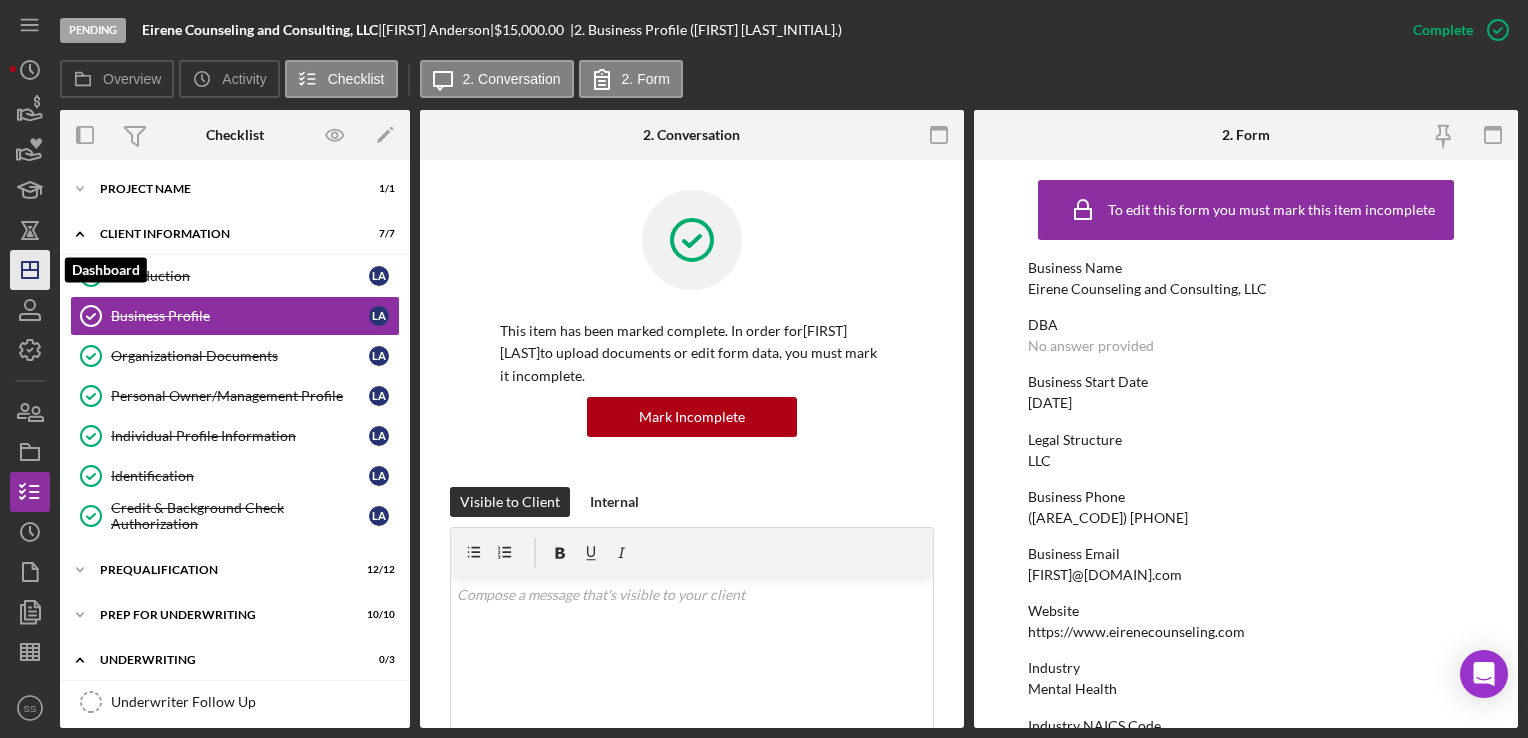 click on "Icon/Dashboard" 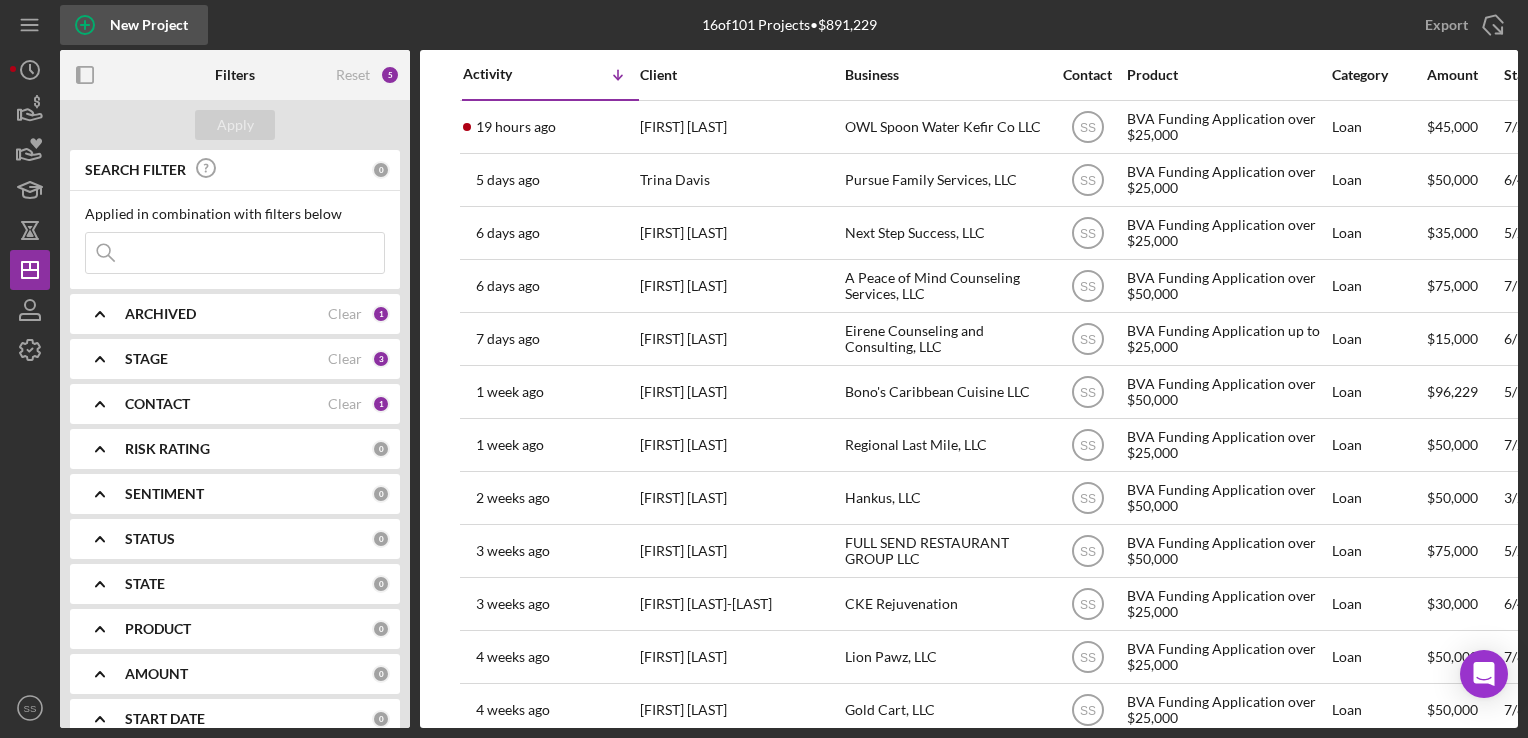 click on "New Project" at bounding box center [149, 25] 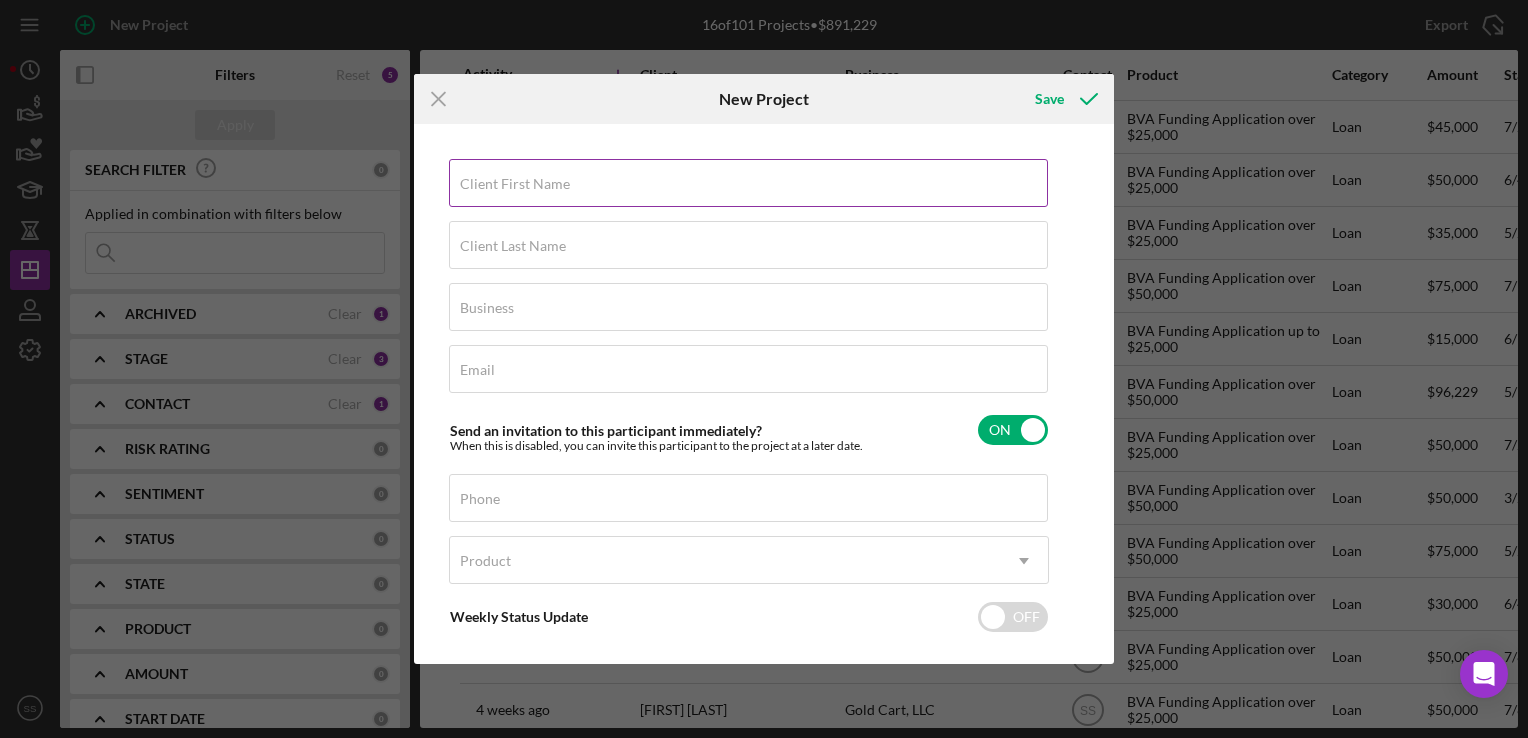 click on "Client First Name" at bounding box center (748, 183) 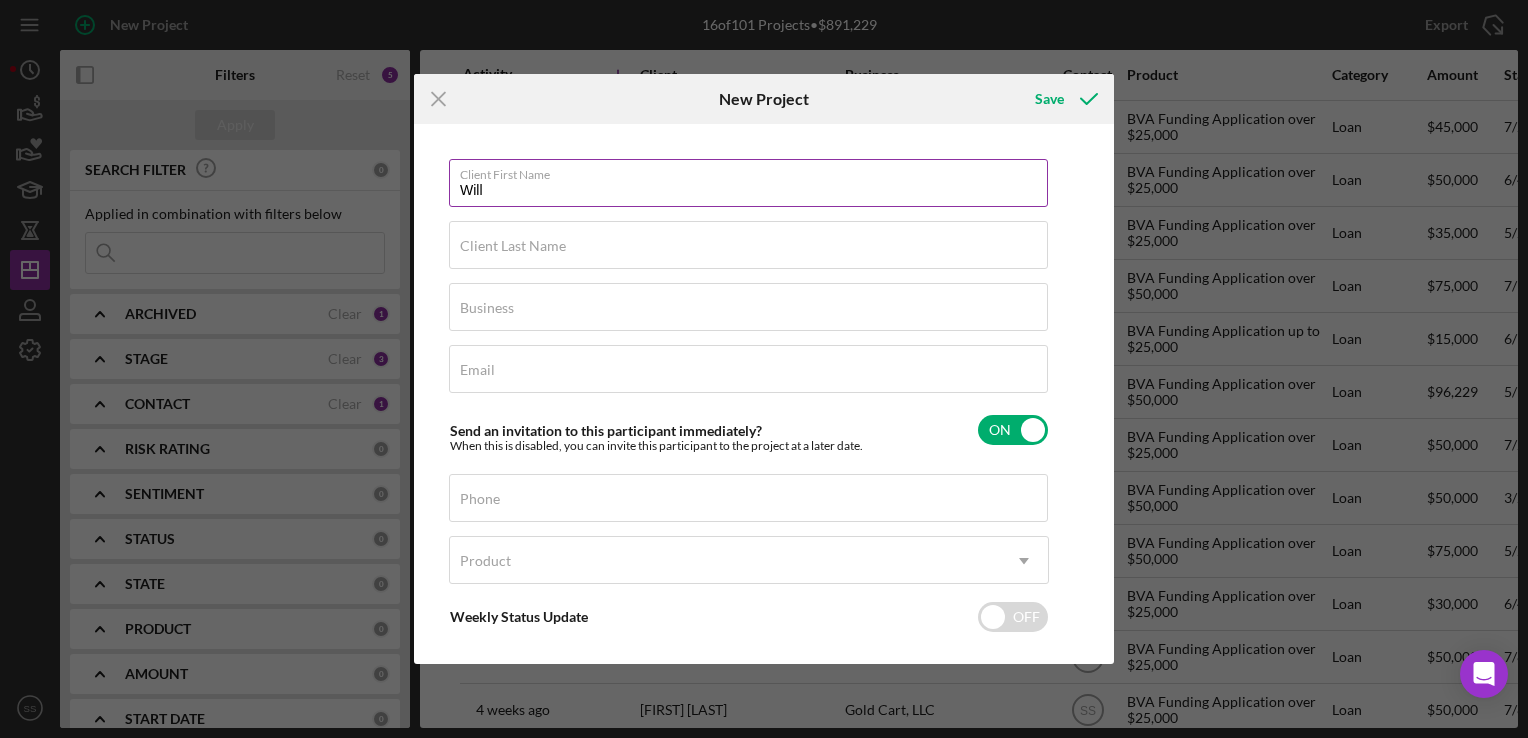 type on "Will" 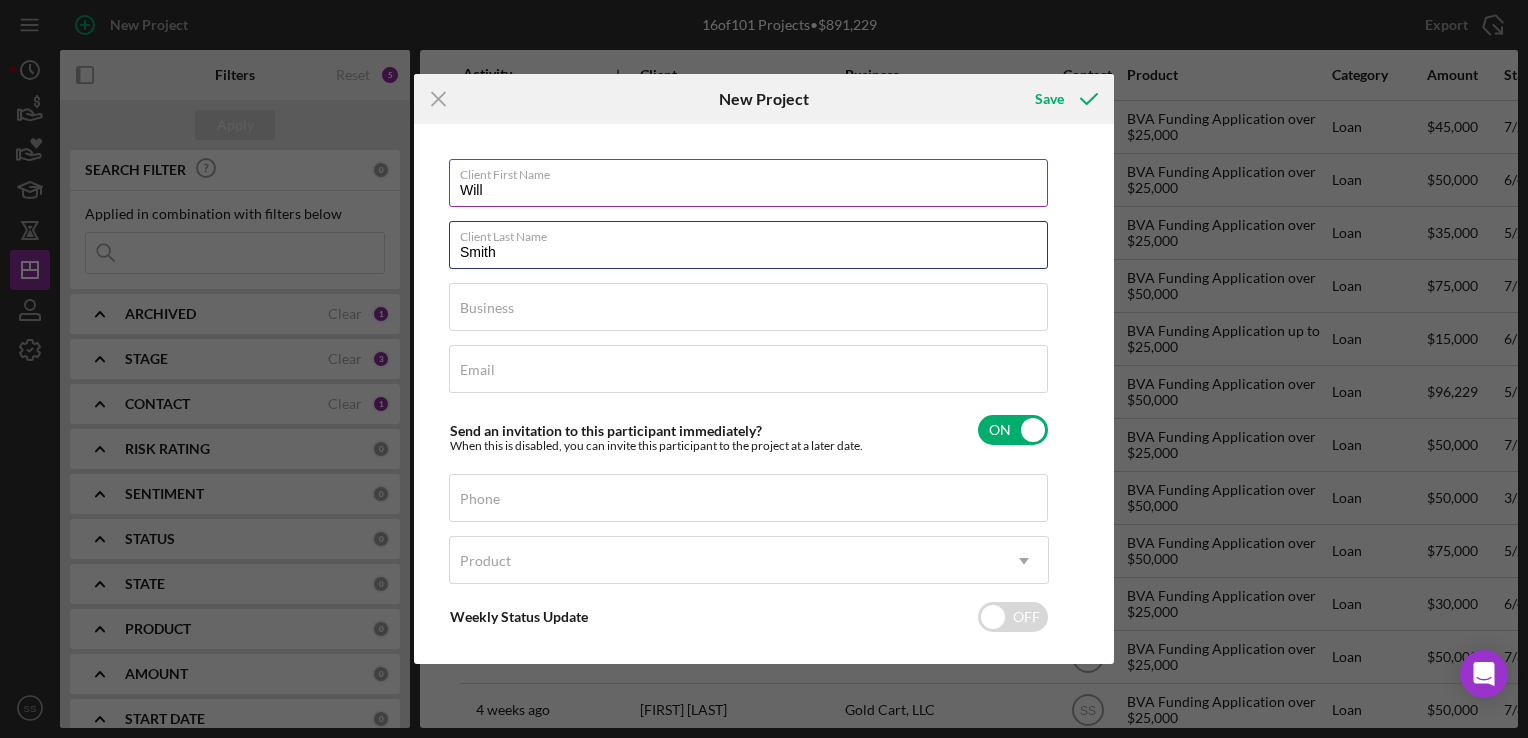 type on "Smith" 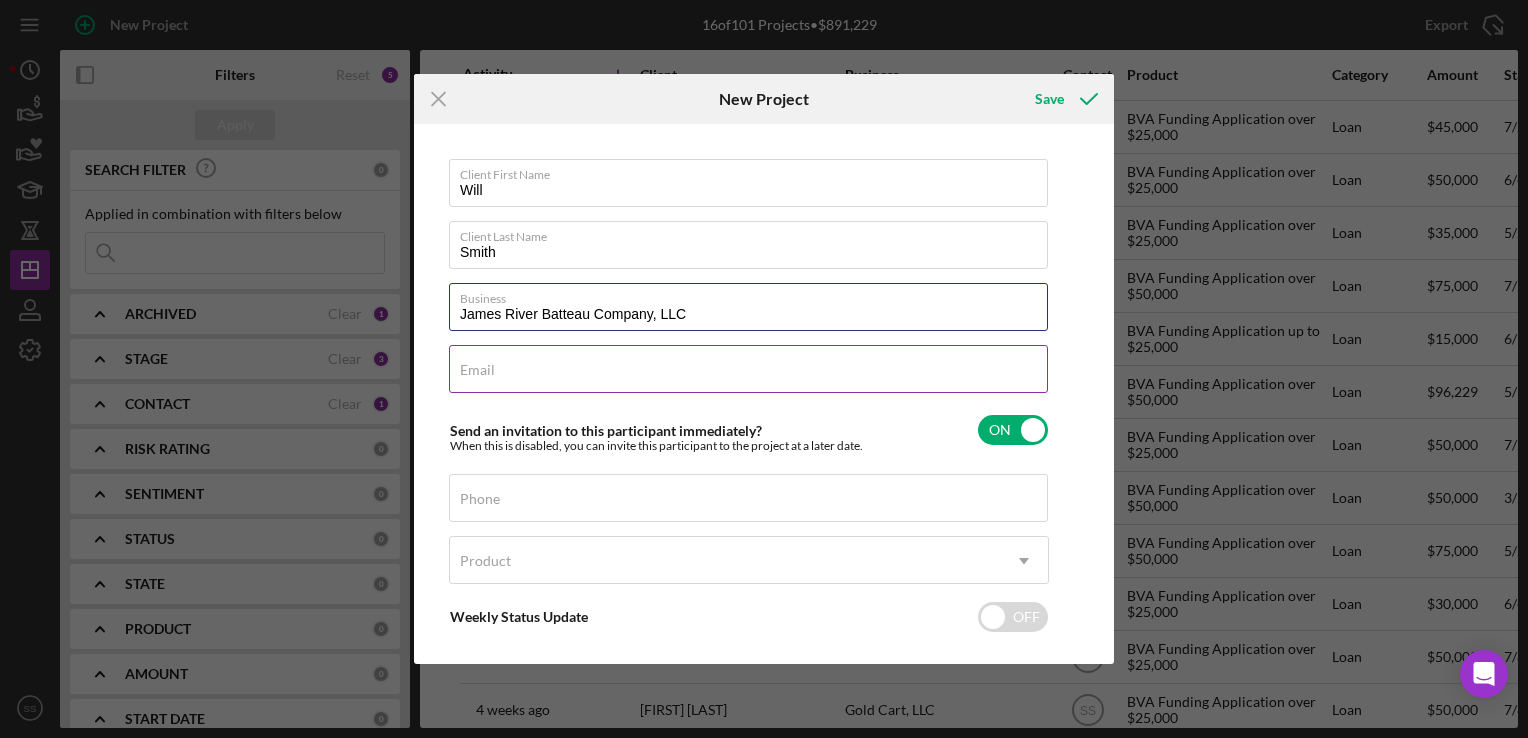 type on "James River Batteau Company, LLC" 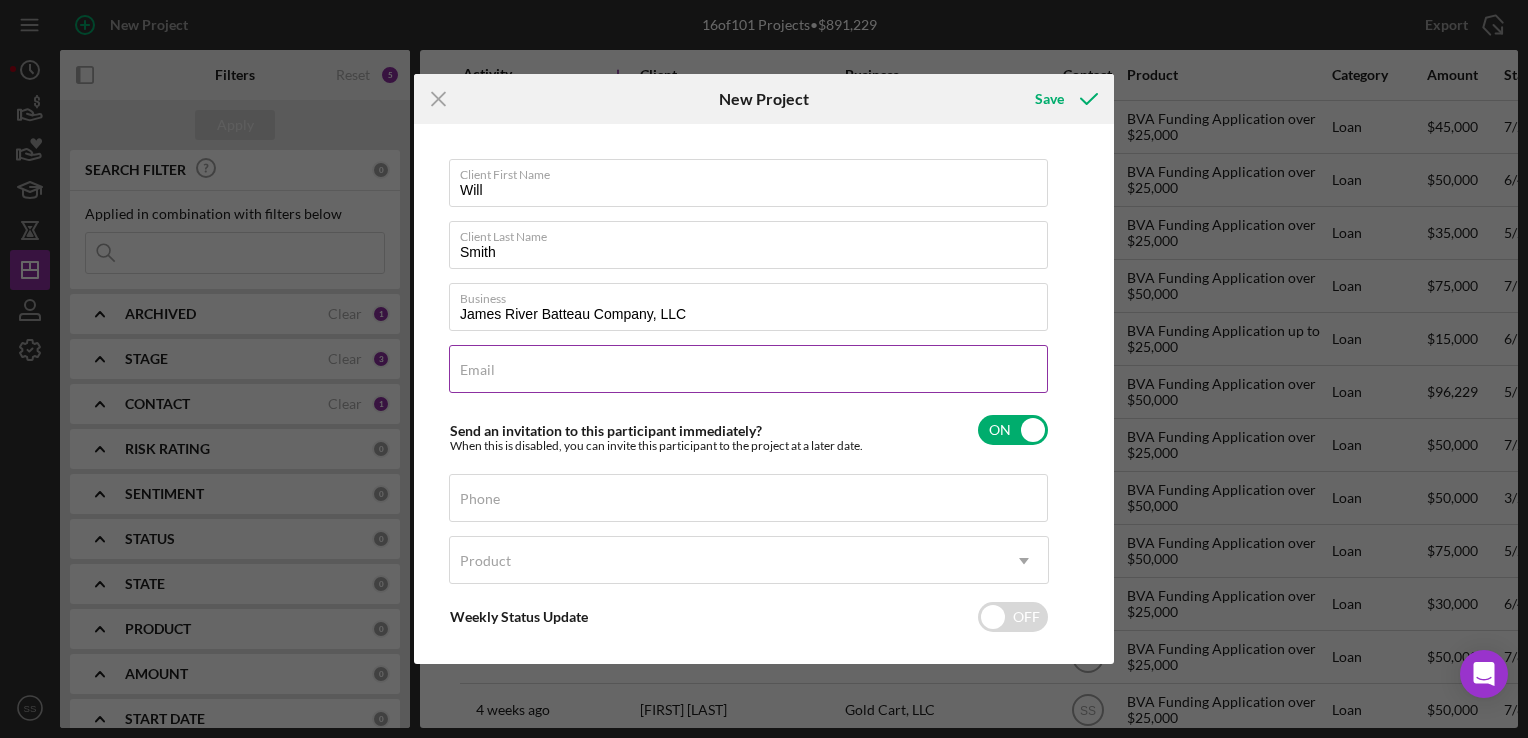 click on "Email" at bounding box center [748, 369] 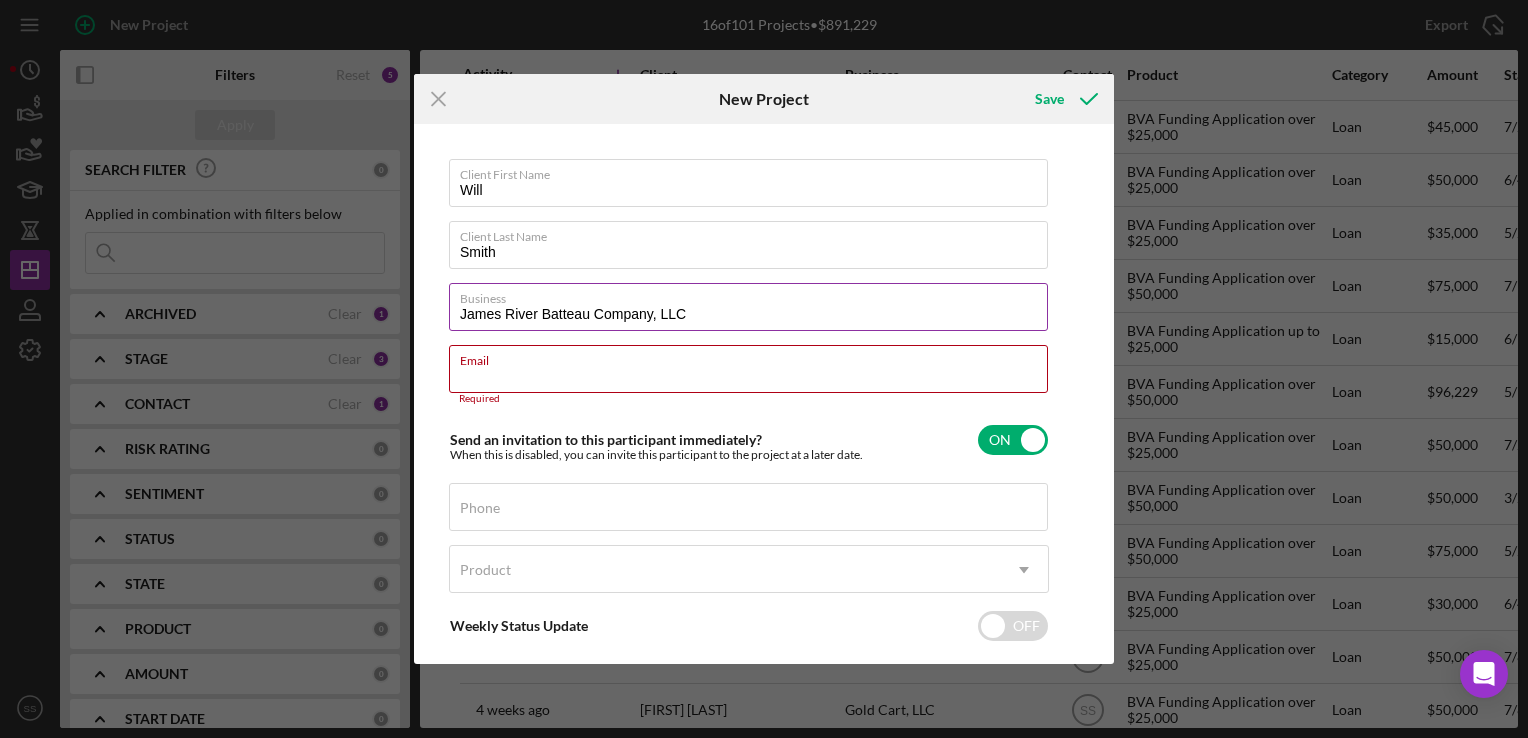 paste on "[FIRST]@[DOMAIN].com" 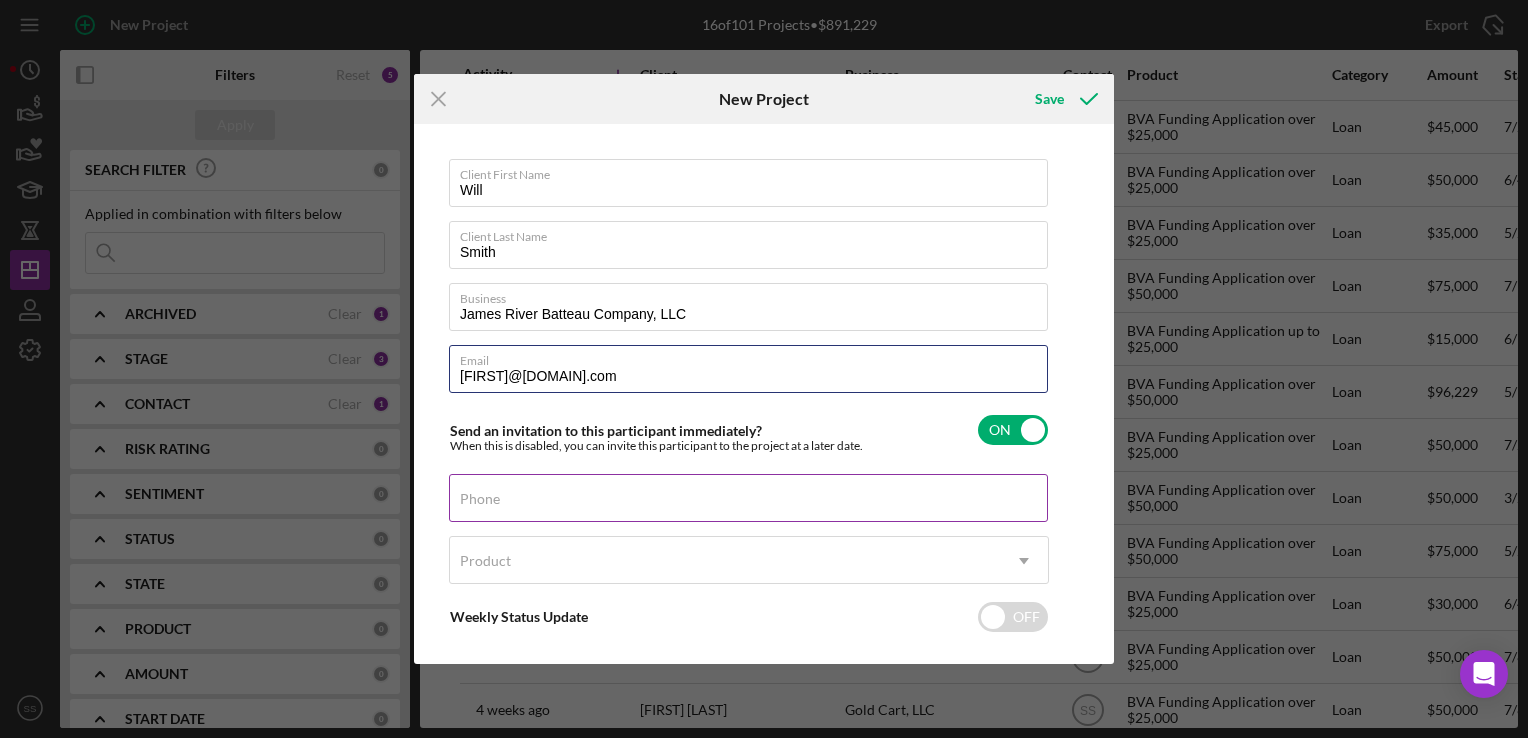type on "[FIRST]@[DOMAIN].com" 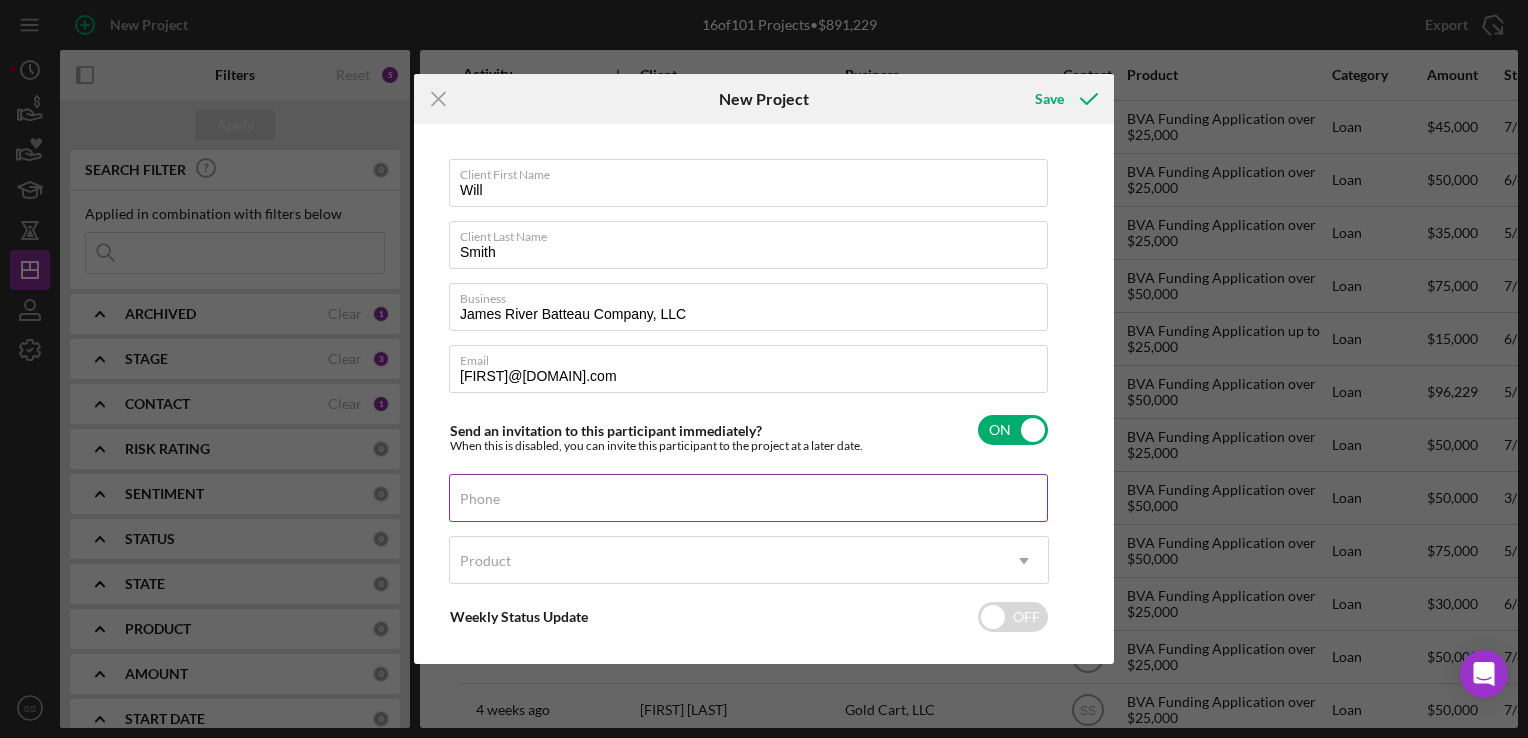 click on "Phone" at bounding box center (749, 499) 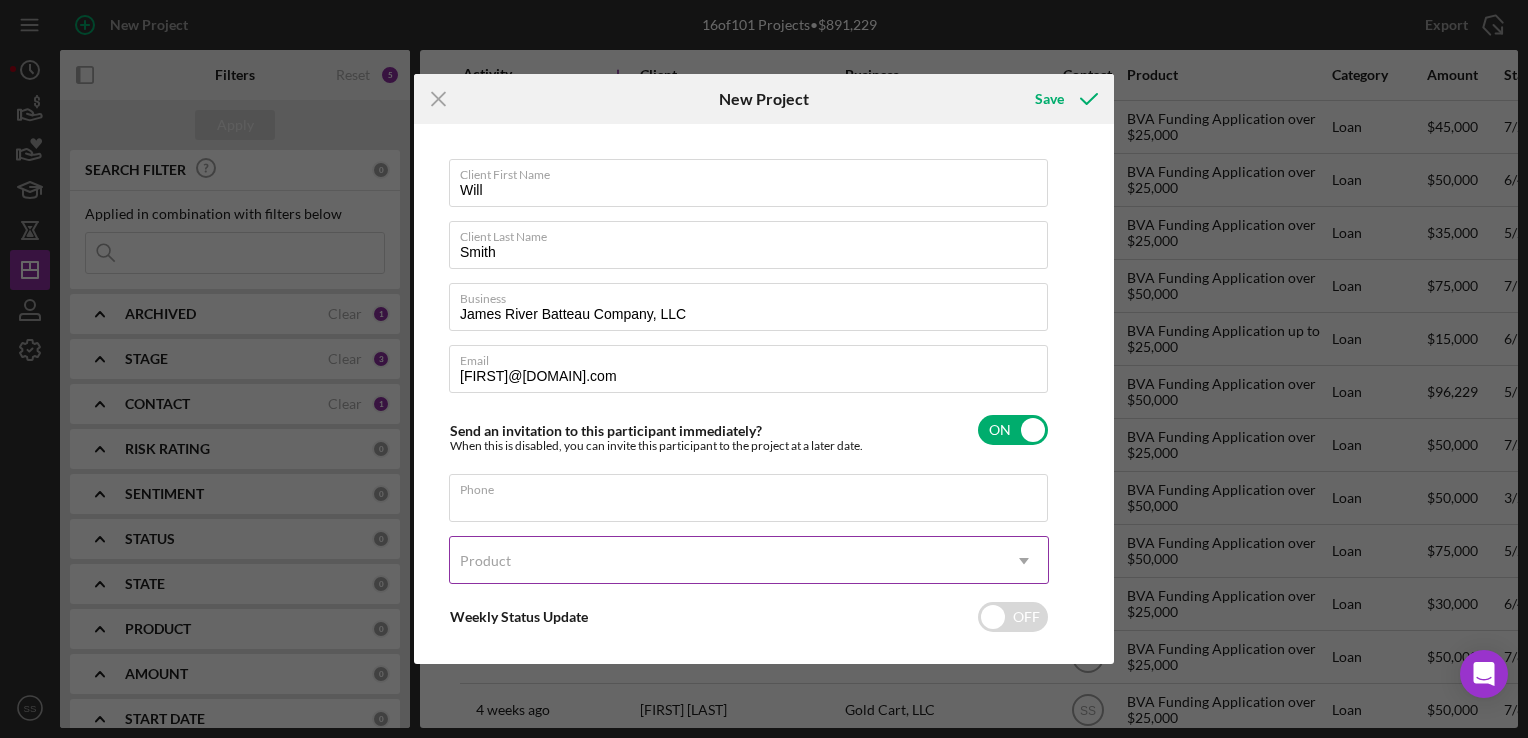 click on "Product" at bounding box center [725, 561] 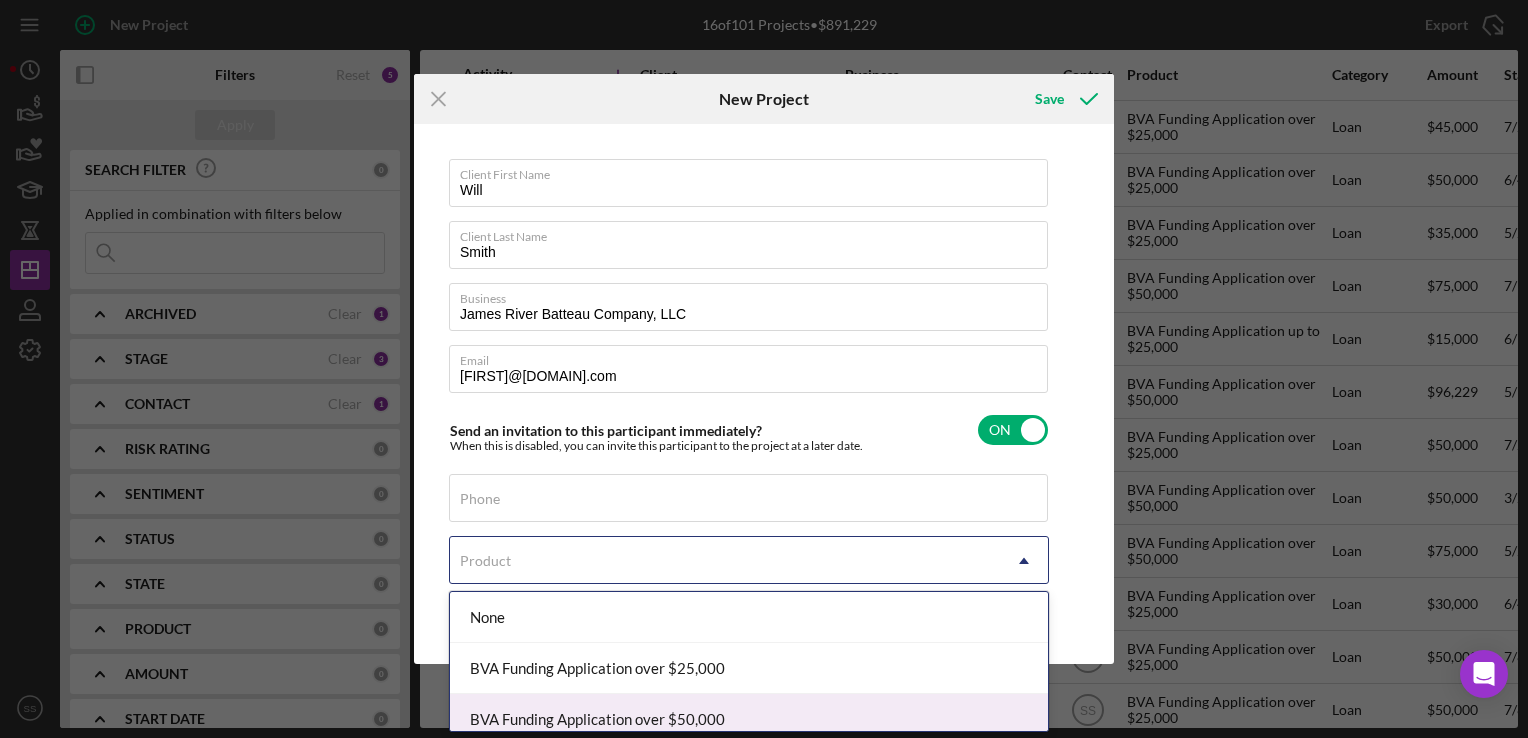 scroll, scrollTop: 115, scrollLeft: 0, axis: vertical 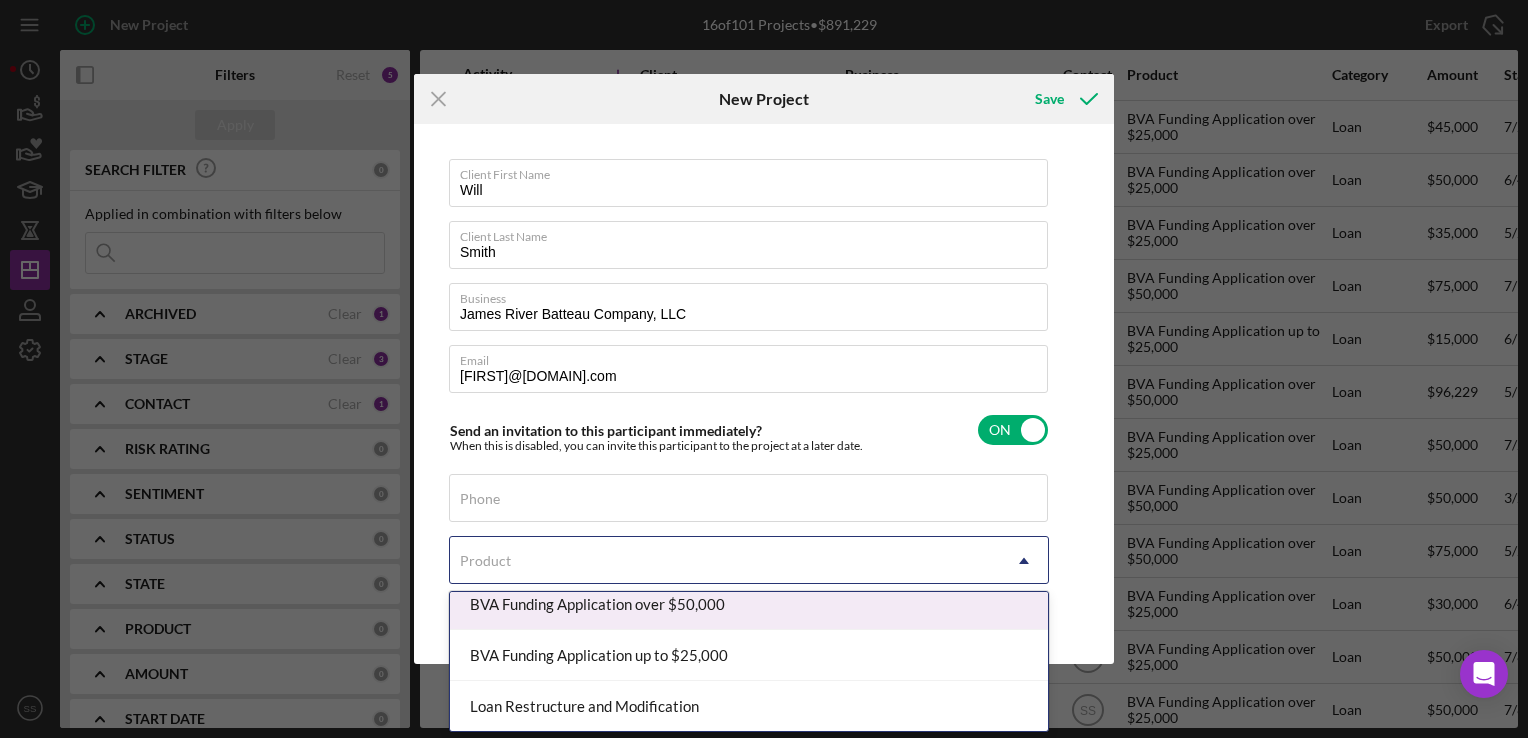 click on "BVA Funding Application over $50,000" at bounding box center (749, 604) 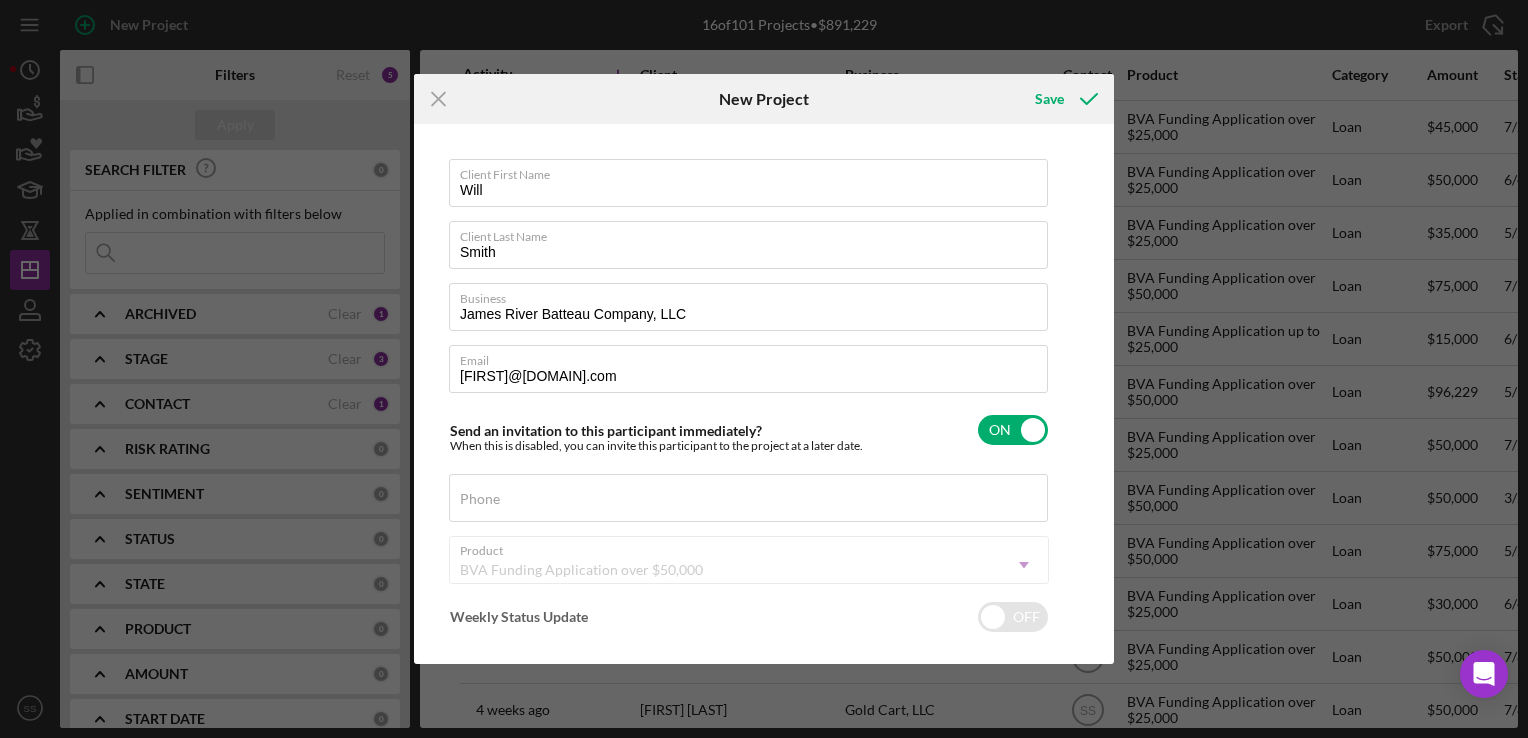 checkbox on "true" 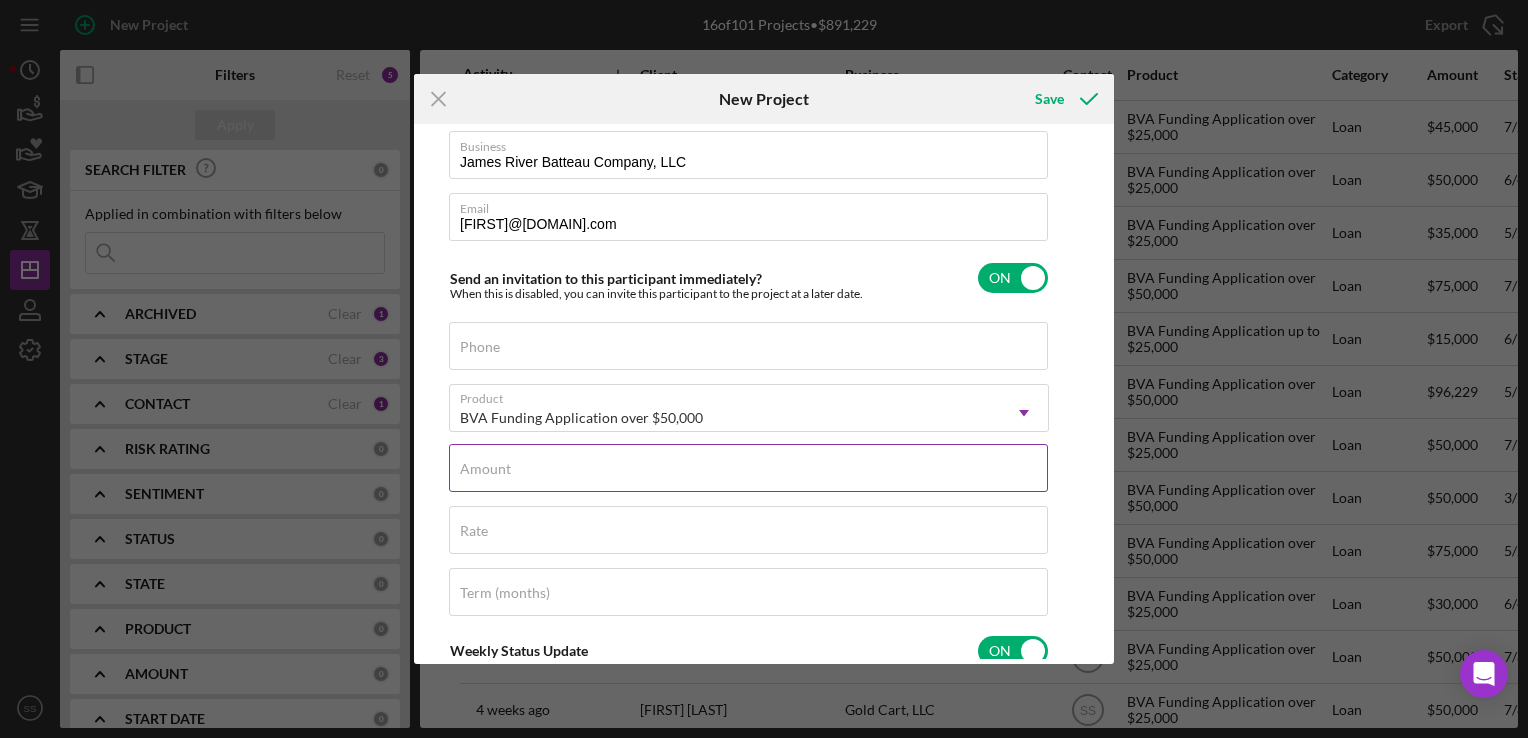 scroll, scrollTop: 156, scrollLeft: 0, axis: vertical 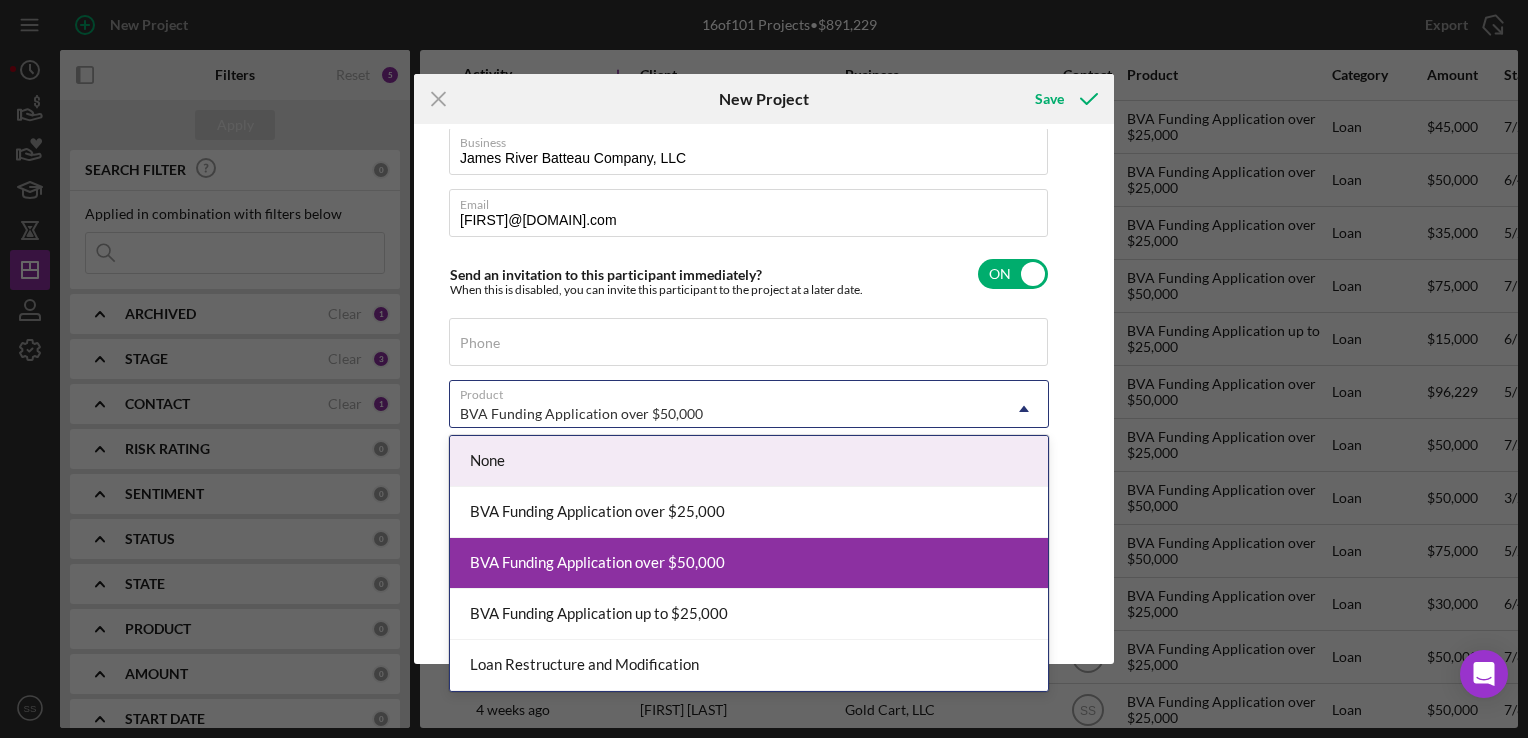 click on "BVA Funding Application over $50,000" at bounding box center (725, 414) 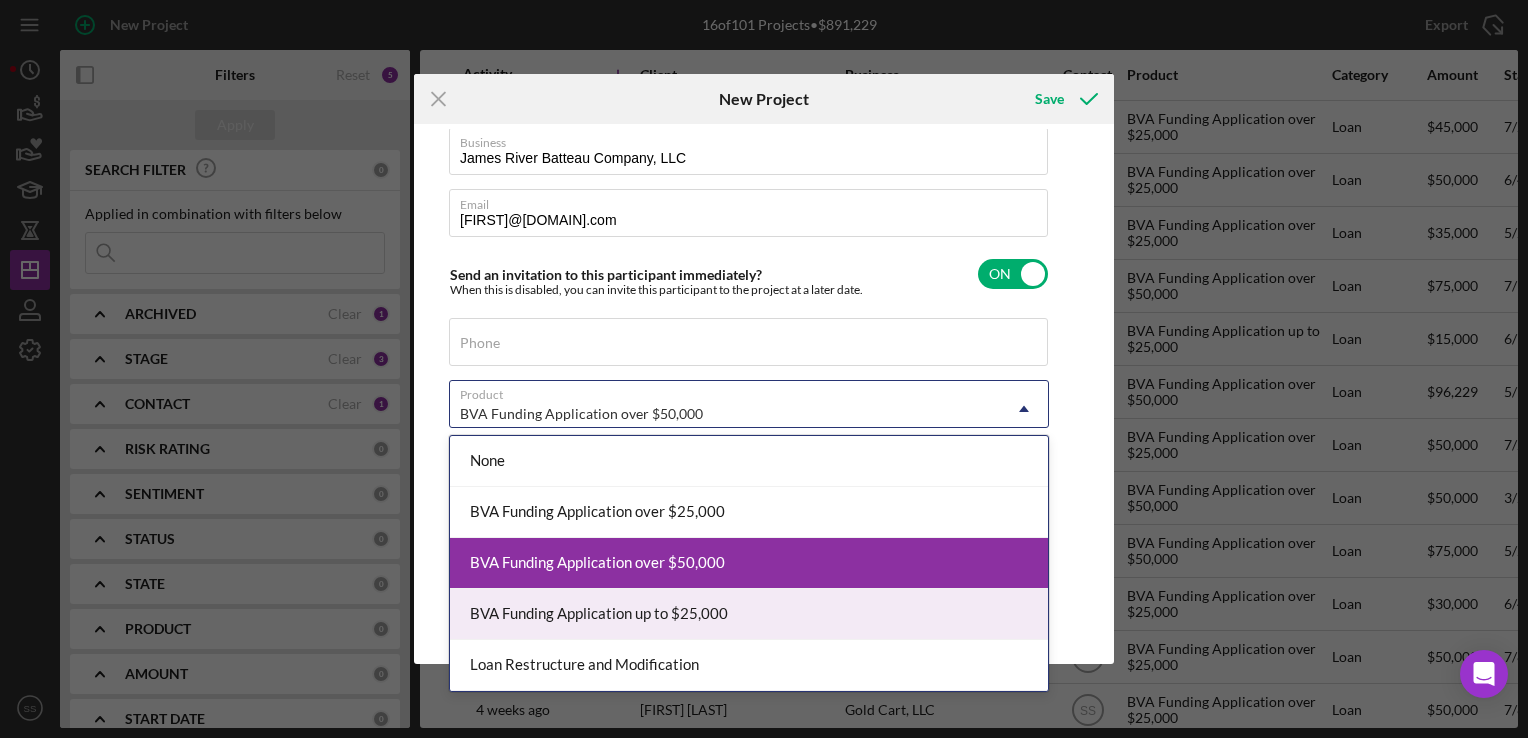 click on "BVA Funding Application up to $25,000" at bounding box center (749, 614) 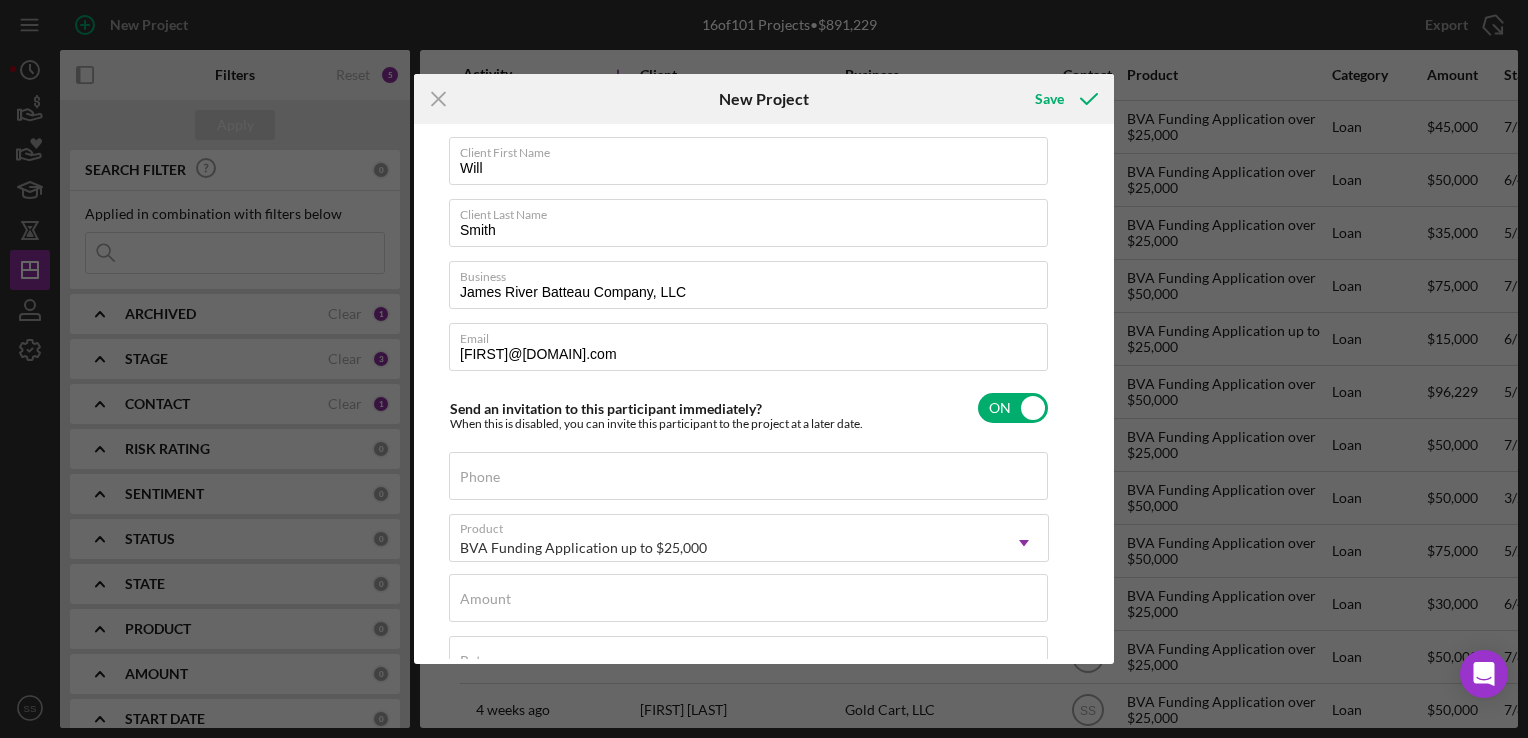scroll, scrollTop: 0, scrollLeft: 0, axis: both 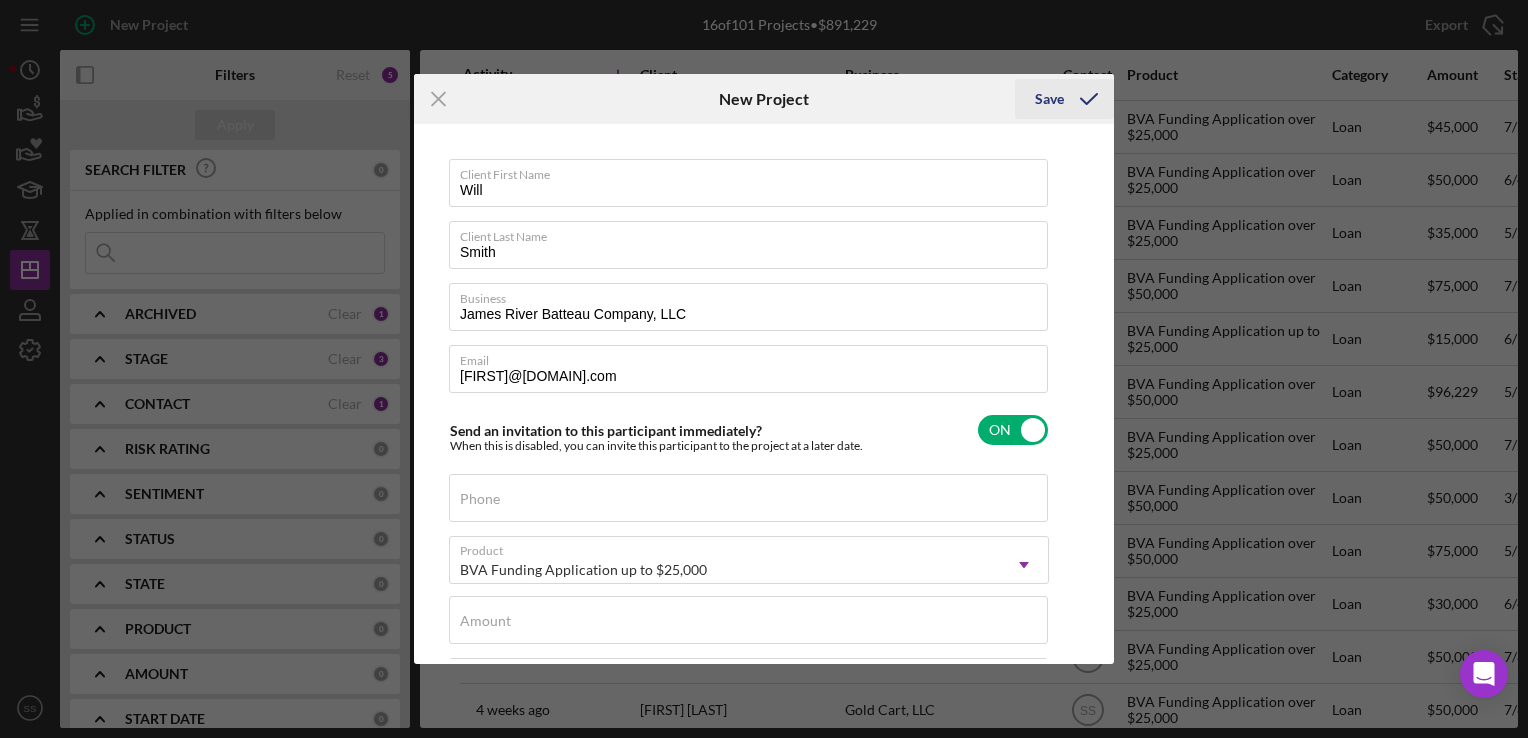 click on "Save" at bounding box center (1049, 99) 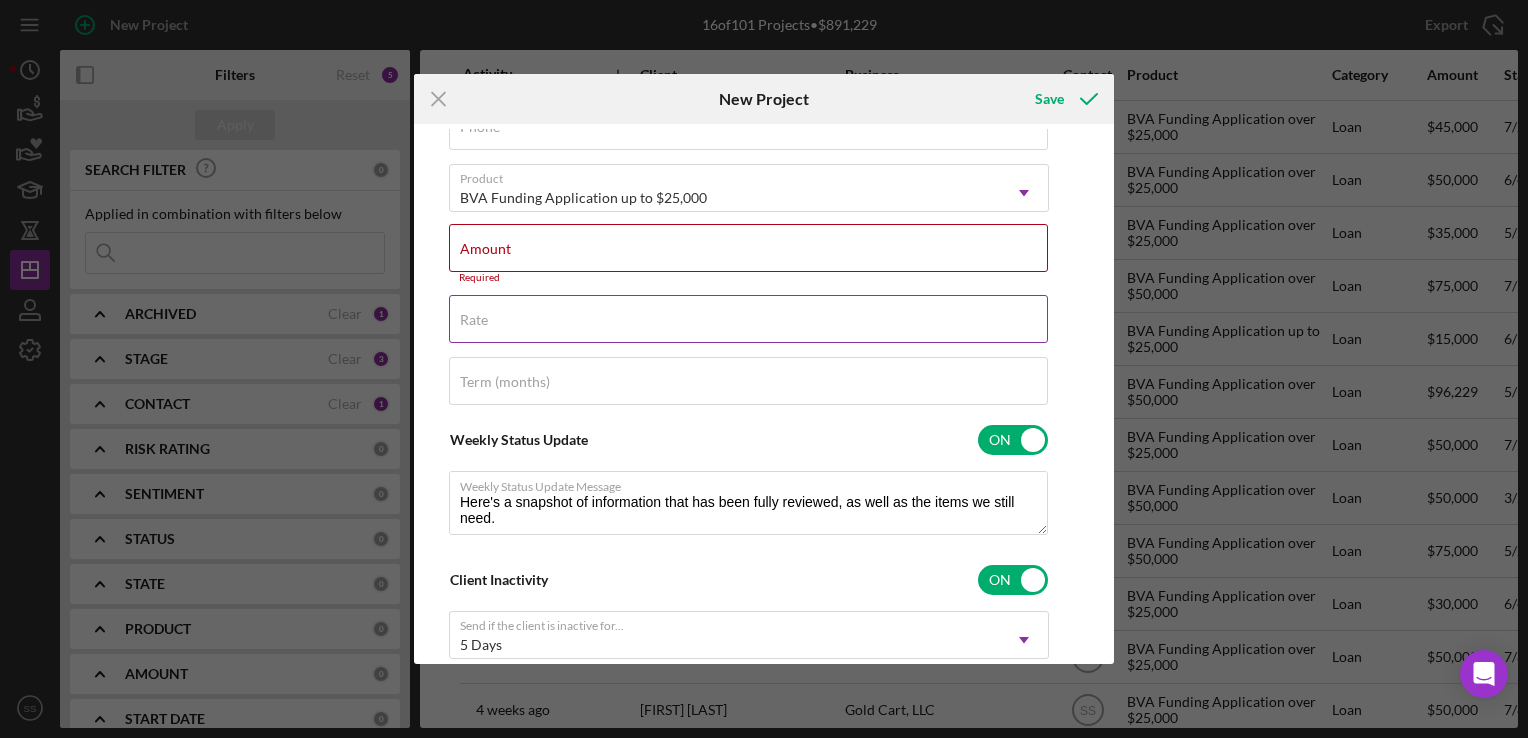scroll, scrollTop: 386, scrollLeft: 0, axis: vertical 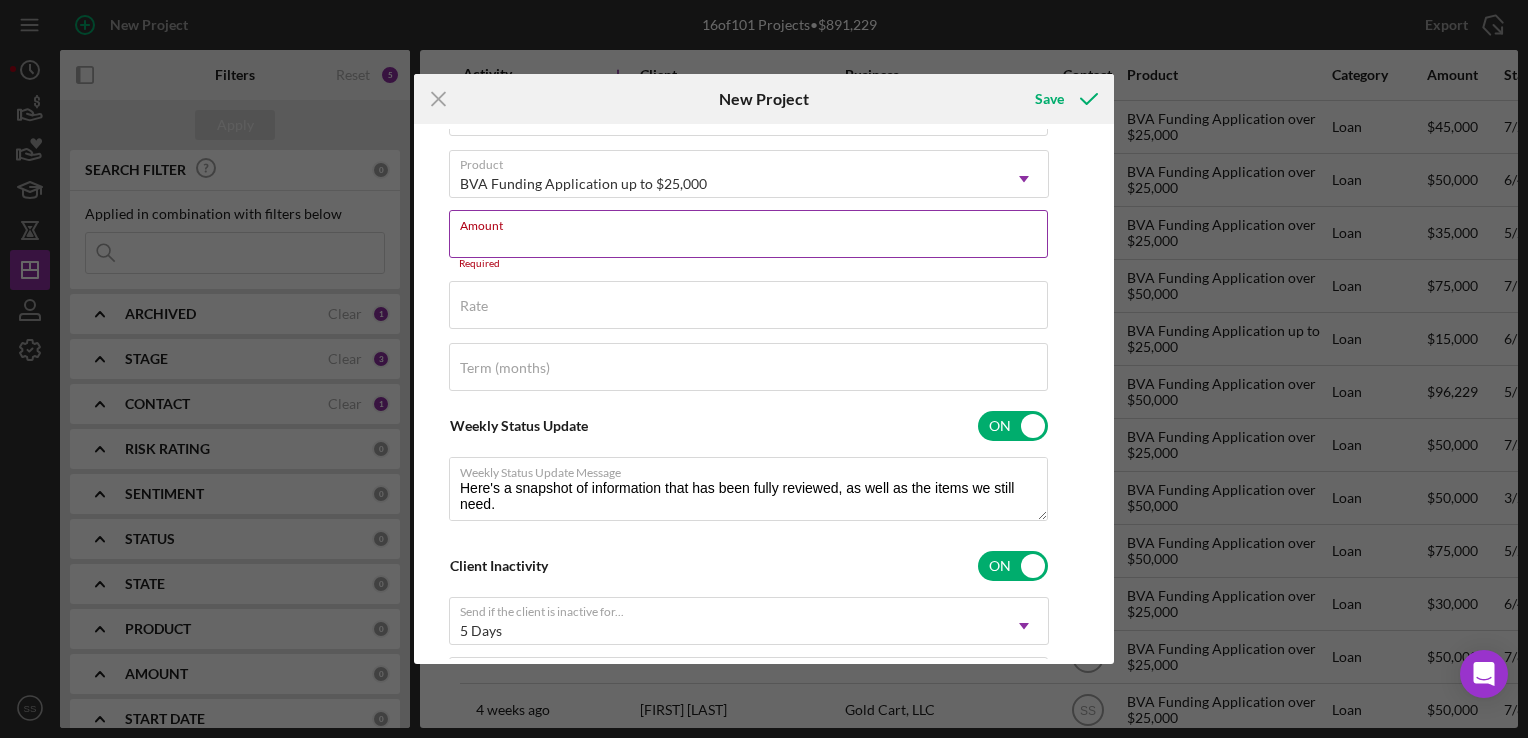 click on "Amount Required" at bounding box center [749, 240] 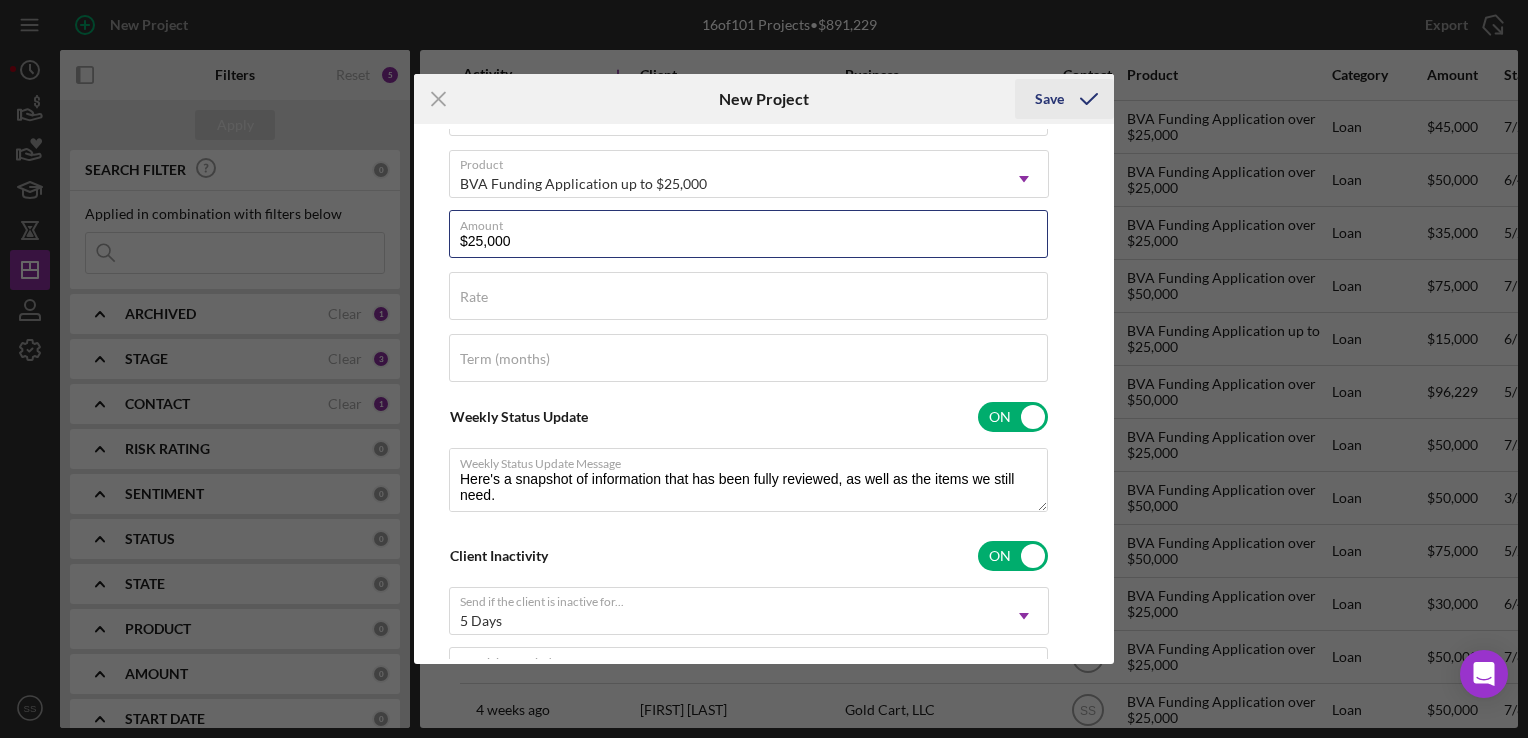 type on "$25,000" 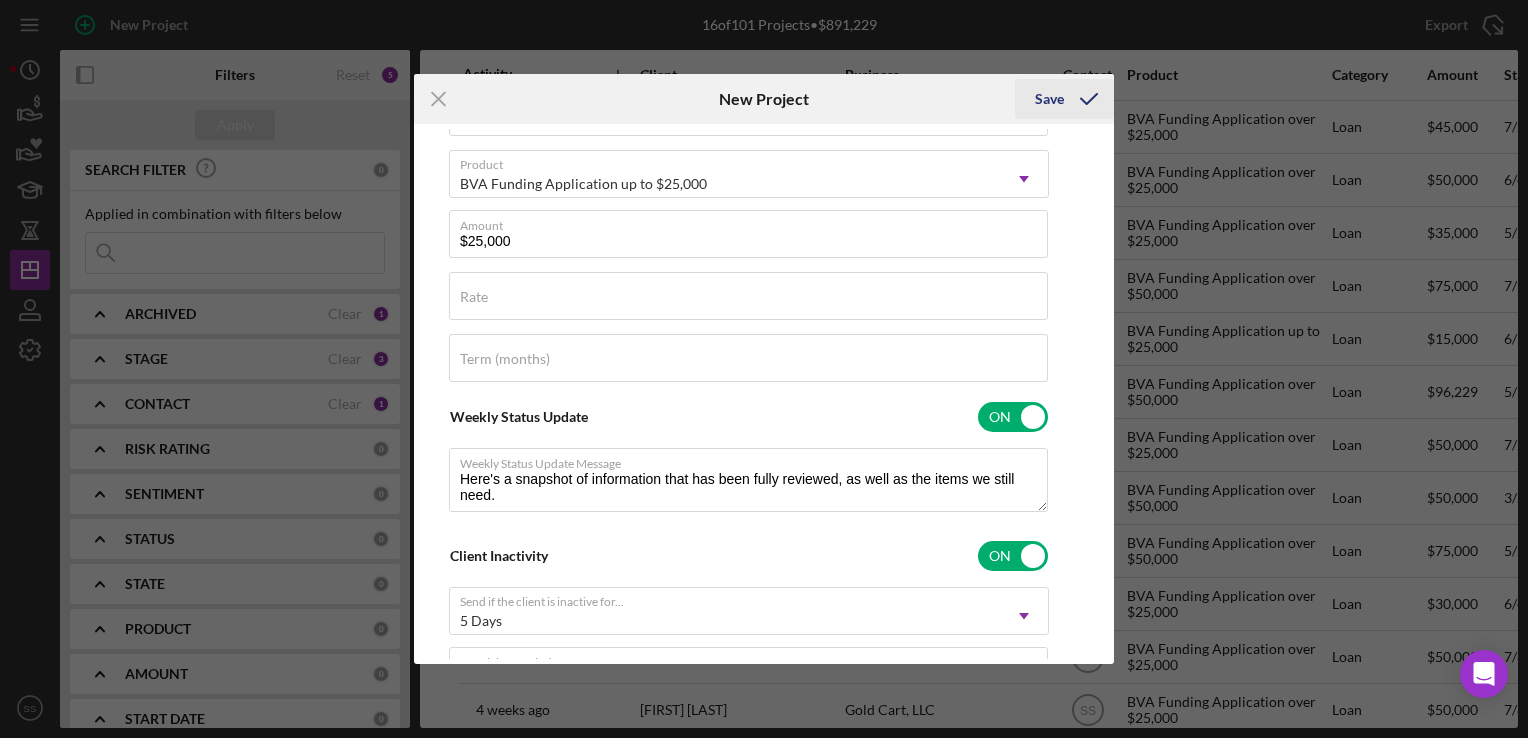 click on "Save" at bounding box center [1049, 99] 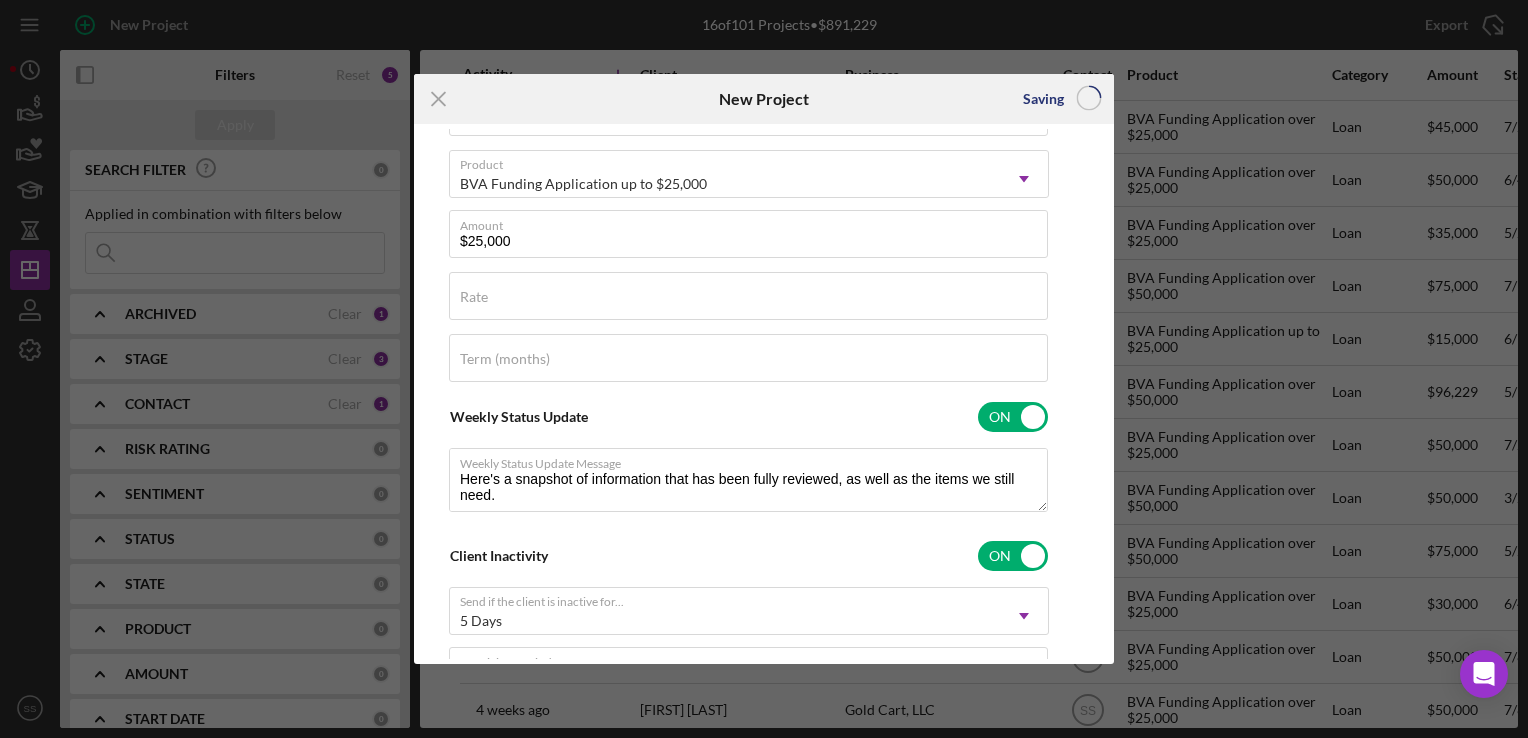 type 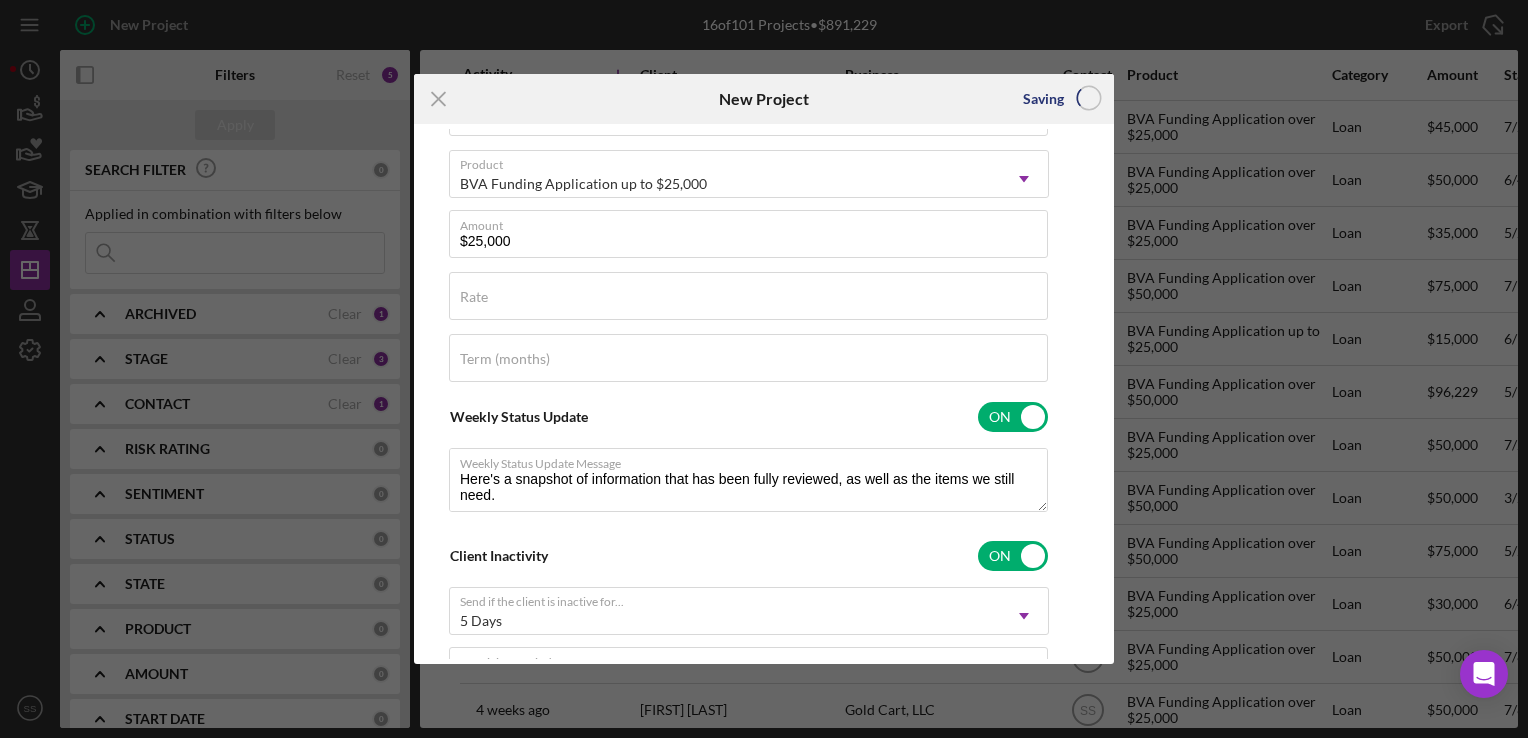 type 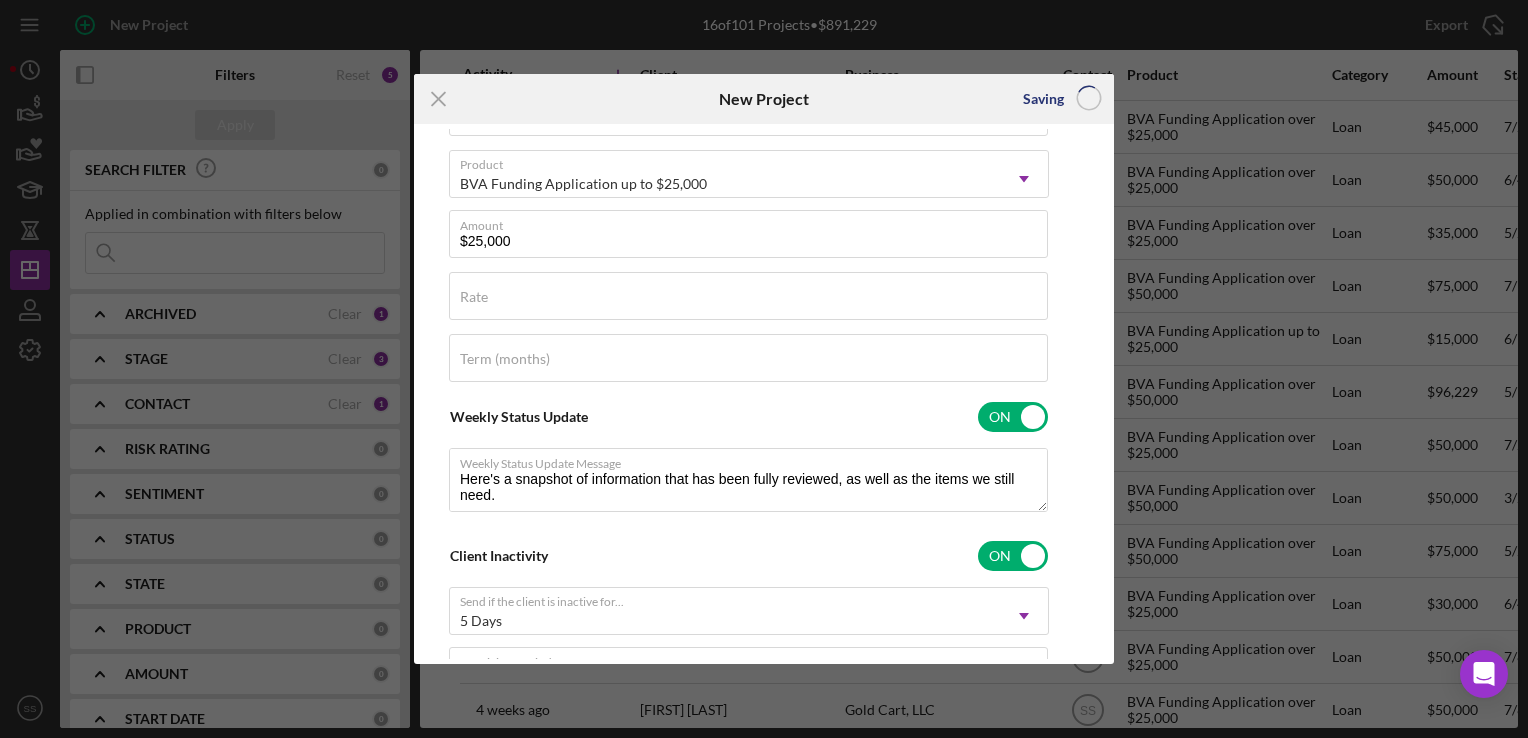type 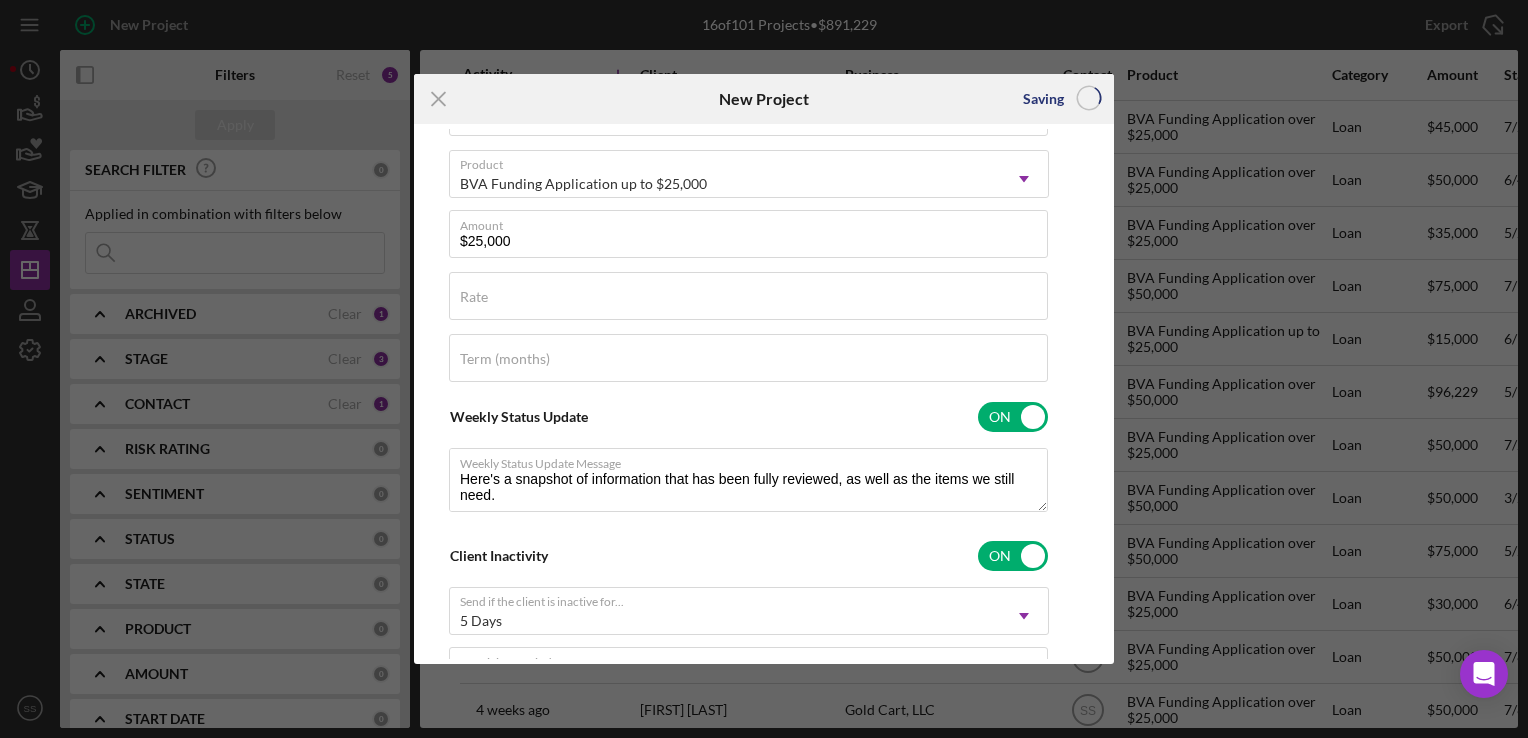 type 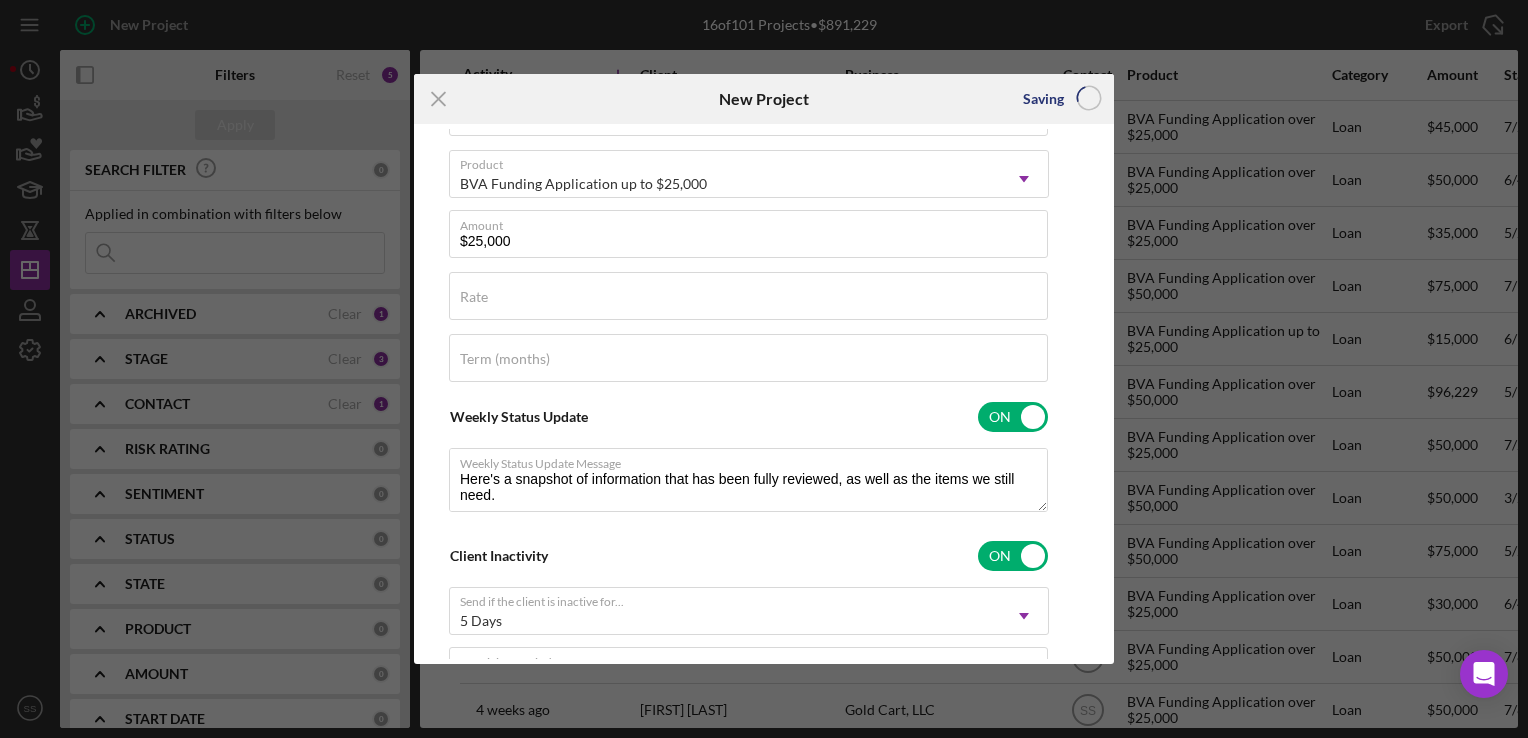 checkbox on "false" 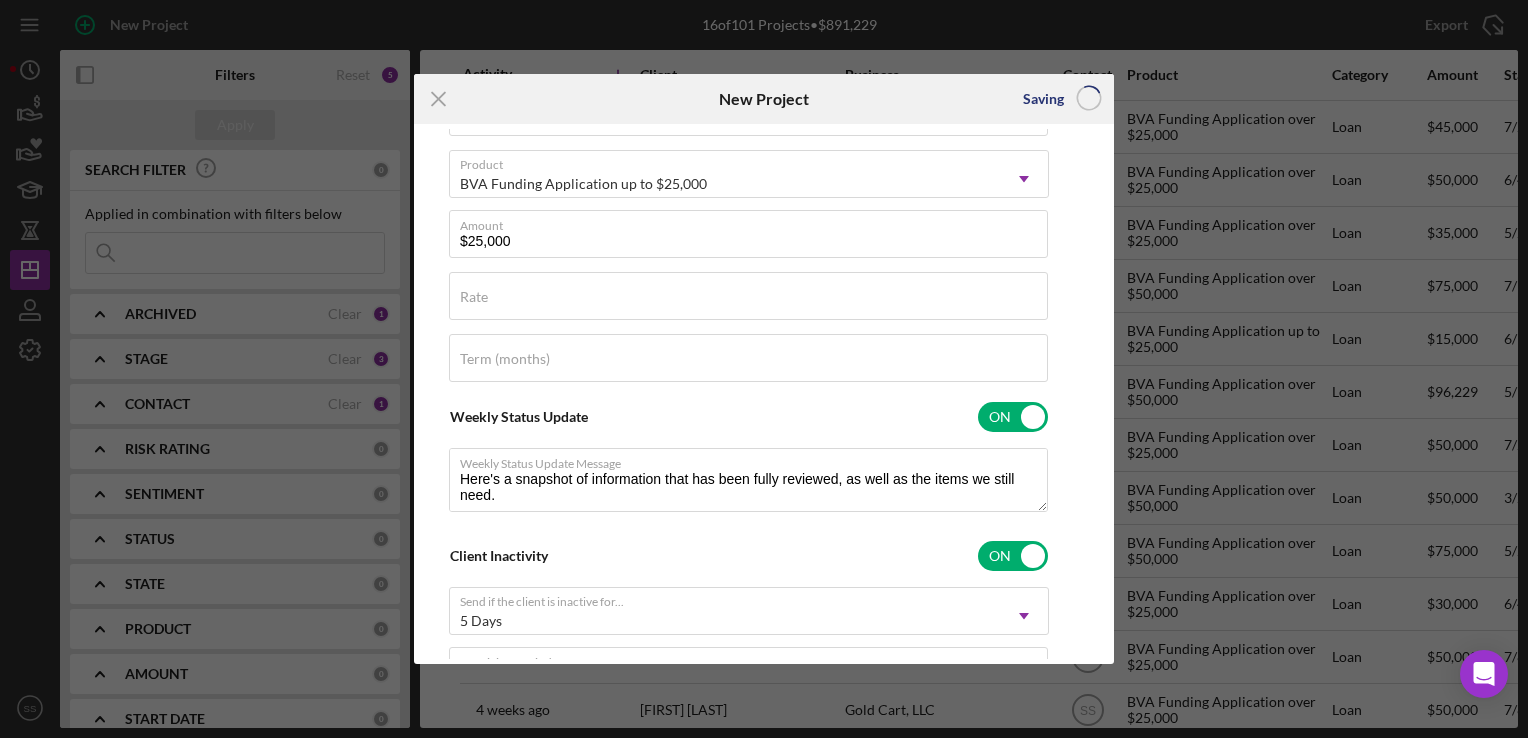 checkbox on "false" 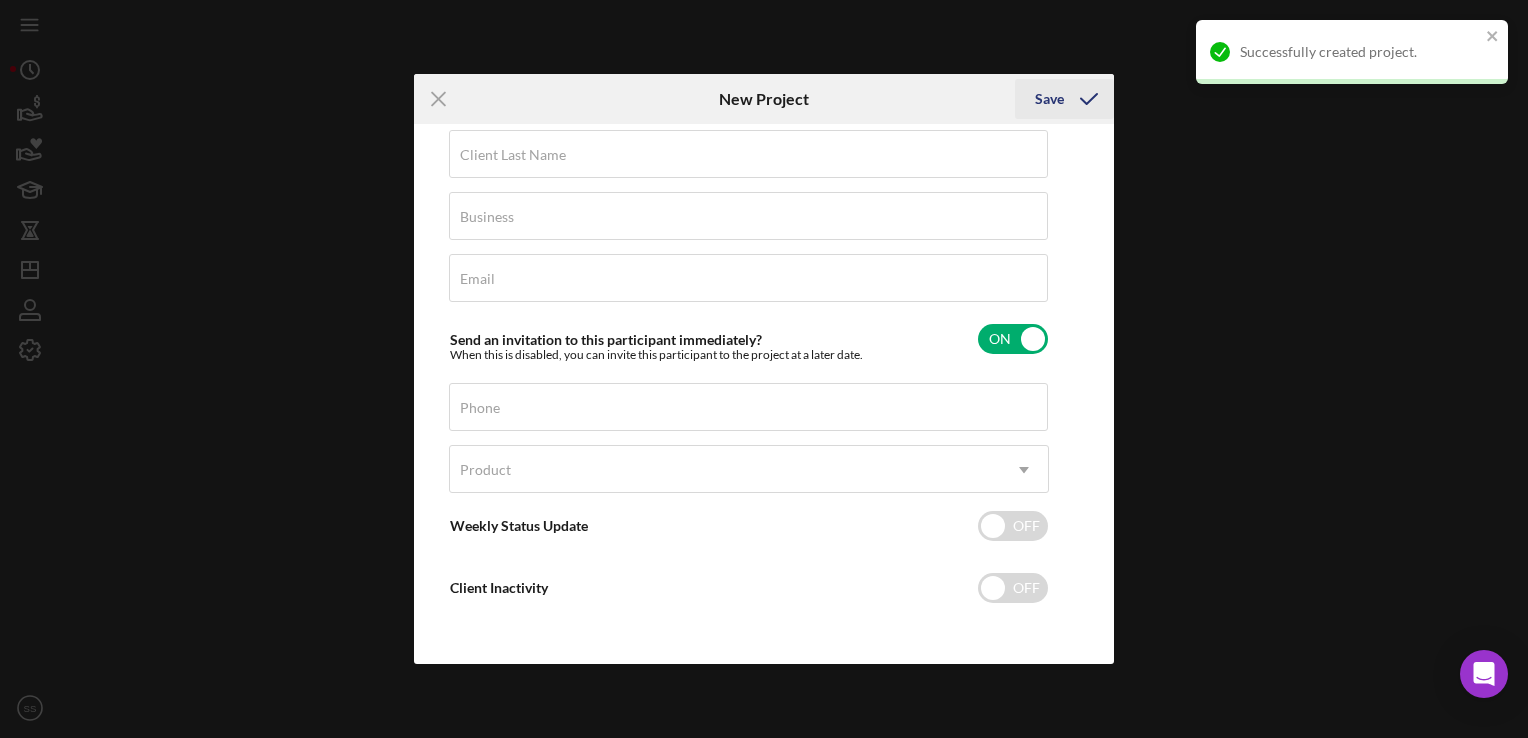 scroll, scrollTop: 89, scrollLeft: 0, axis: vertical 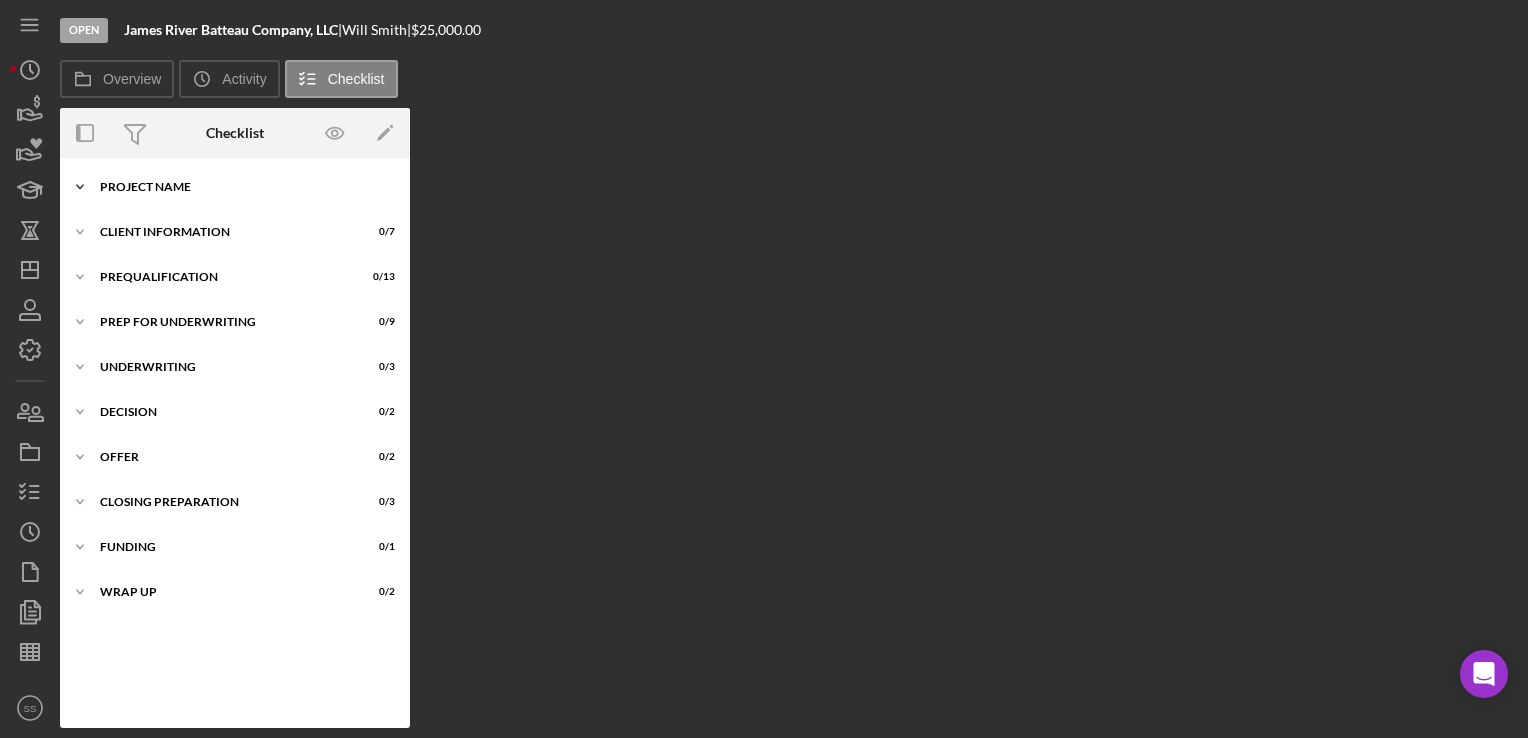 click on "Project Name" at bounding box center [242, 187] 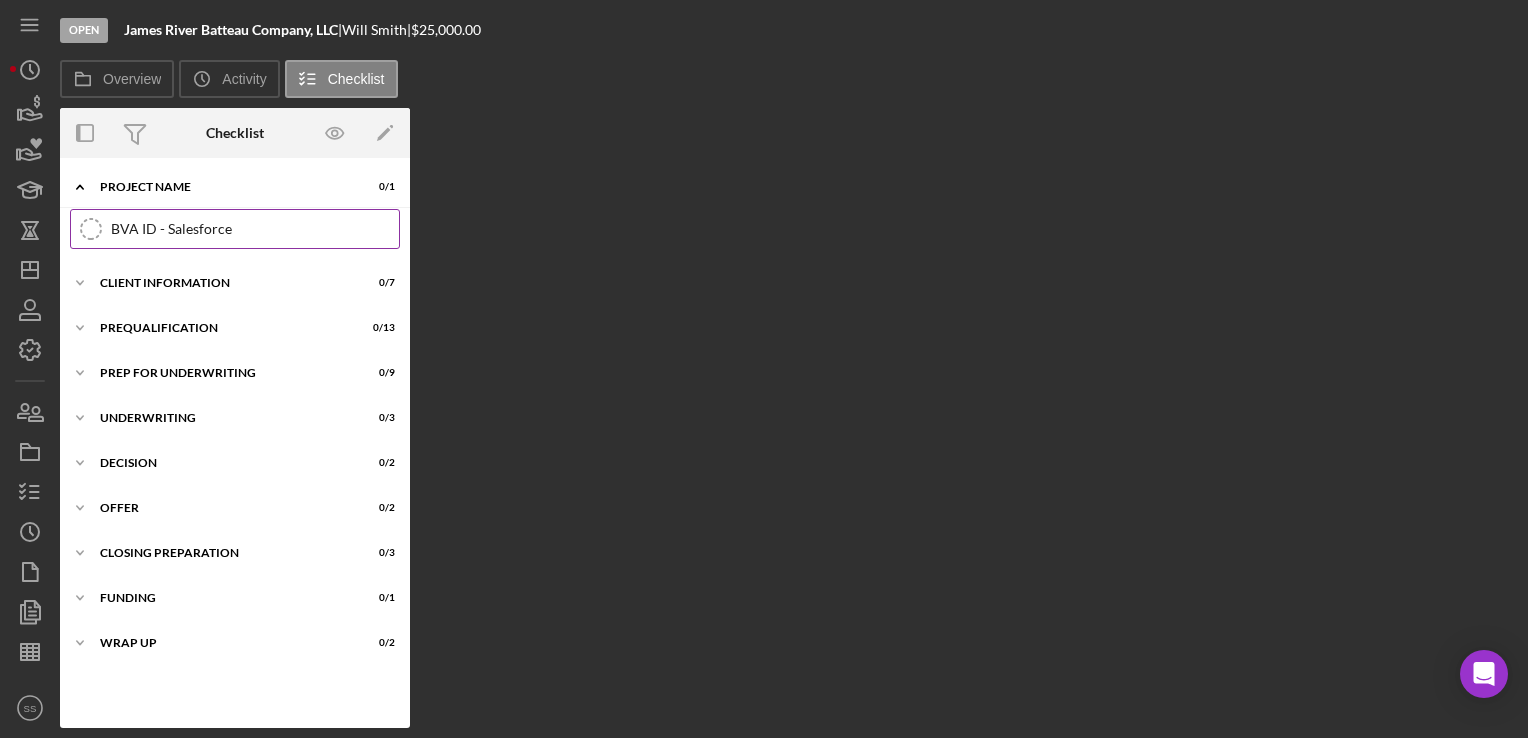 click on "BVA ID - Salesforce" at bounding box center [255, 229] 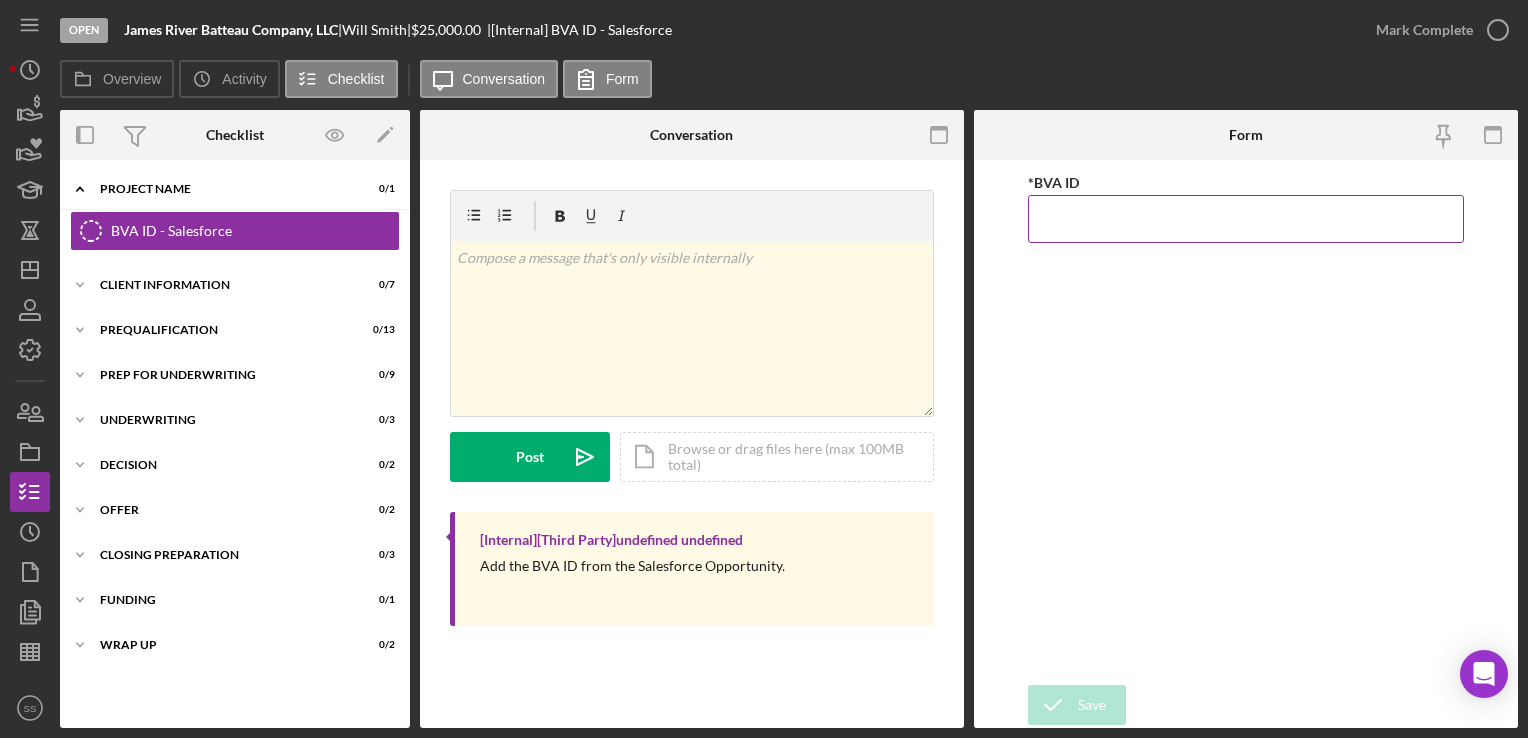 click on "*BVA ID" at bounding box center (1245, 219) 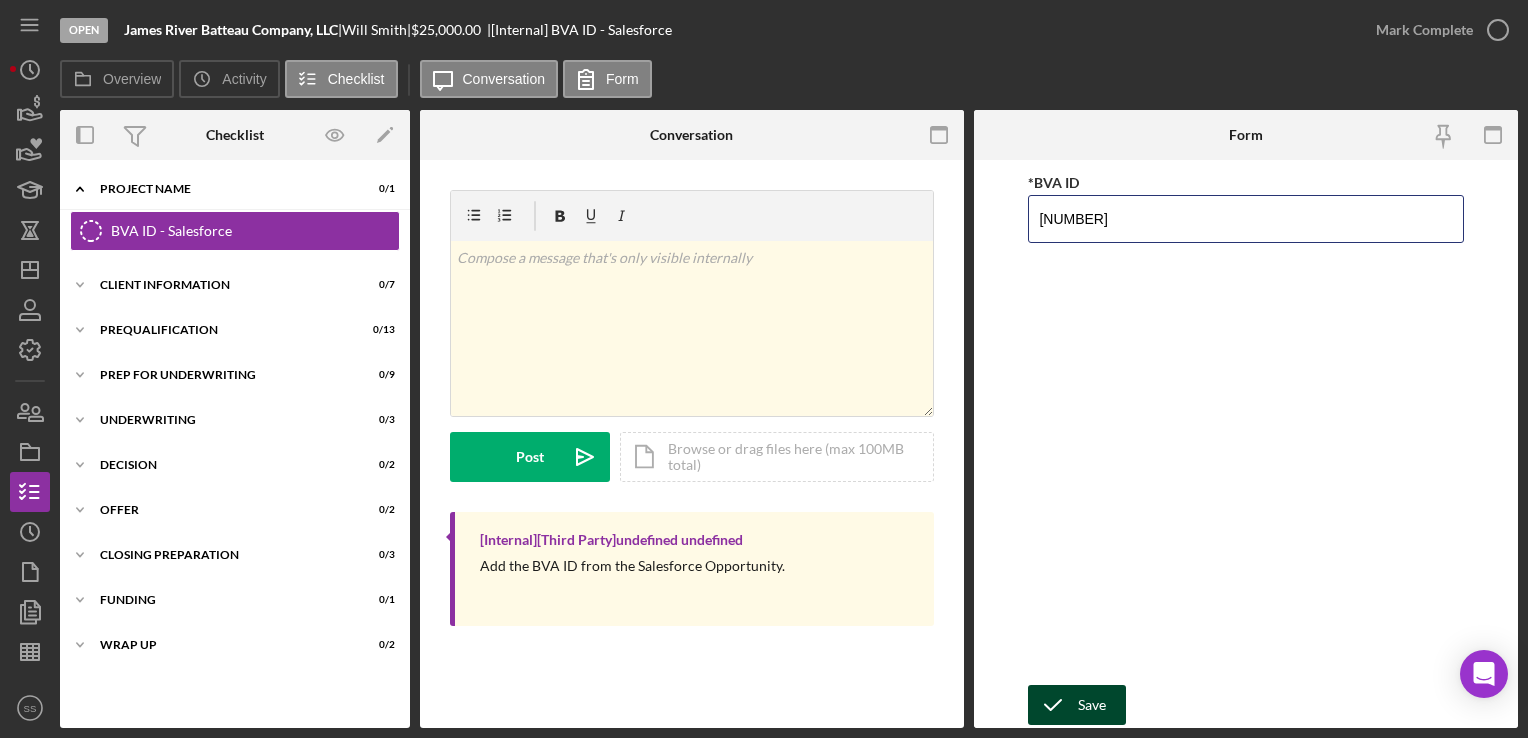type on "[NUMBER]" 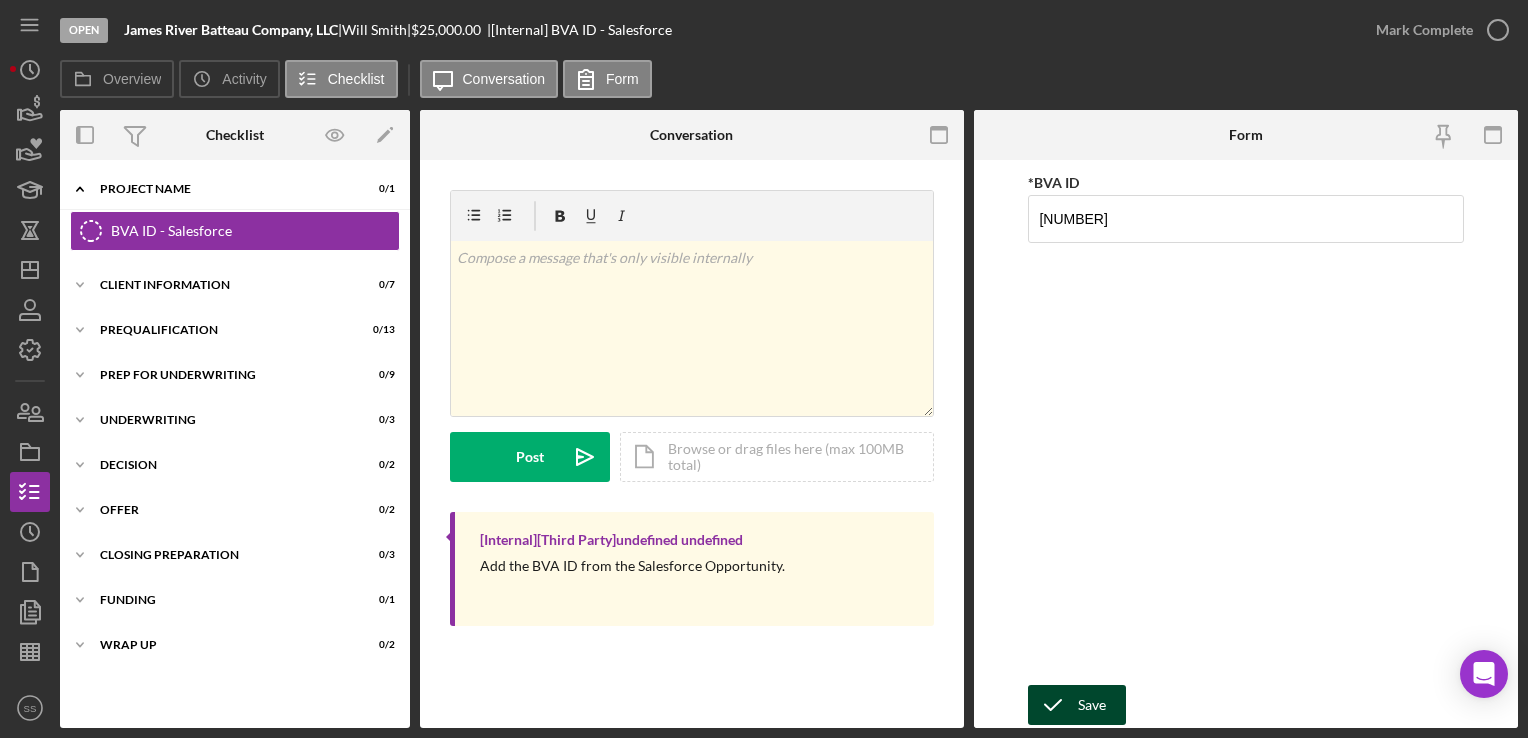 click 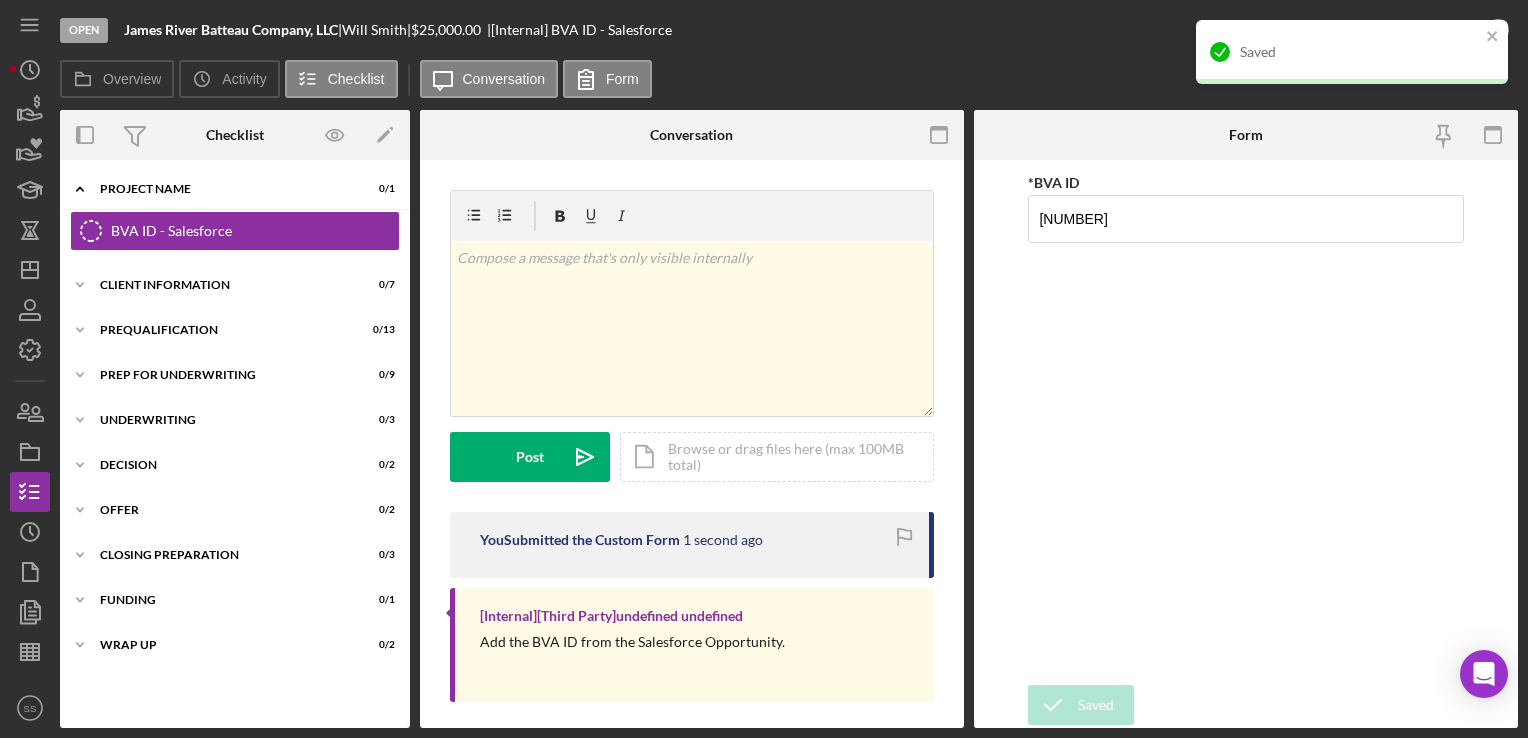 click on "Saved" at bounding box center [1352, 52] 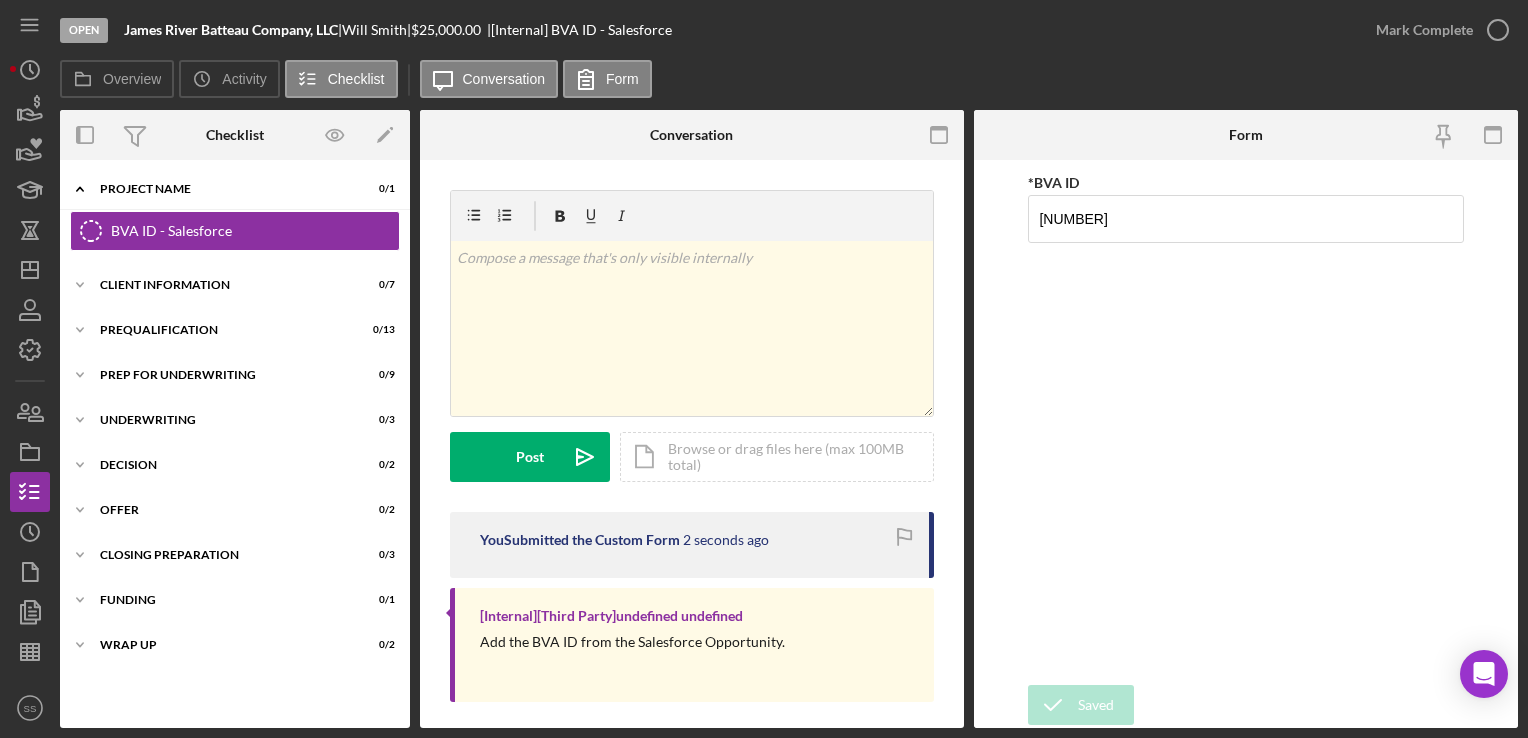 click on "Saved" at bounding box center (1352, 60) 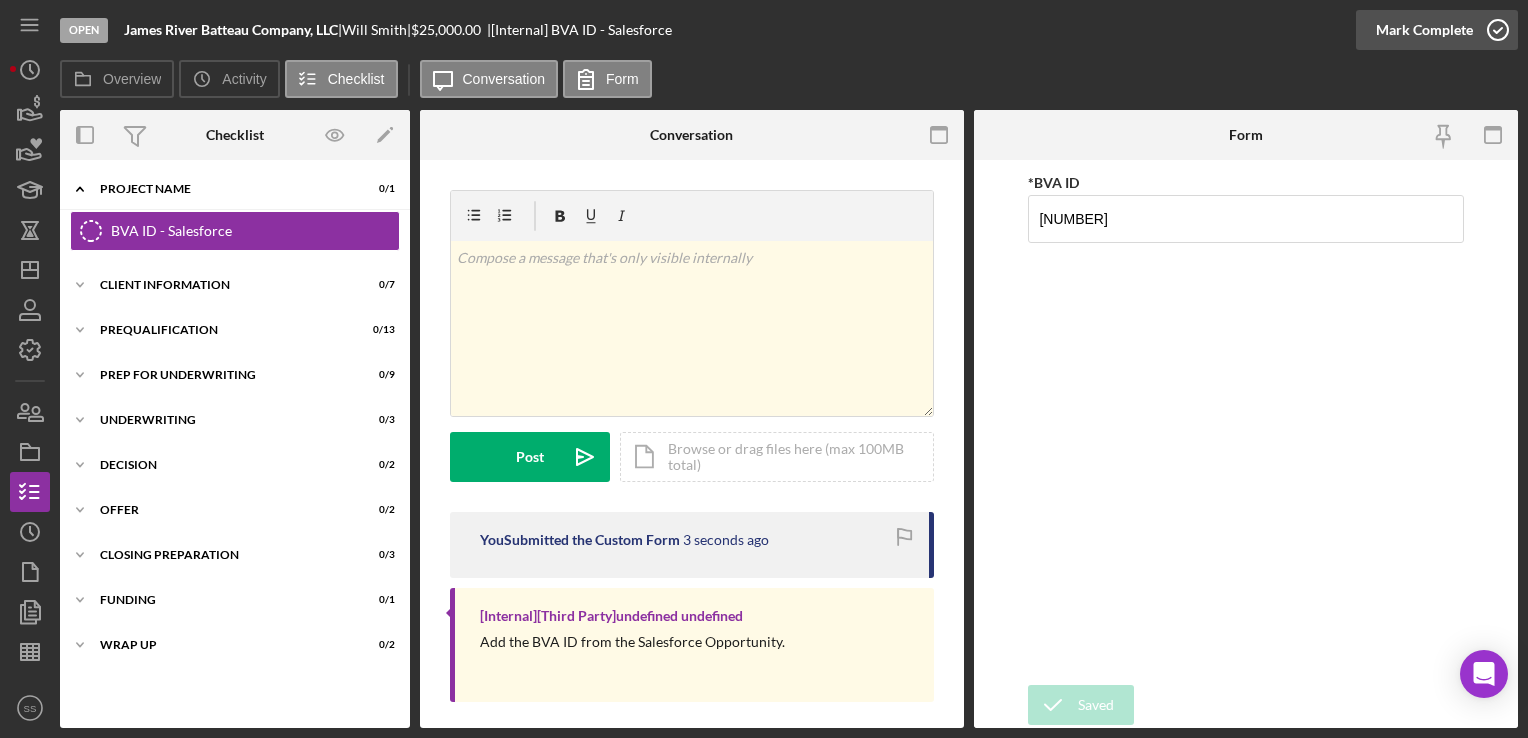 click 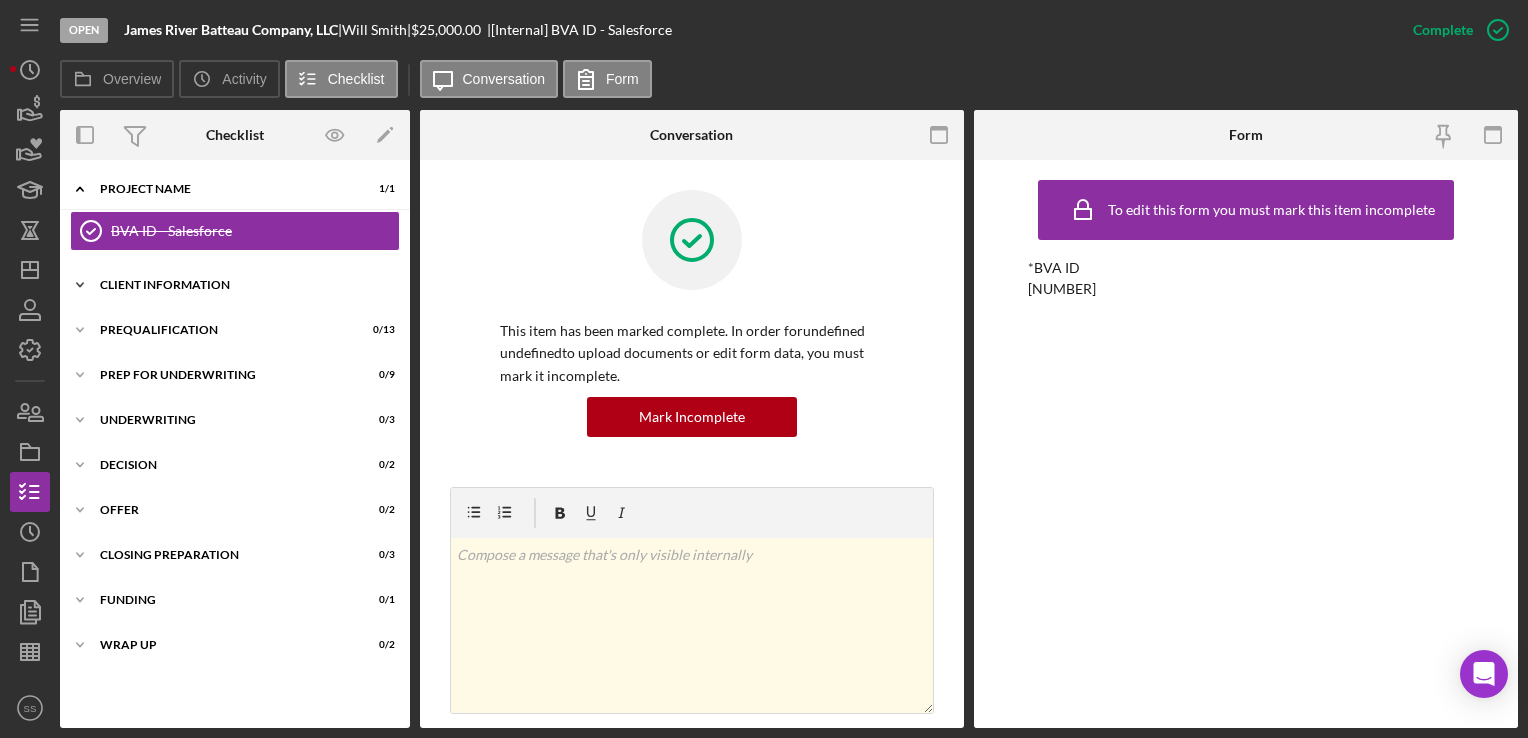 click on "Client Information" at bounding box center (242, 285) 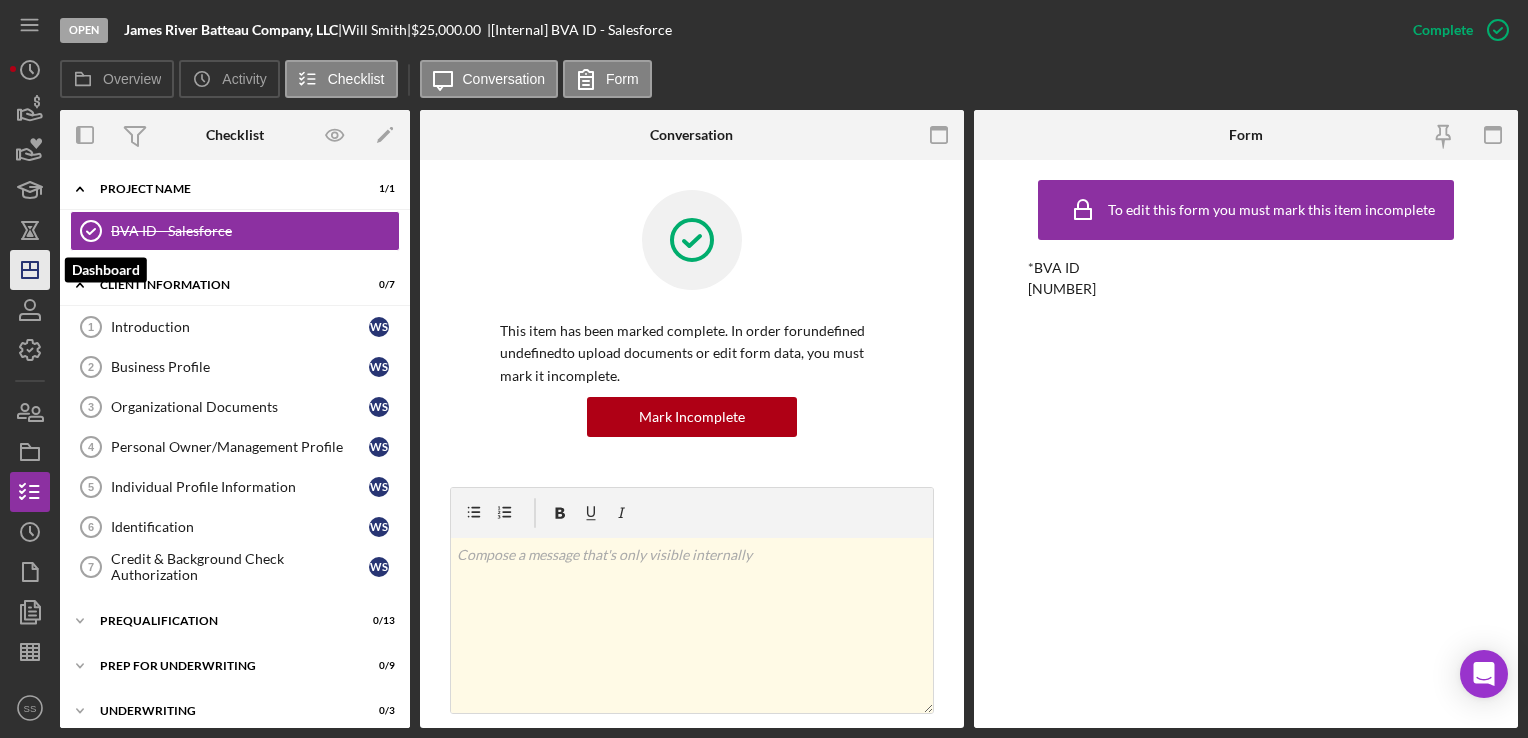 click on "Icon/Dashboard" 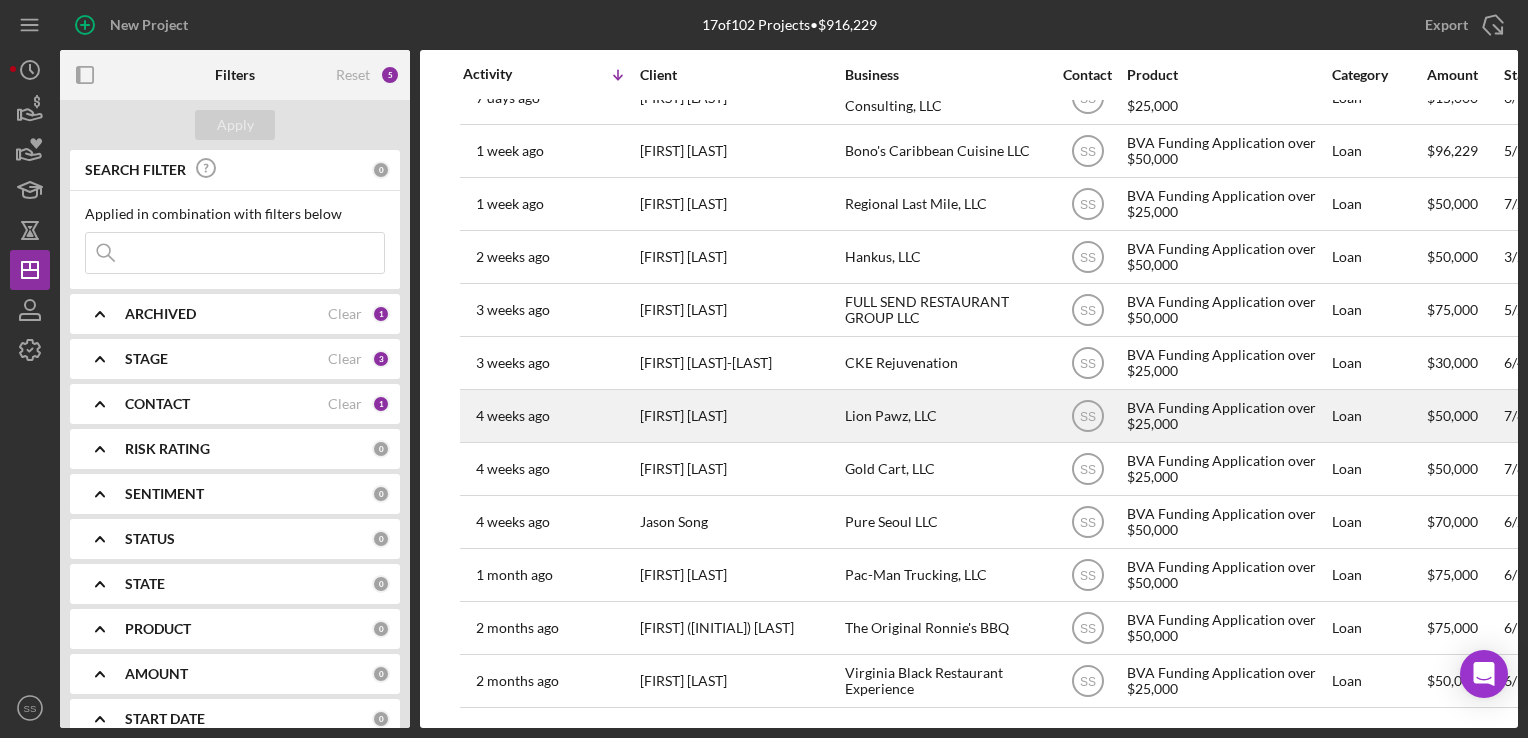 scroll, scrollTop: 0, scrollLeft: 0, axis: both 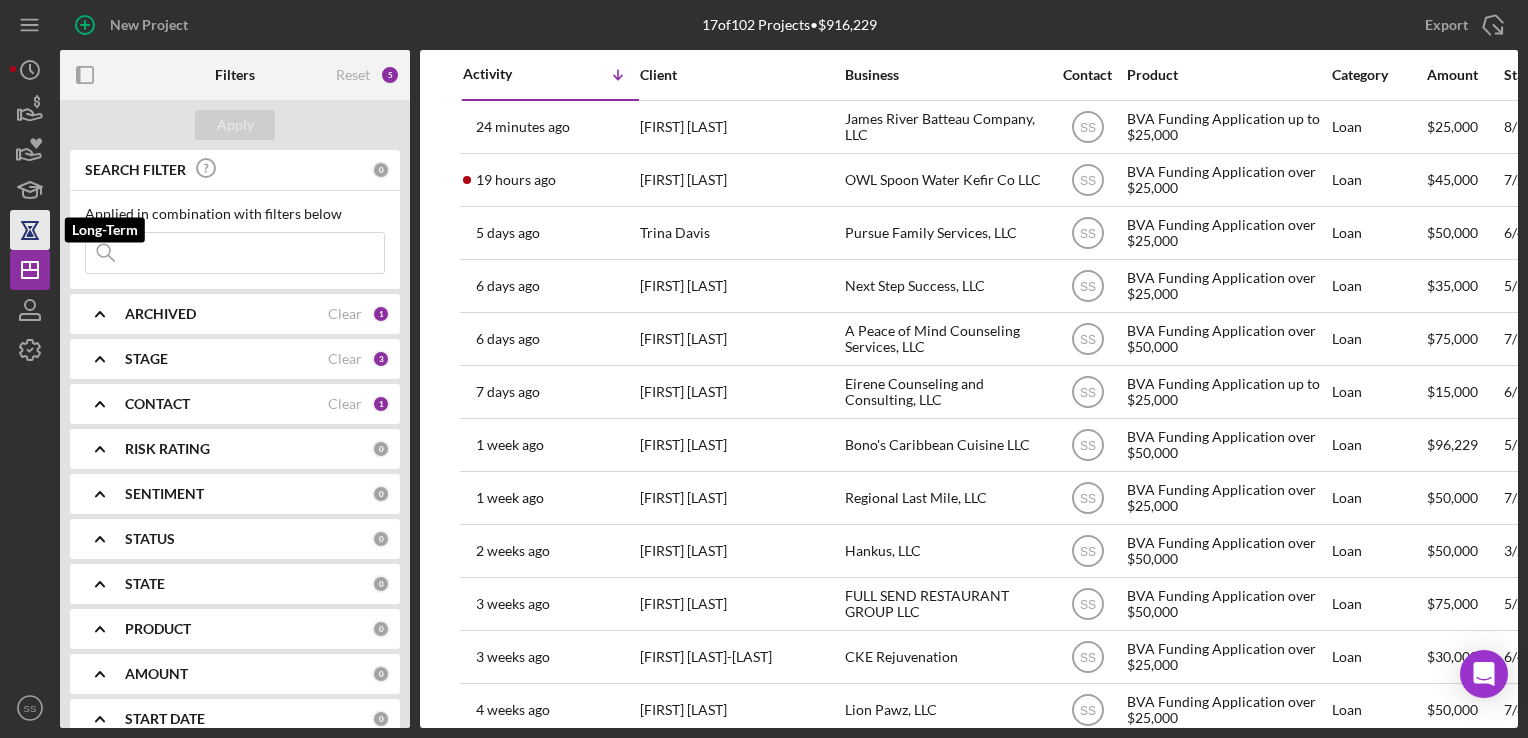 click 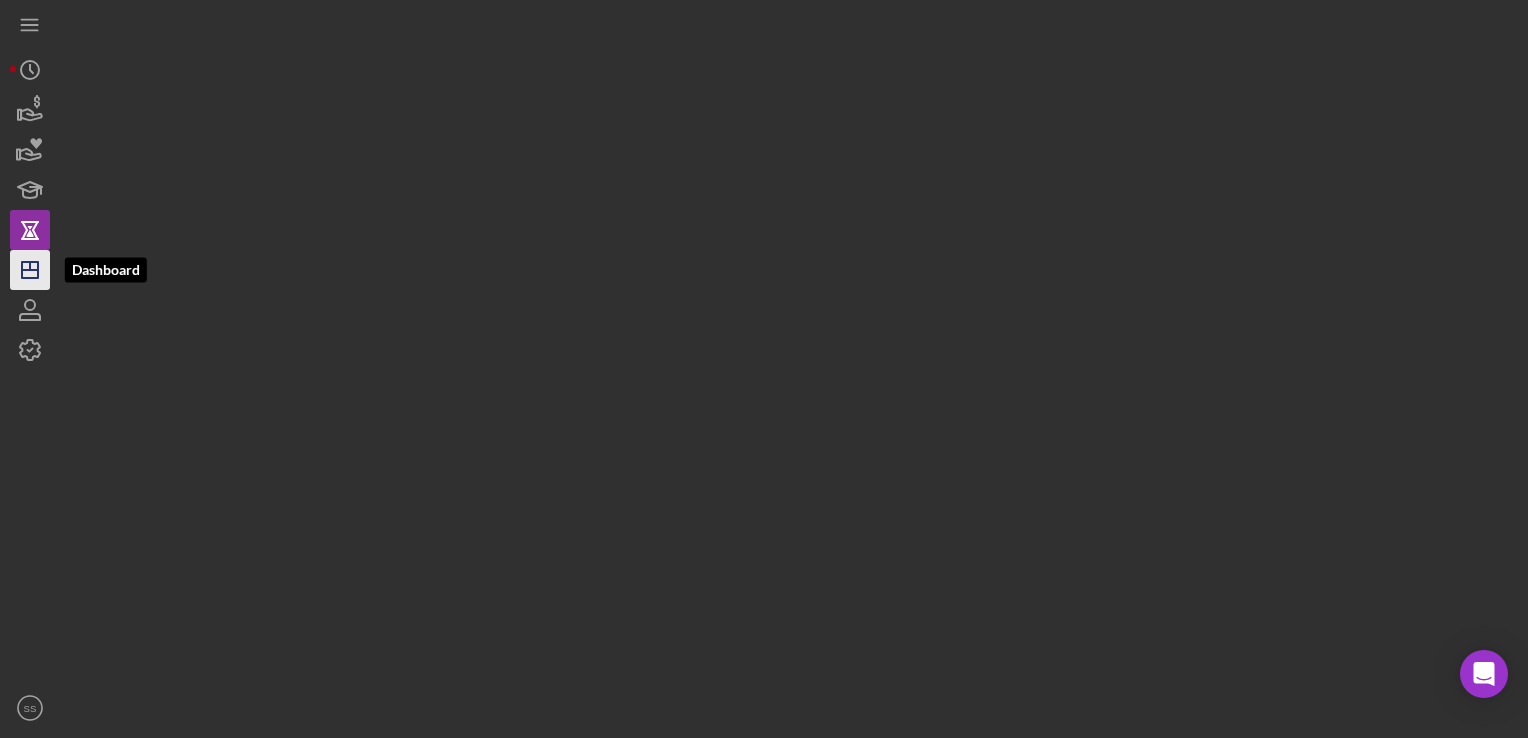 click 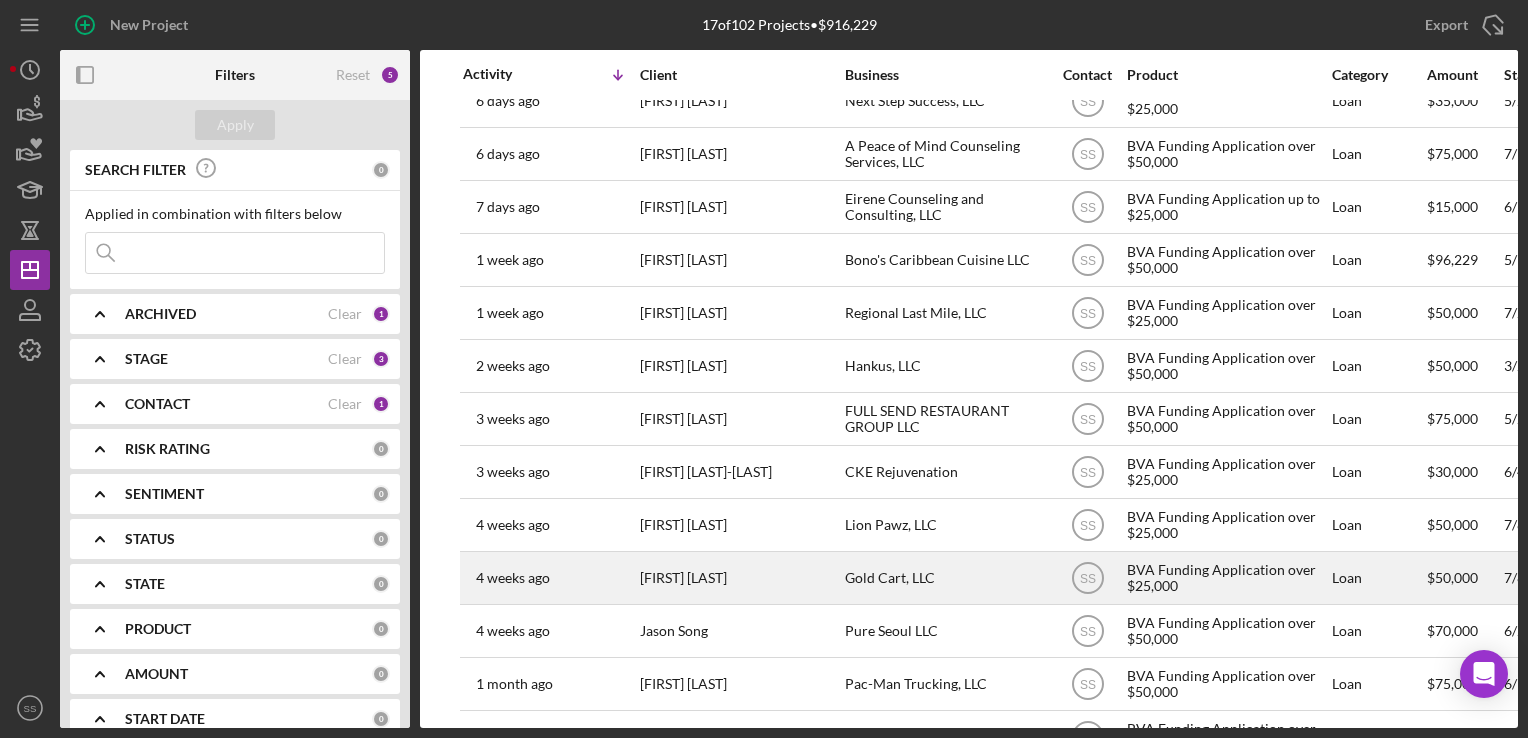 scroll, scrollTop: 184, scrollLeft: 0, axis: vertical 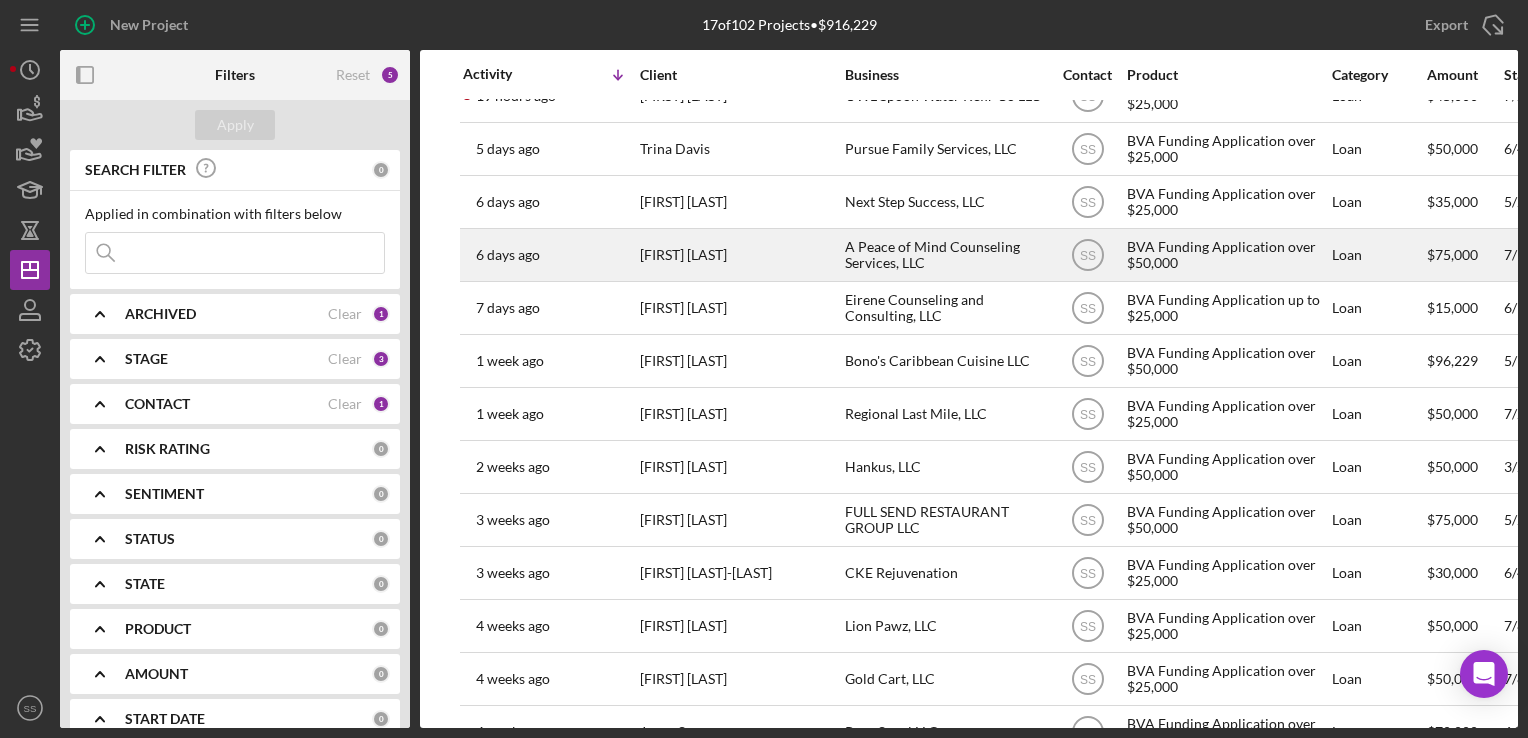 click on "[FIRST] [LAST]" at bounding box center (740, 255) 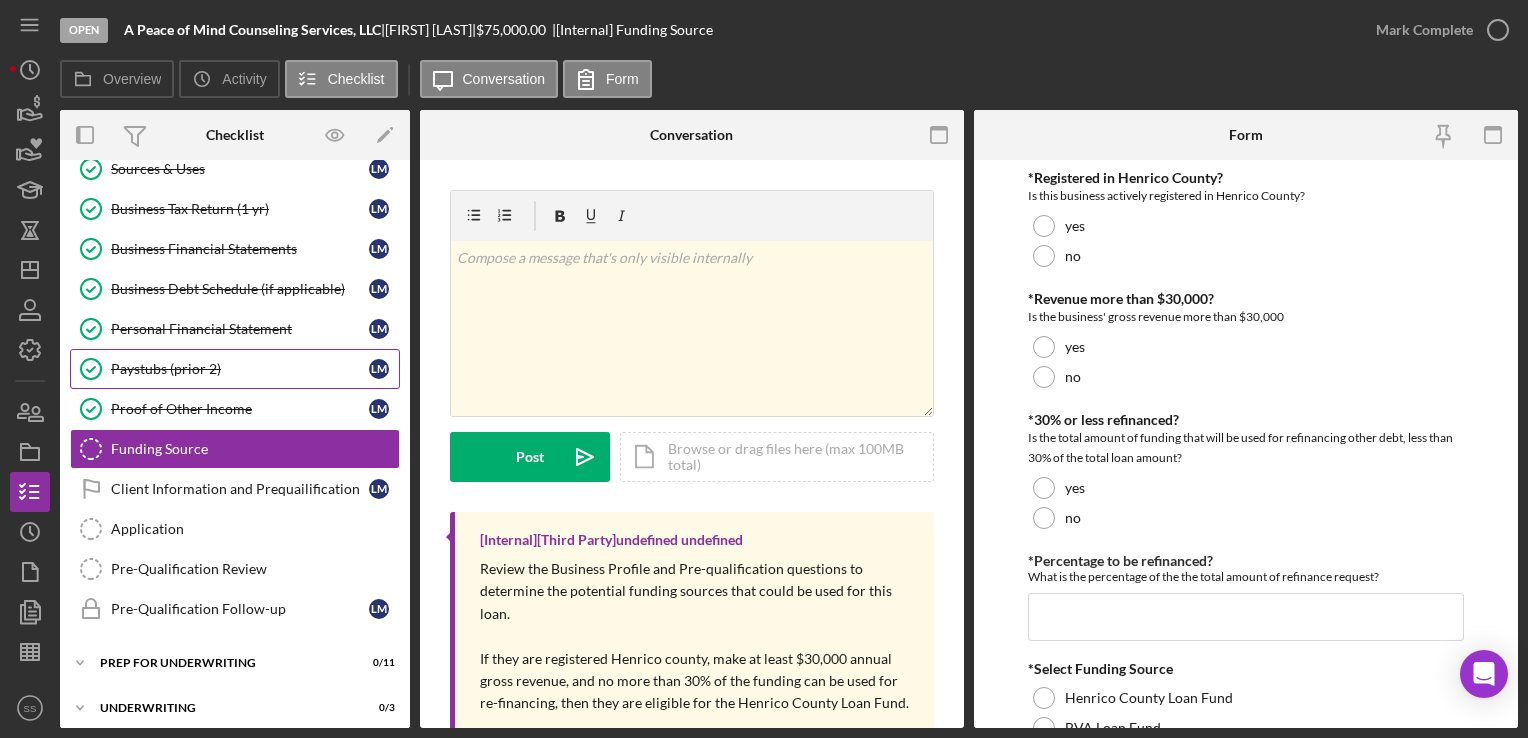 scroll, scrollTop: 0, scrollLeft: 0, axis: both 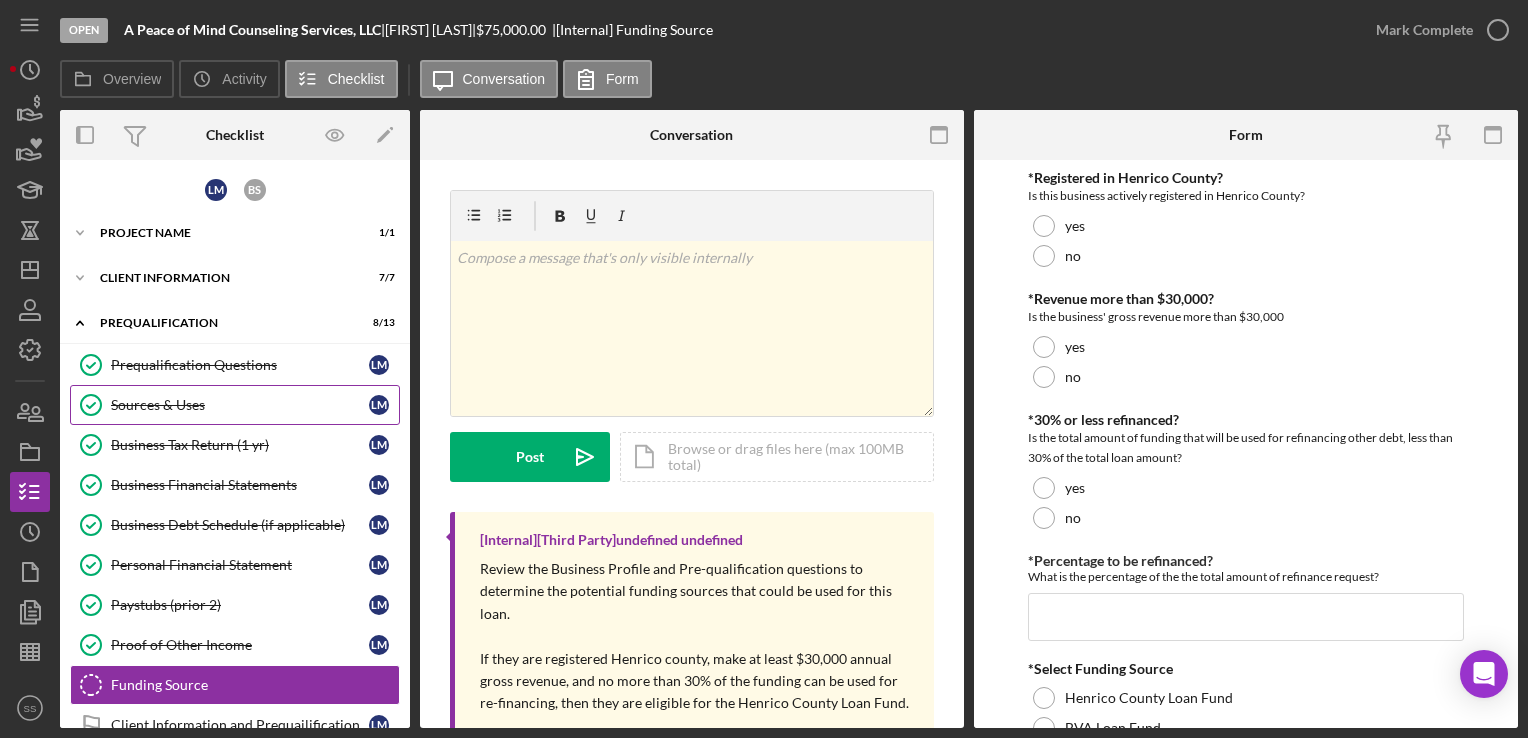 click on "Sources & Uses  Sources & Uses  [INITIAL] [INITIAL]" at bounding box center [235, 405] 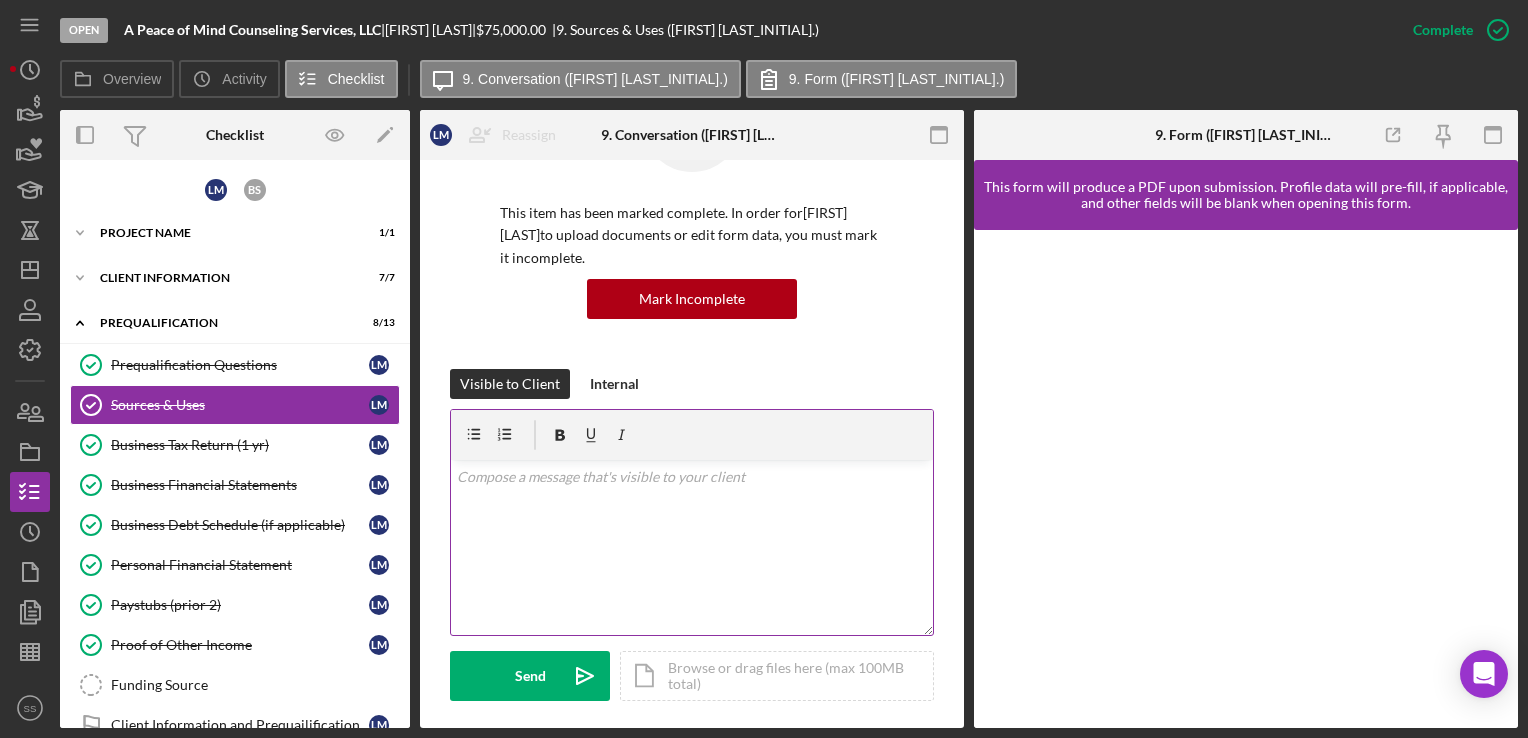 scroll, scrollTop: 116, scrollLeft: 0, axis: vertical 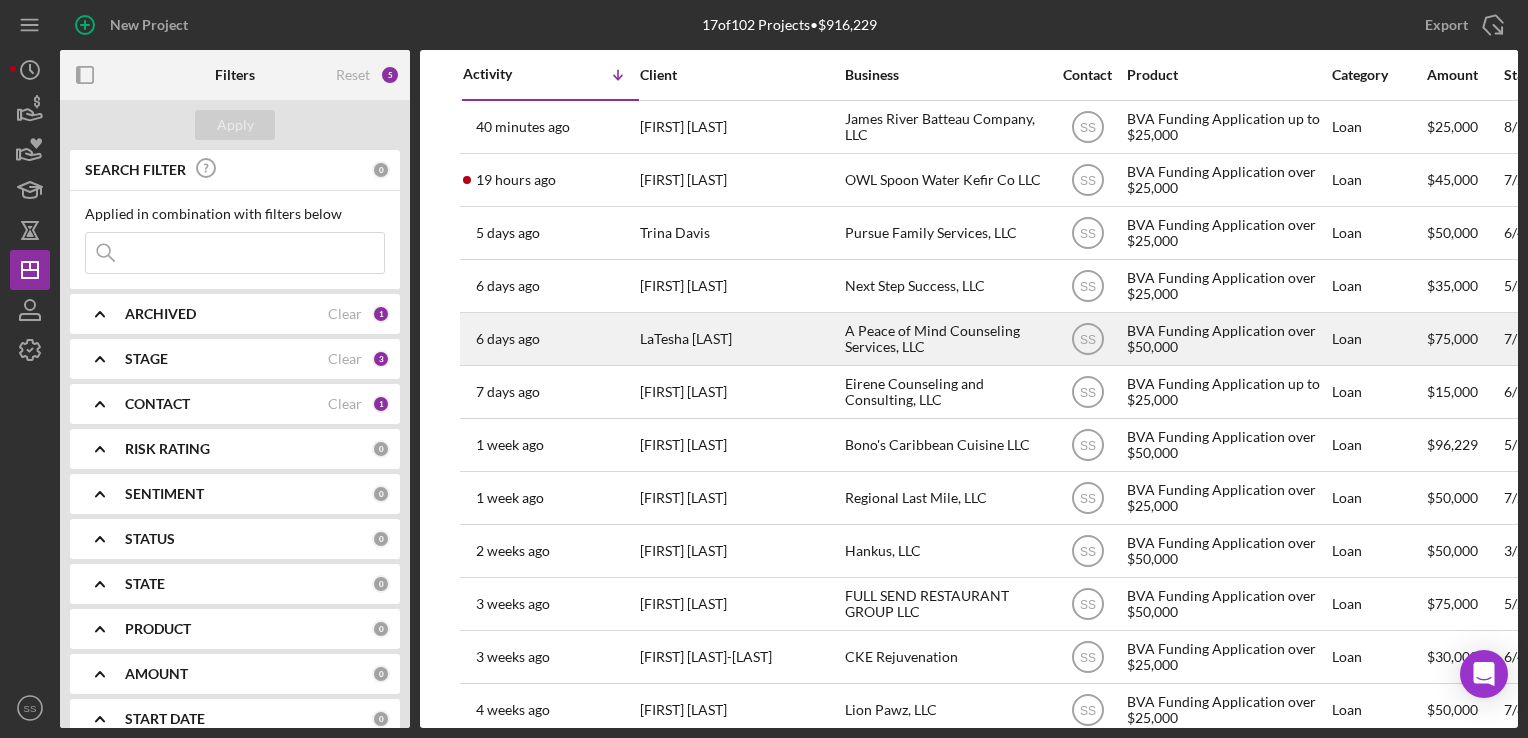 click on "LaTesha McIntosh" at bounding box center [740, 339] 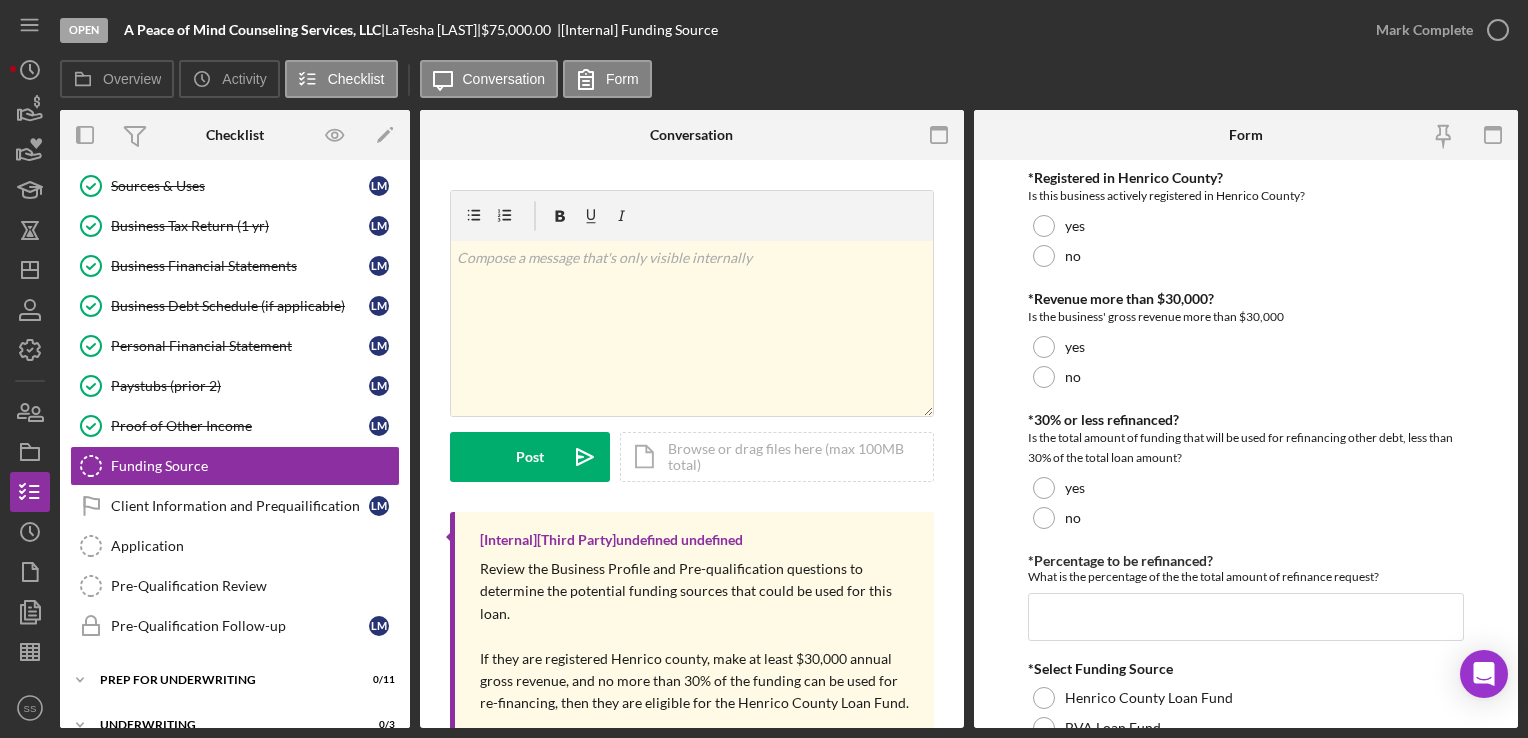 scroll, scrollTop: 236, scrollLeft: 0, axis: vertical 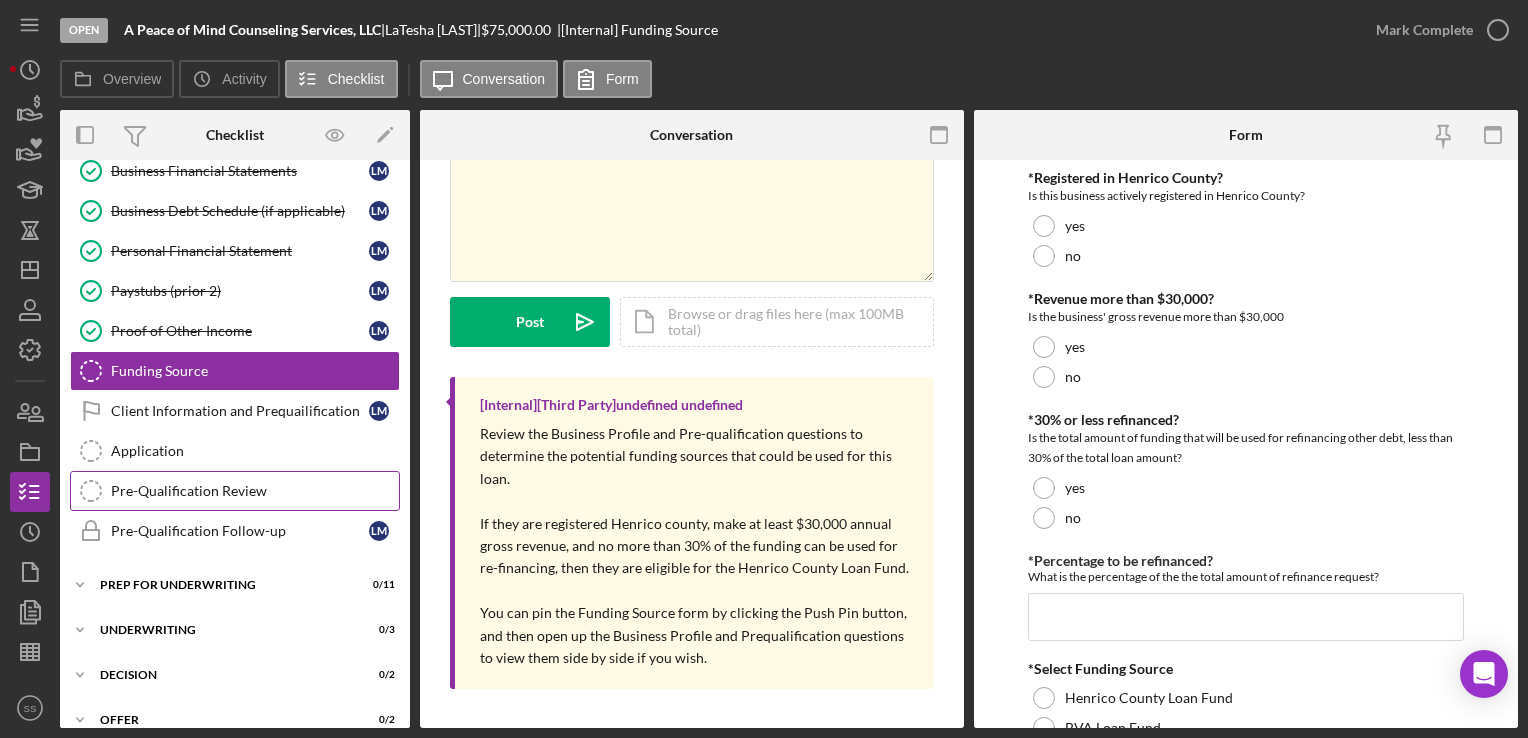 click on "Pre-Qualification Review" at bounding box center [255, 491] 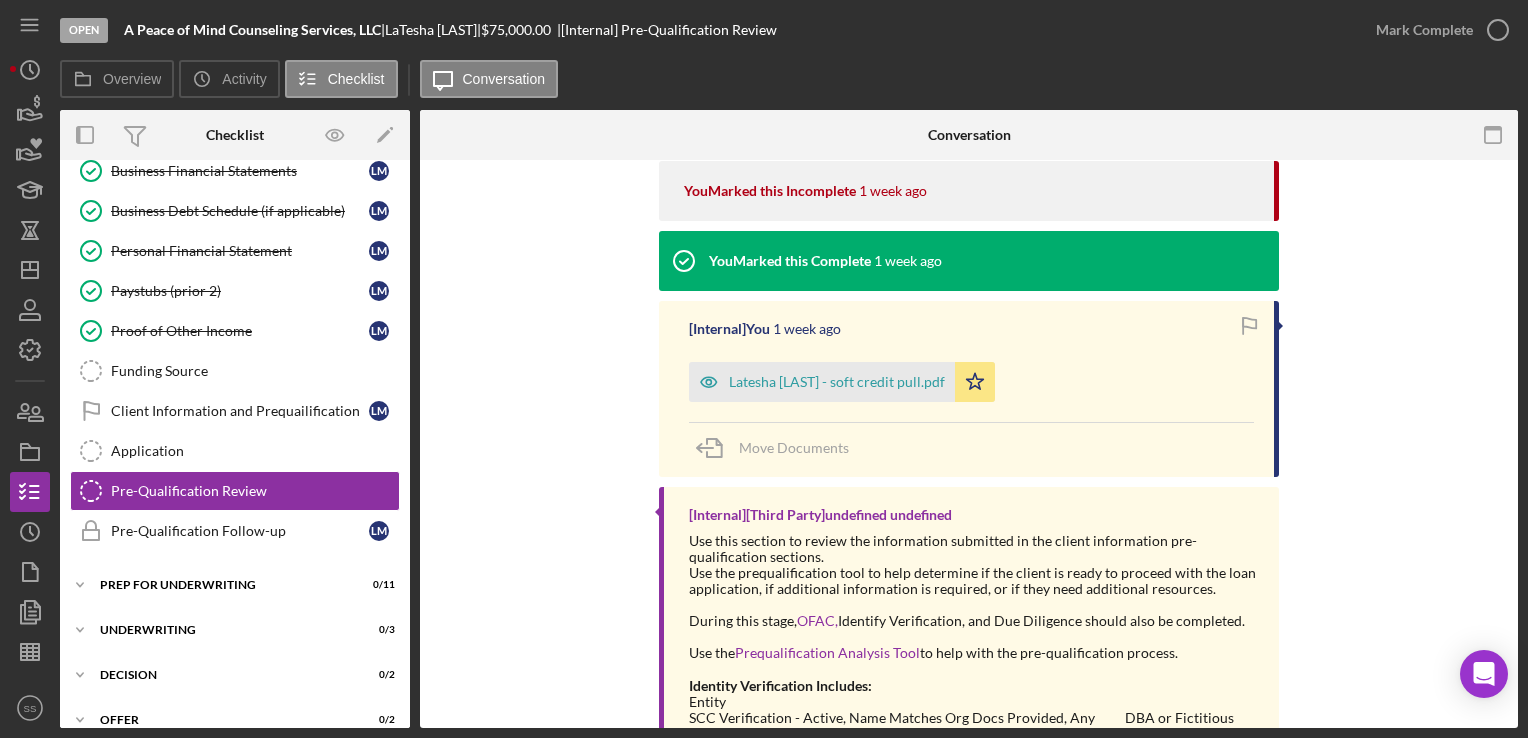 scroll, scrollTop: 1122, scrollLeft: 0, axis: vertical 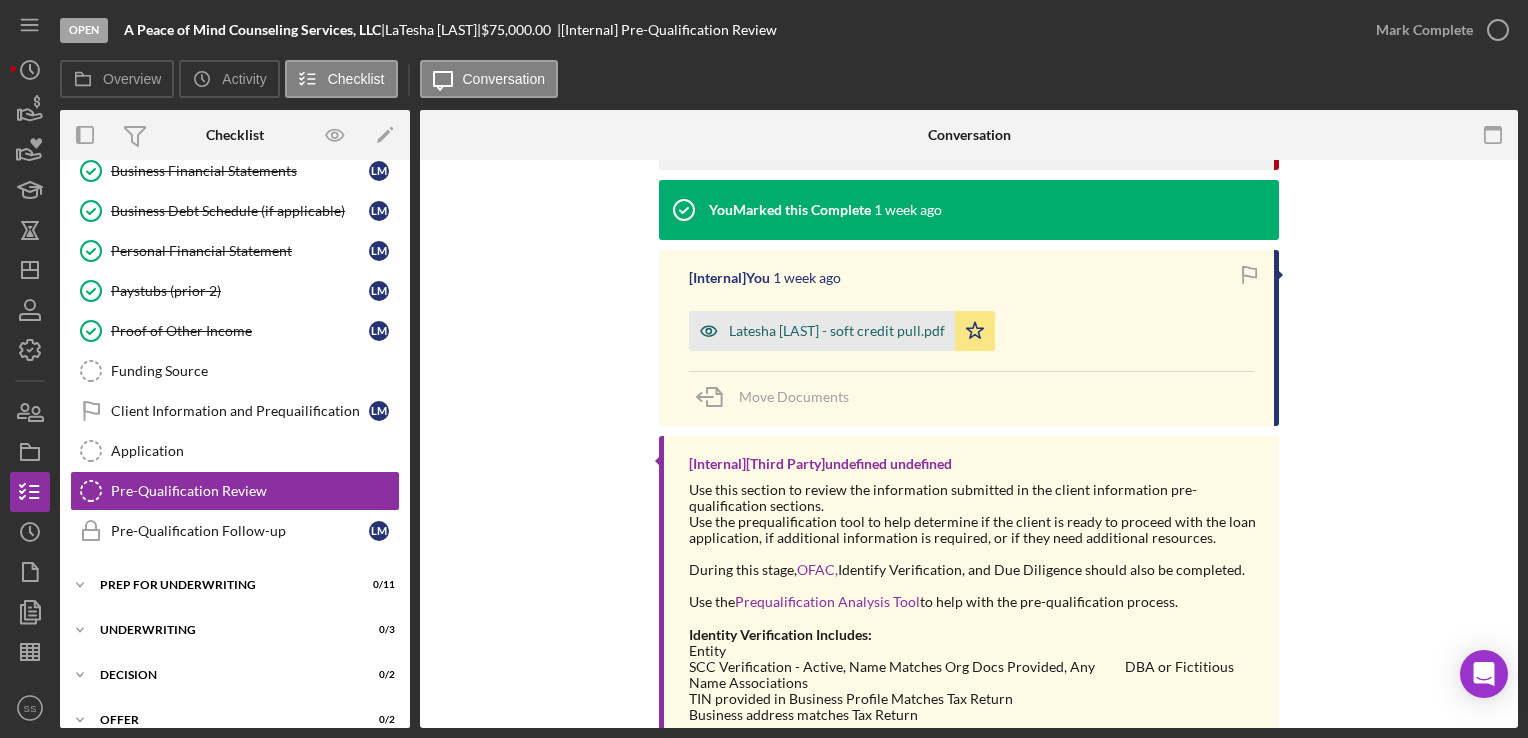 click on "[FIRST] [LAST] - soft credit pull.pdf" at bounding box center [822, 331] 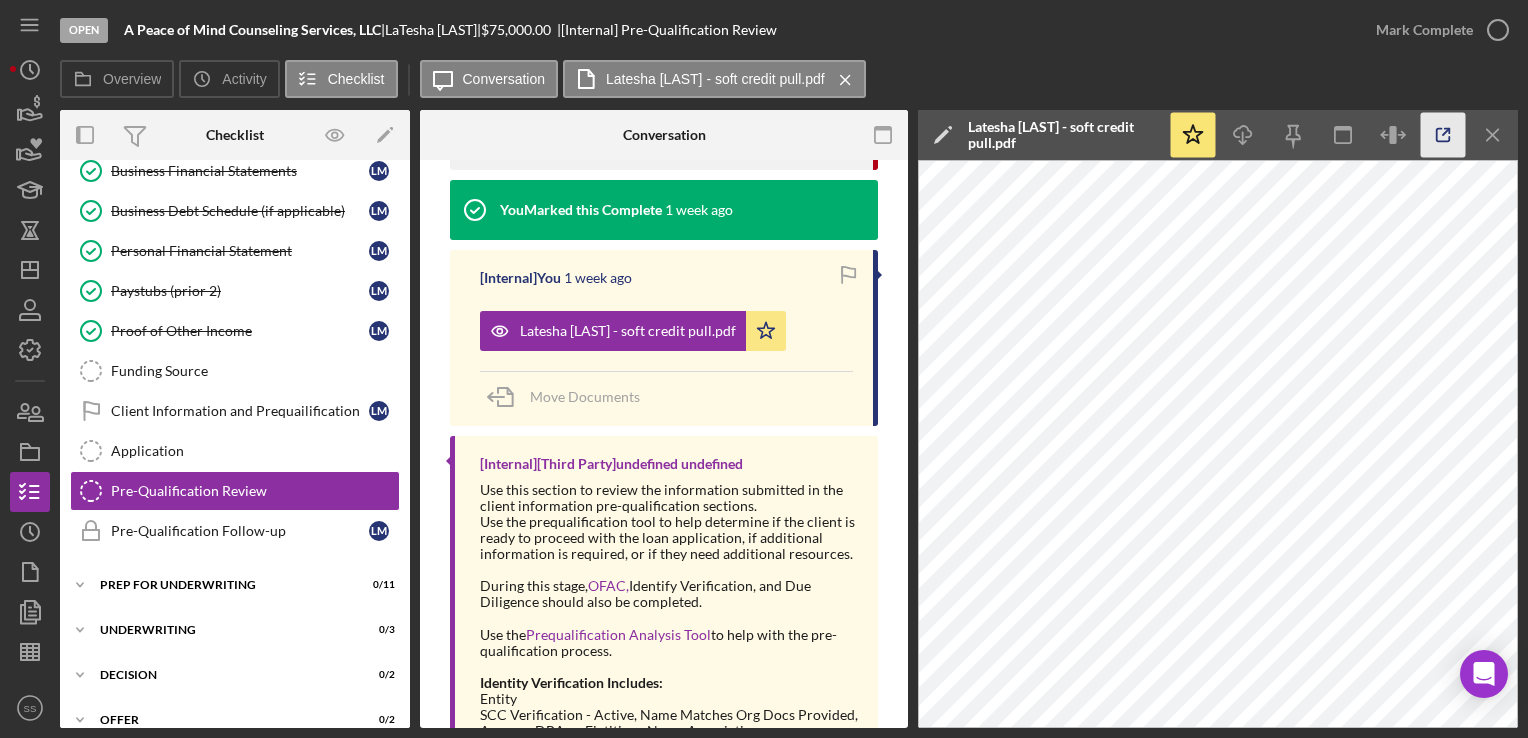 click 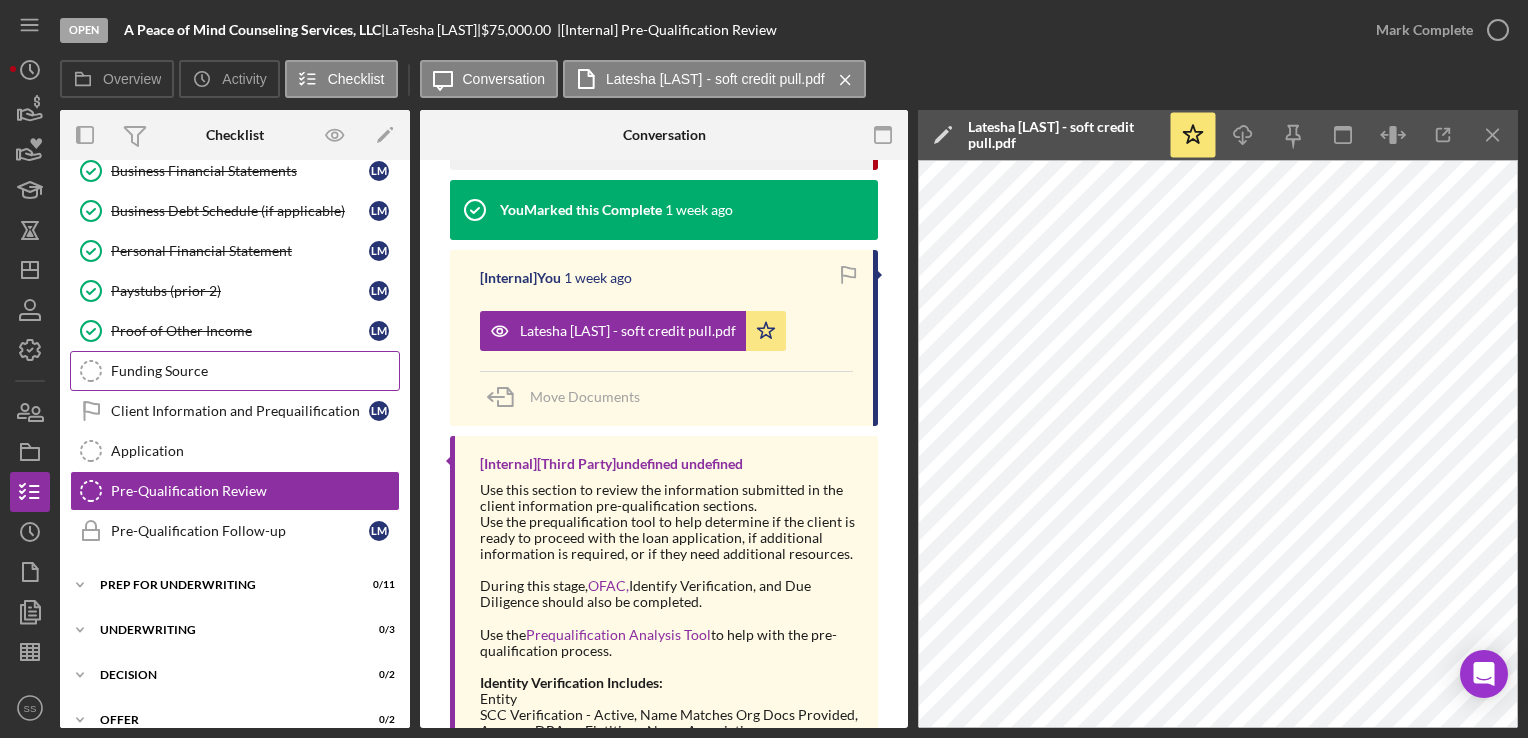 click on "Funding Source" at bounding box center (255, 371) 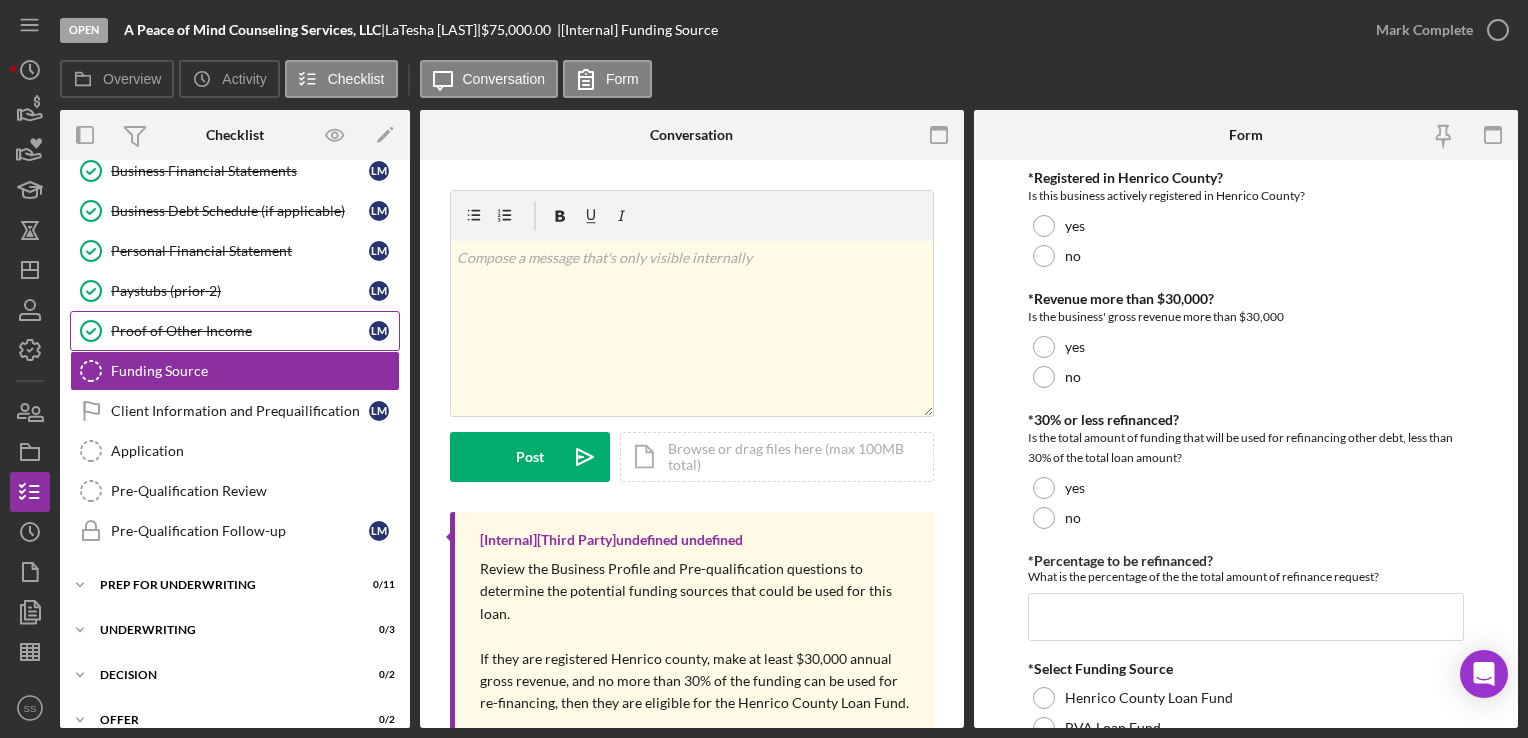 click on "Proof of Other Income  Proof of Other Income  L M" at bounding box center (235, 331) 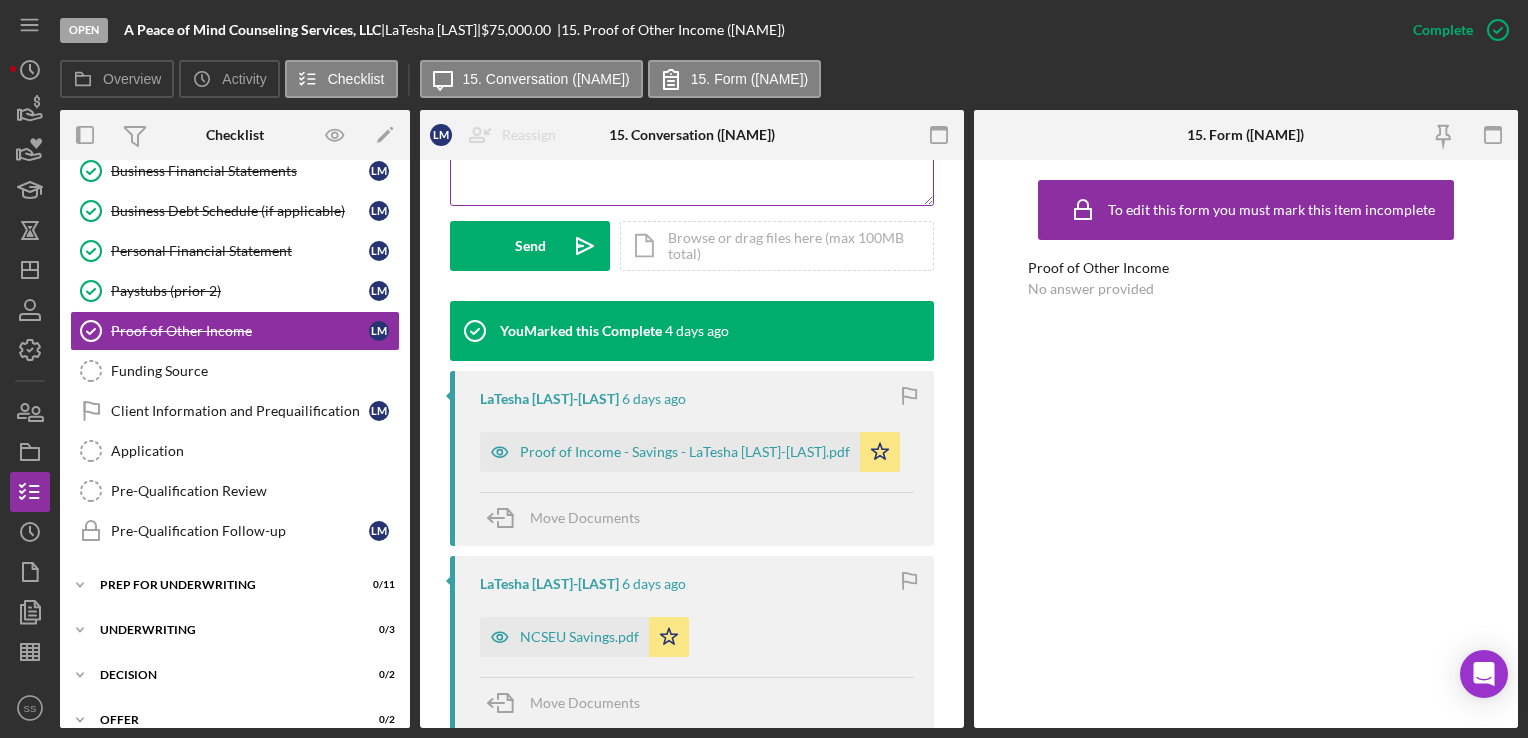 scroll, scrollTop: 604, scrollLeft: 0, axis: vertical 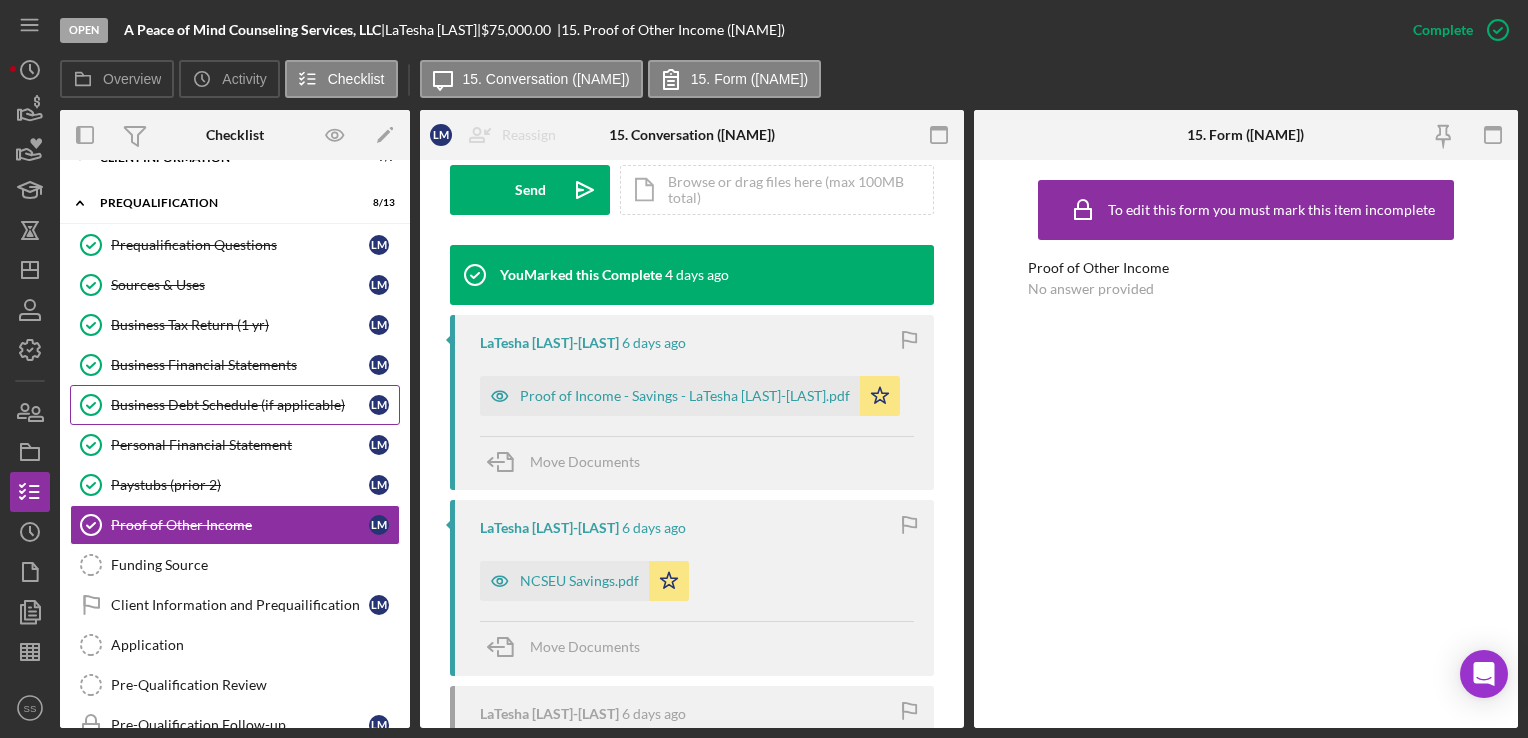 click on "Business Debt Schedule (if applicable)" at bounding box center [240, 405] 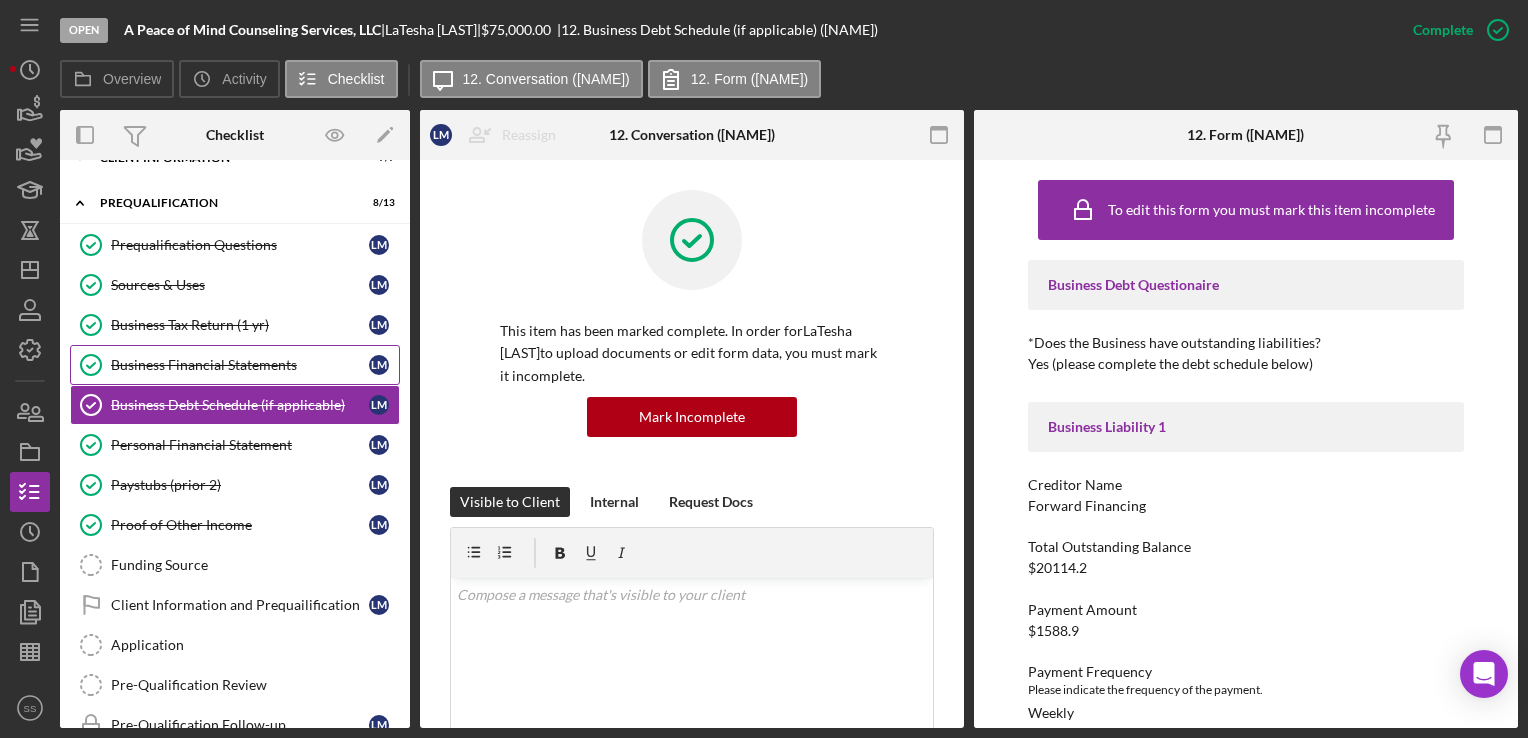 click on "Business Financial Statements Business Financial Statements L M" at bounding box center (235, 365) 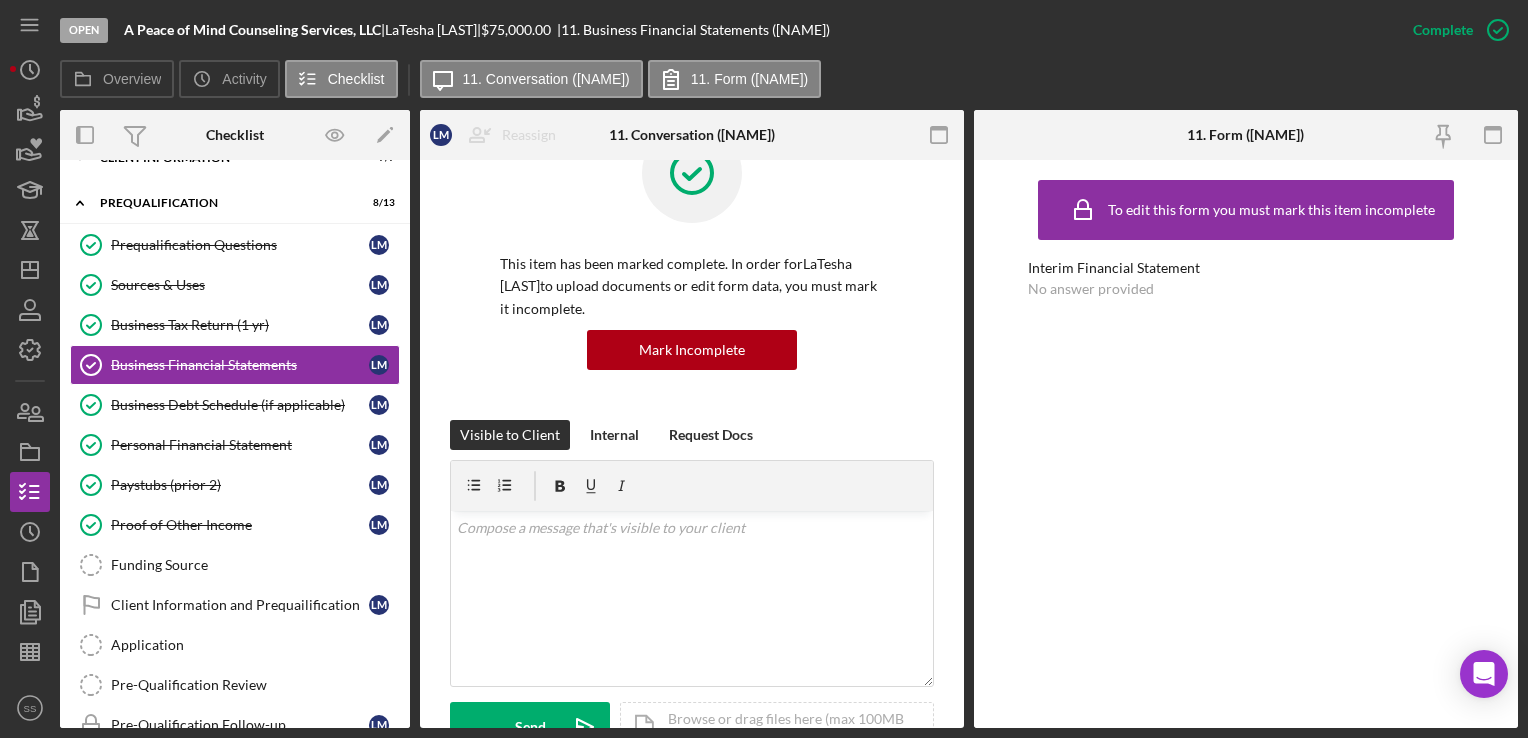 scroll, scrollTop: 0, scrollLeft: 0, axis: both 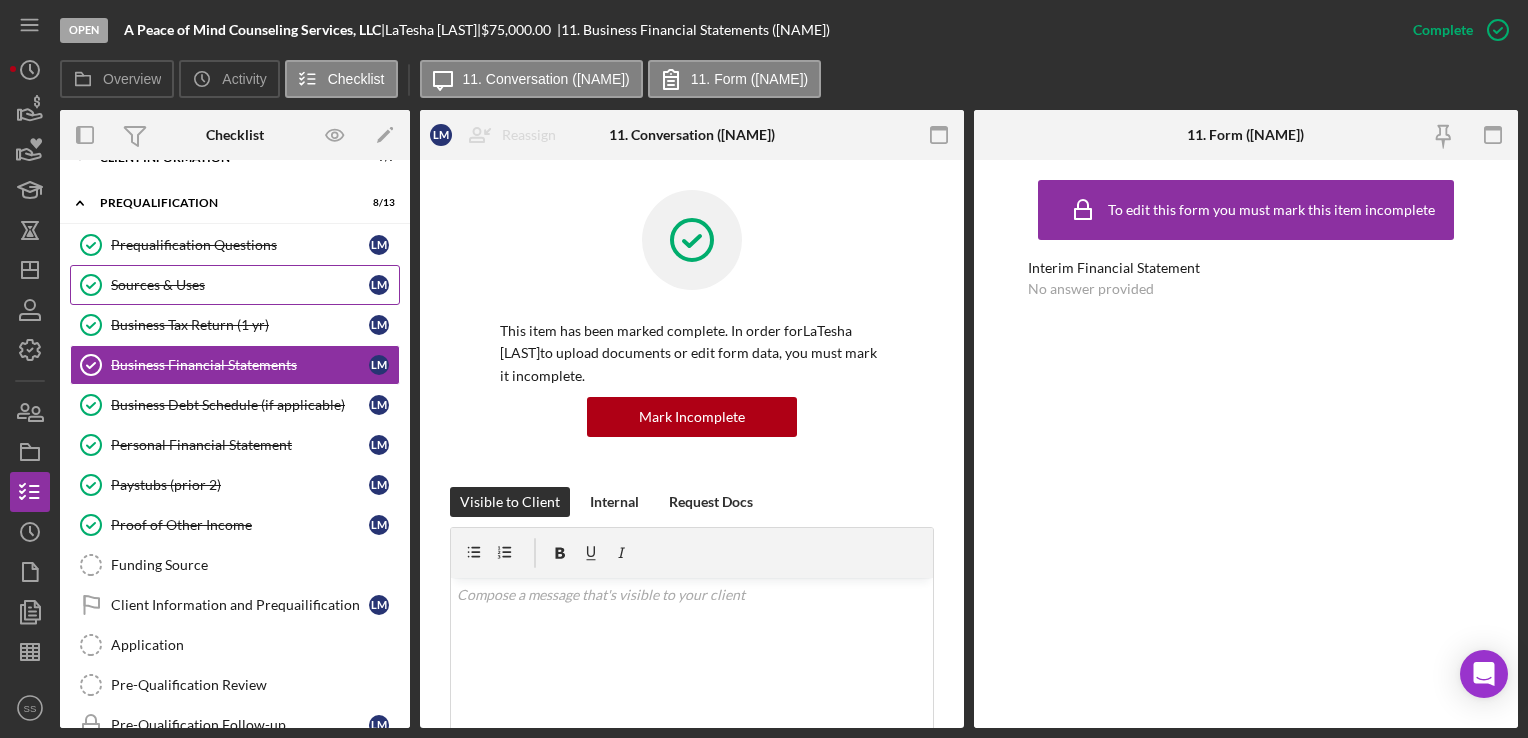 click on "Sources & Uses  Sources & Uses  [INITIAL] [INITIAL]" at bounding box center [235, 285] 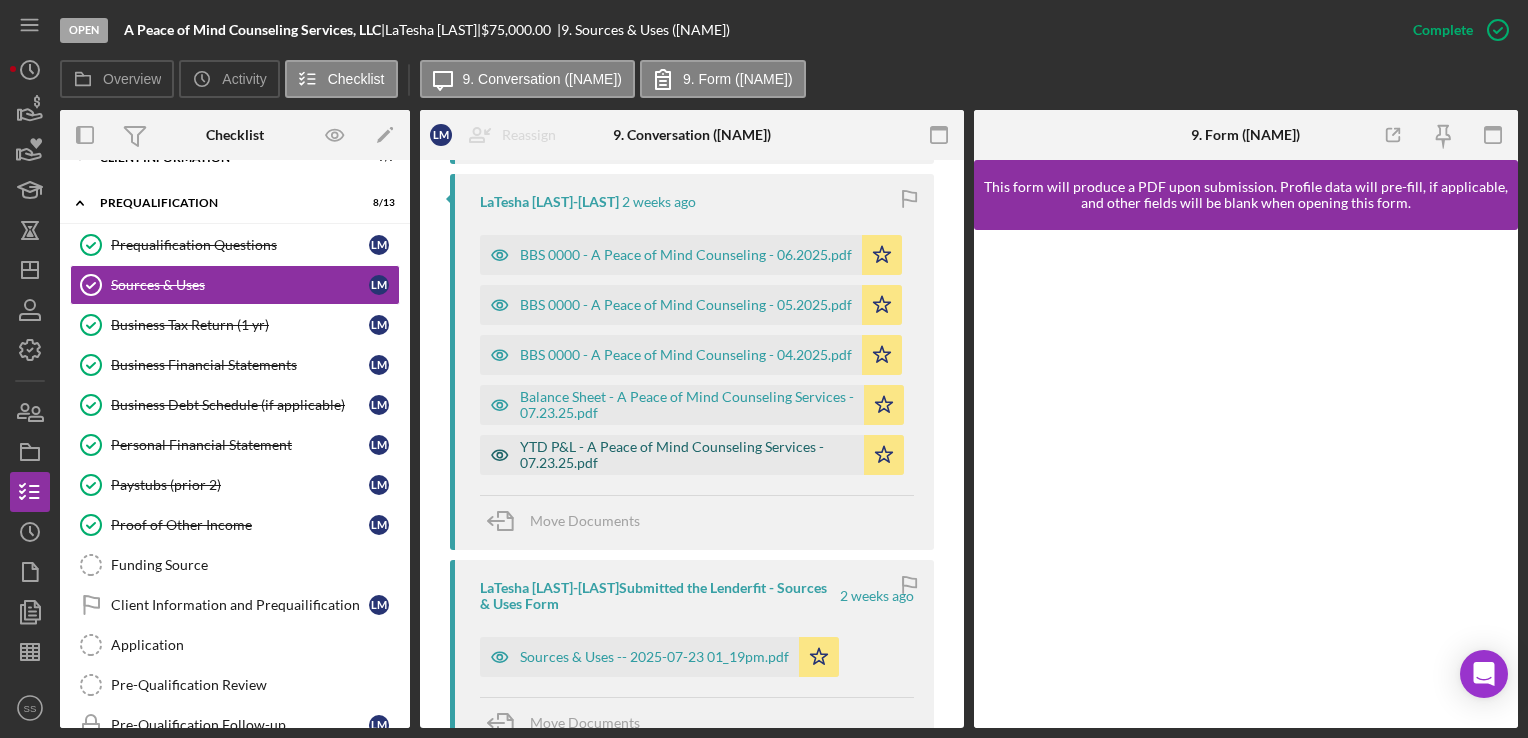 scroll, scrollTop: 980, scrollLeft: 0, axis: vertical 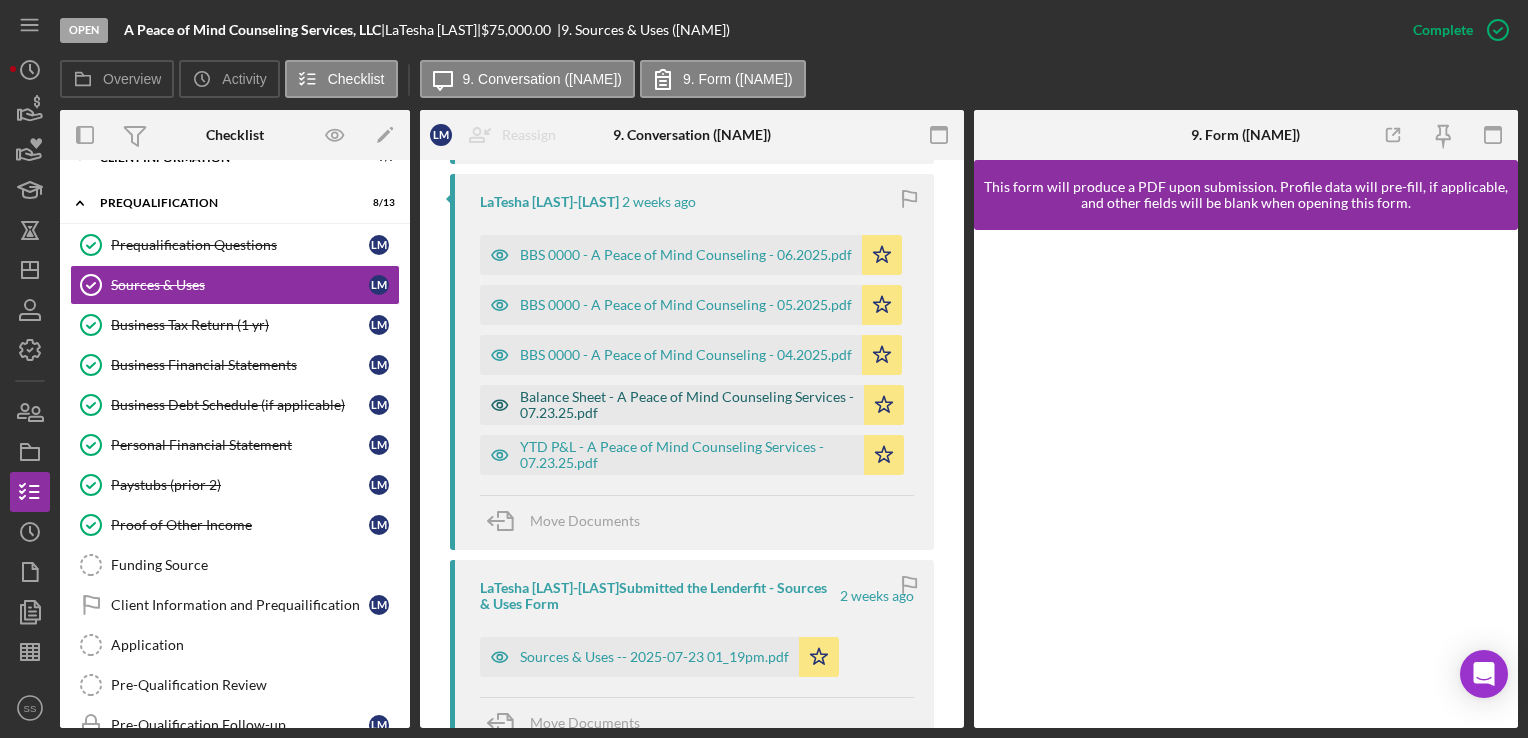 click on "Balance Sheet - A Peace of Mind Counseling Services - 07.23.25.pdf" at bounding box center (687, 405) 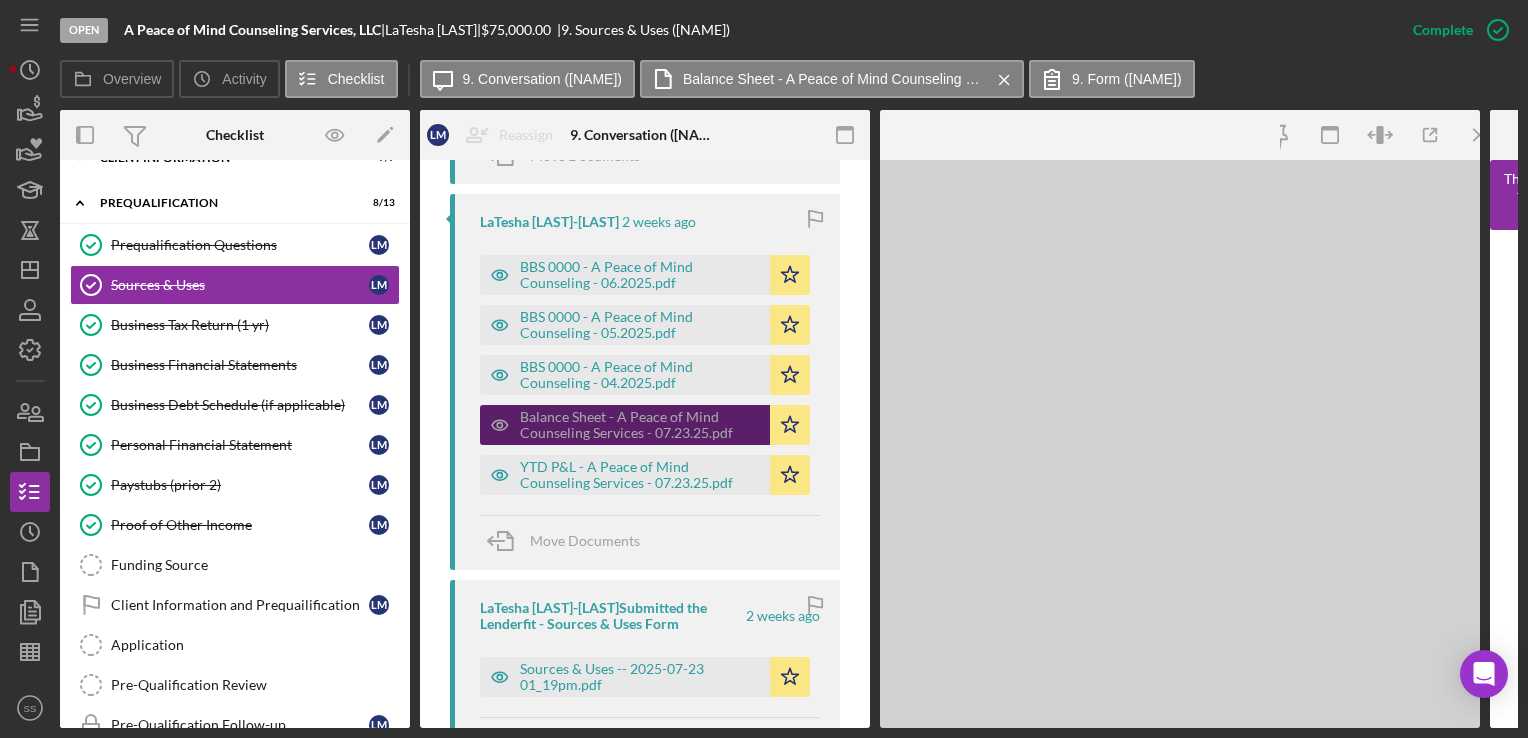 scroll, scrollTop: 1000, scrollLeft: 0, axis: vertical 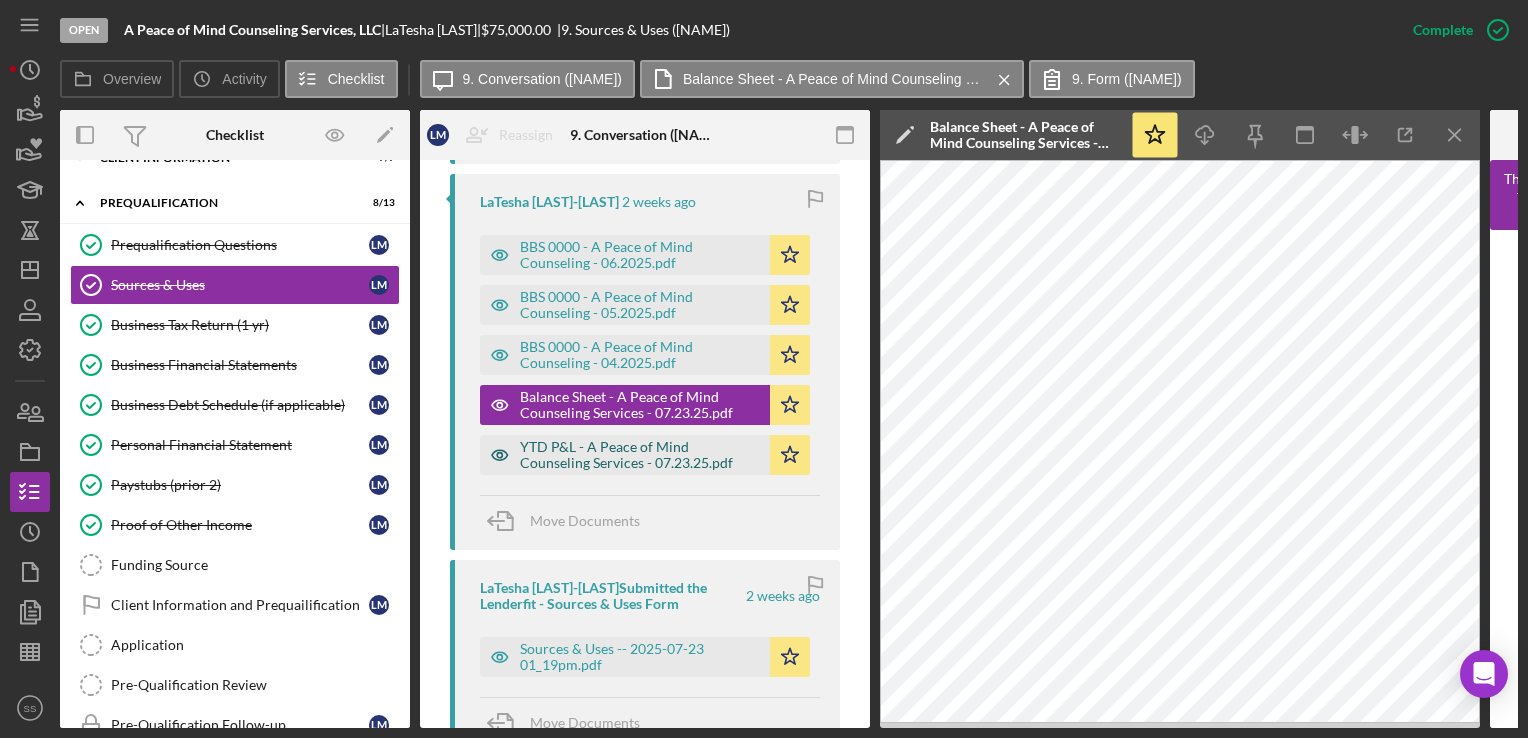 click on "YTD P&L - A Peace of Mind Counseling Services - 07.23.25.pdf" at bounding box center (640, 455) 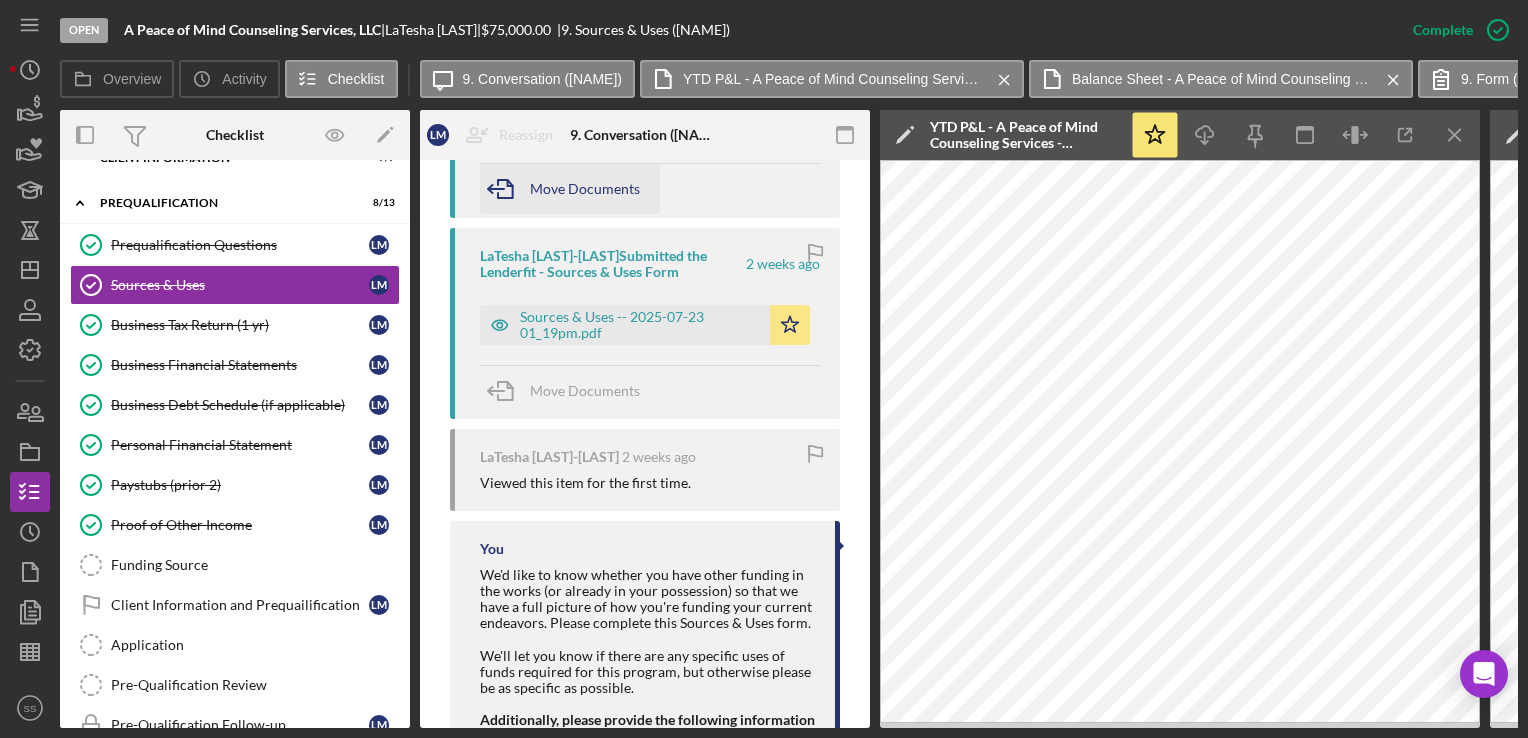scroll, scrollTop: 1332, scrollLeft: 0, axis: vertical 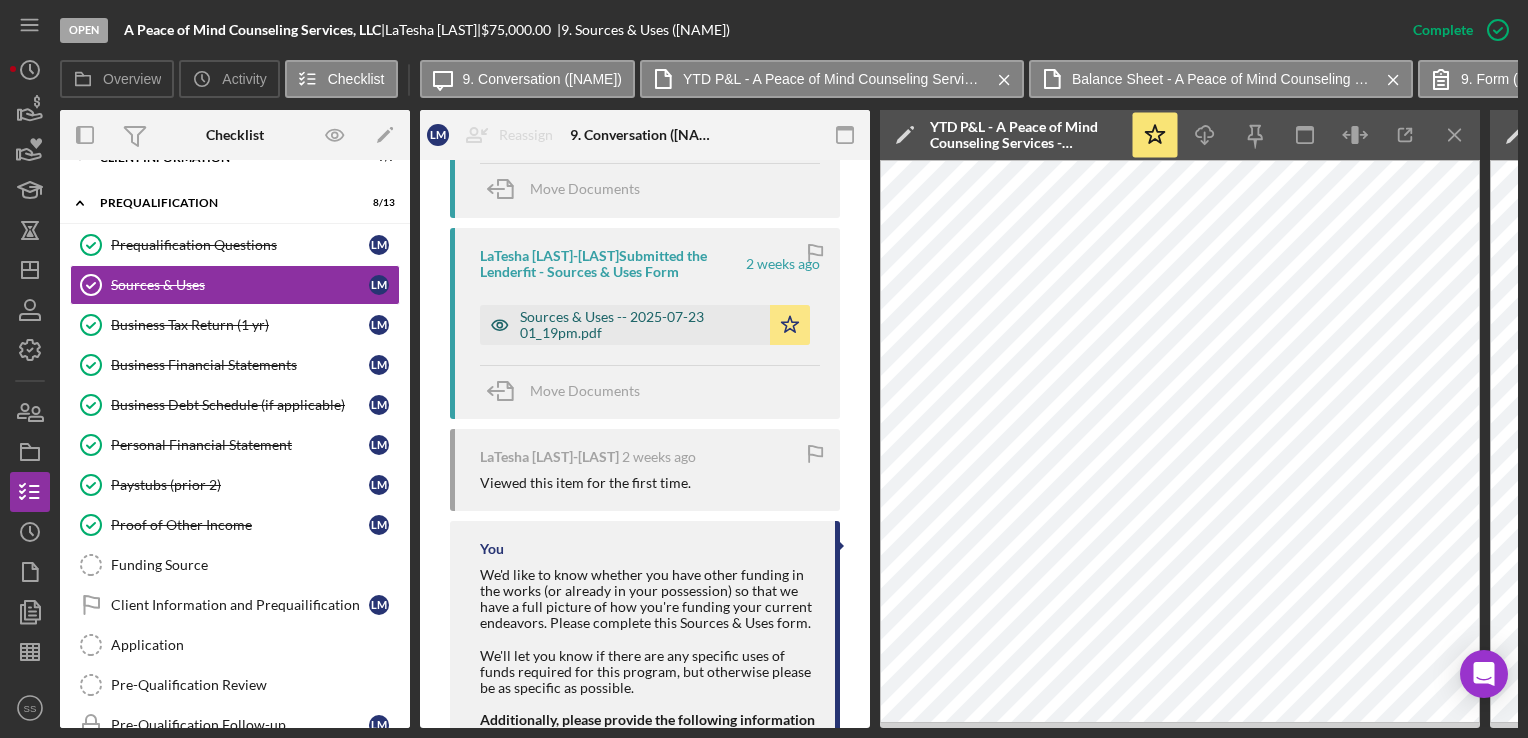 click on "Sources & Uses -- 2025-07-23 01_19pm.pdf" at bounding box center [640, 325] 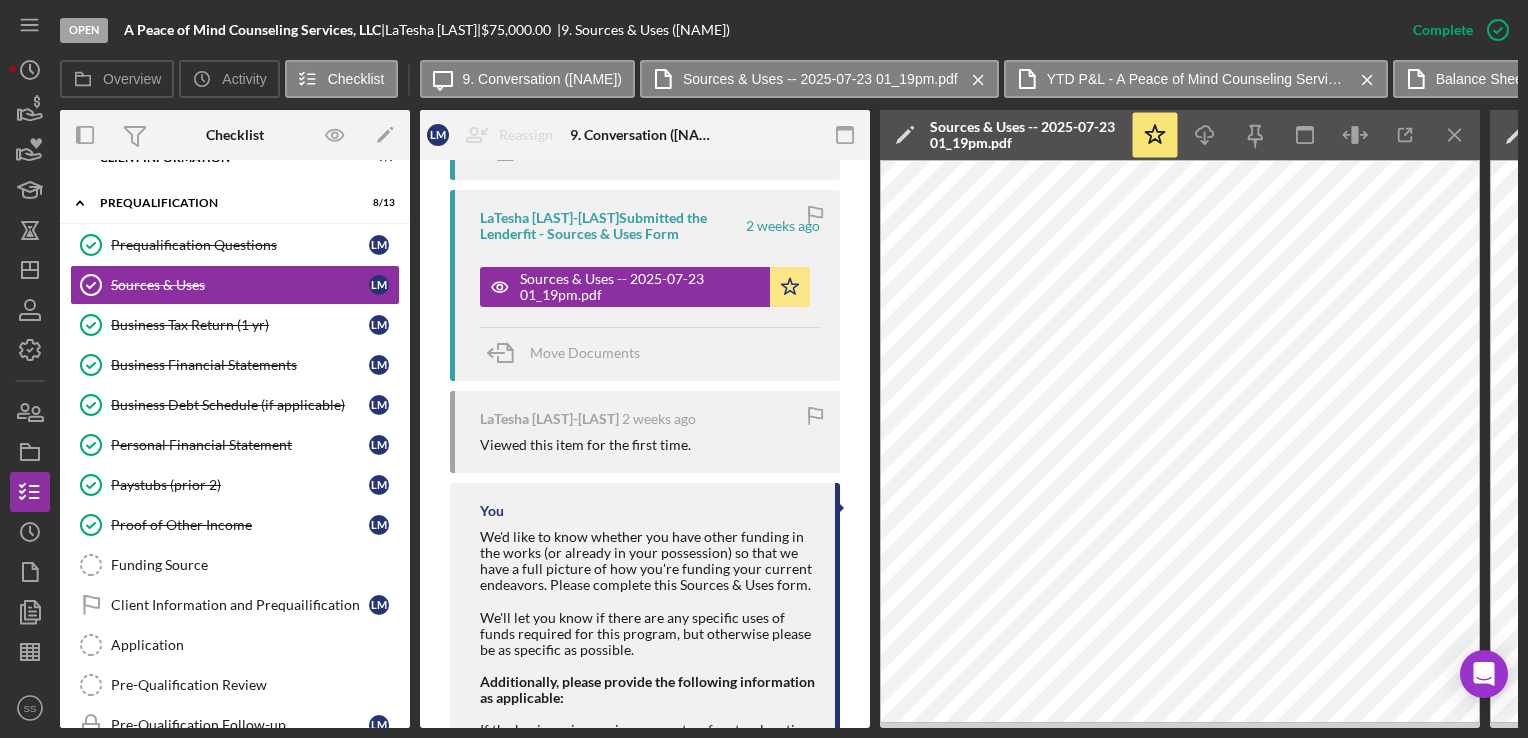 scroll, scrollTop: 1375, scrollLeft: 0, axis: vertical 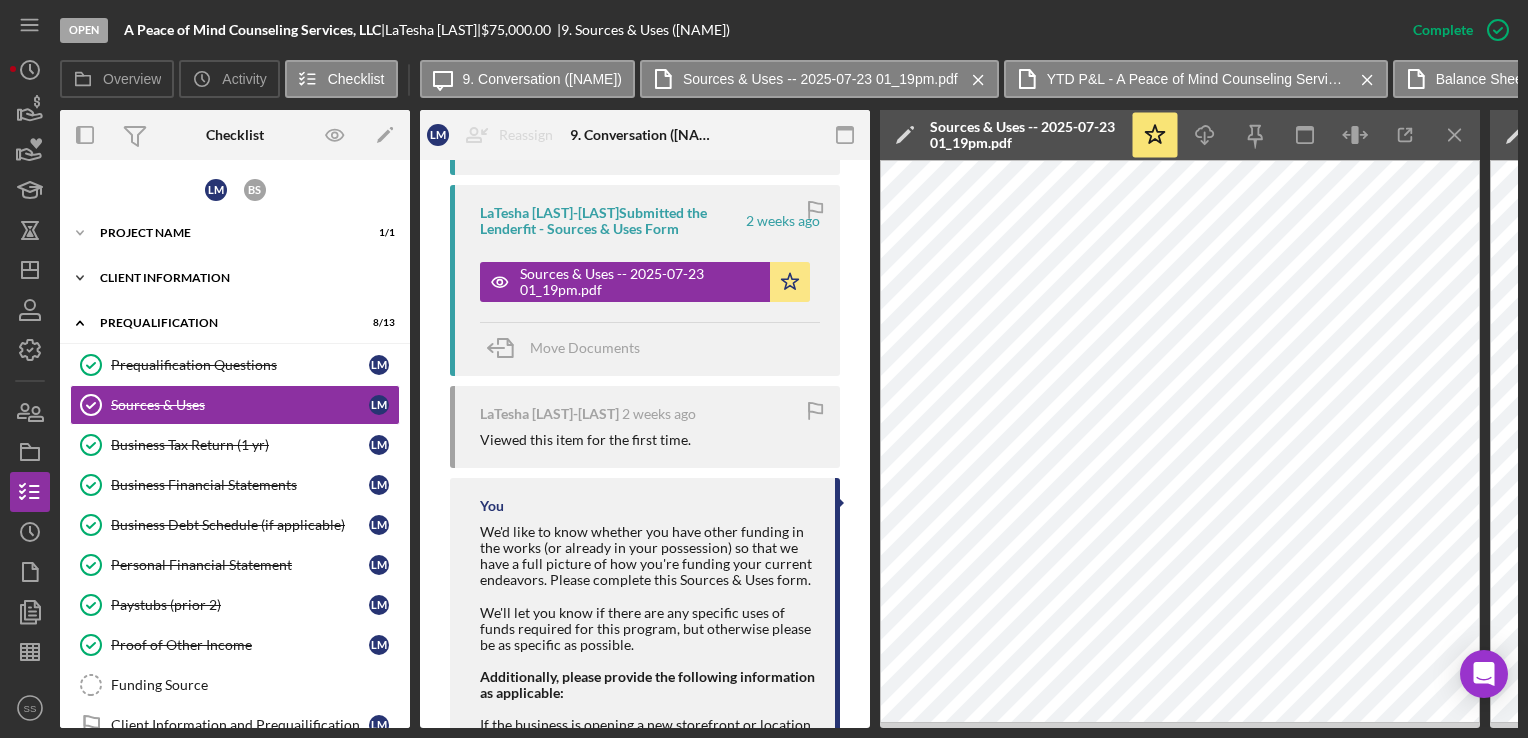 click on "Icon/Expander Client Information 7 / 7" at bounding box center (235, 278) 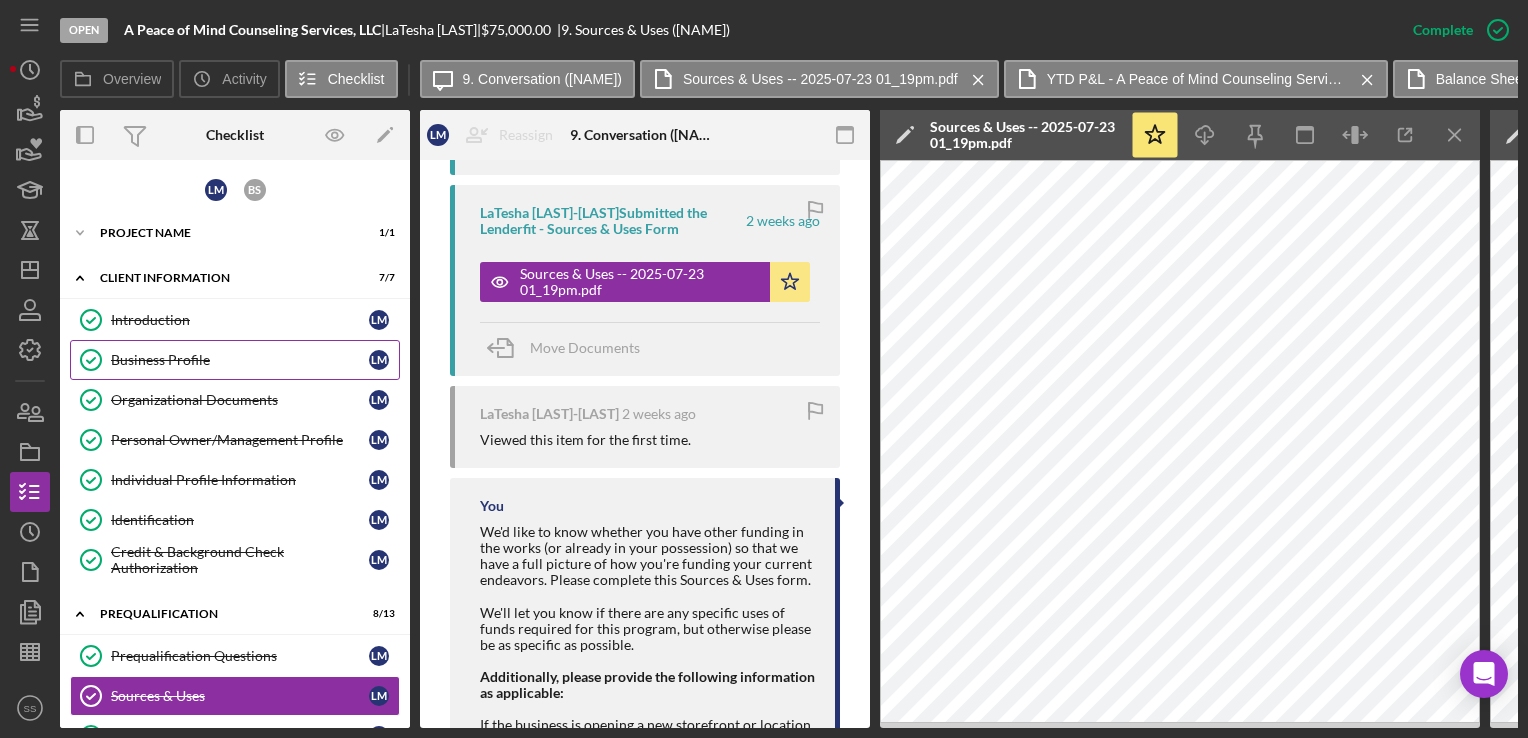 click on "Business Profile" at bounding box center [240, 360] 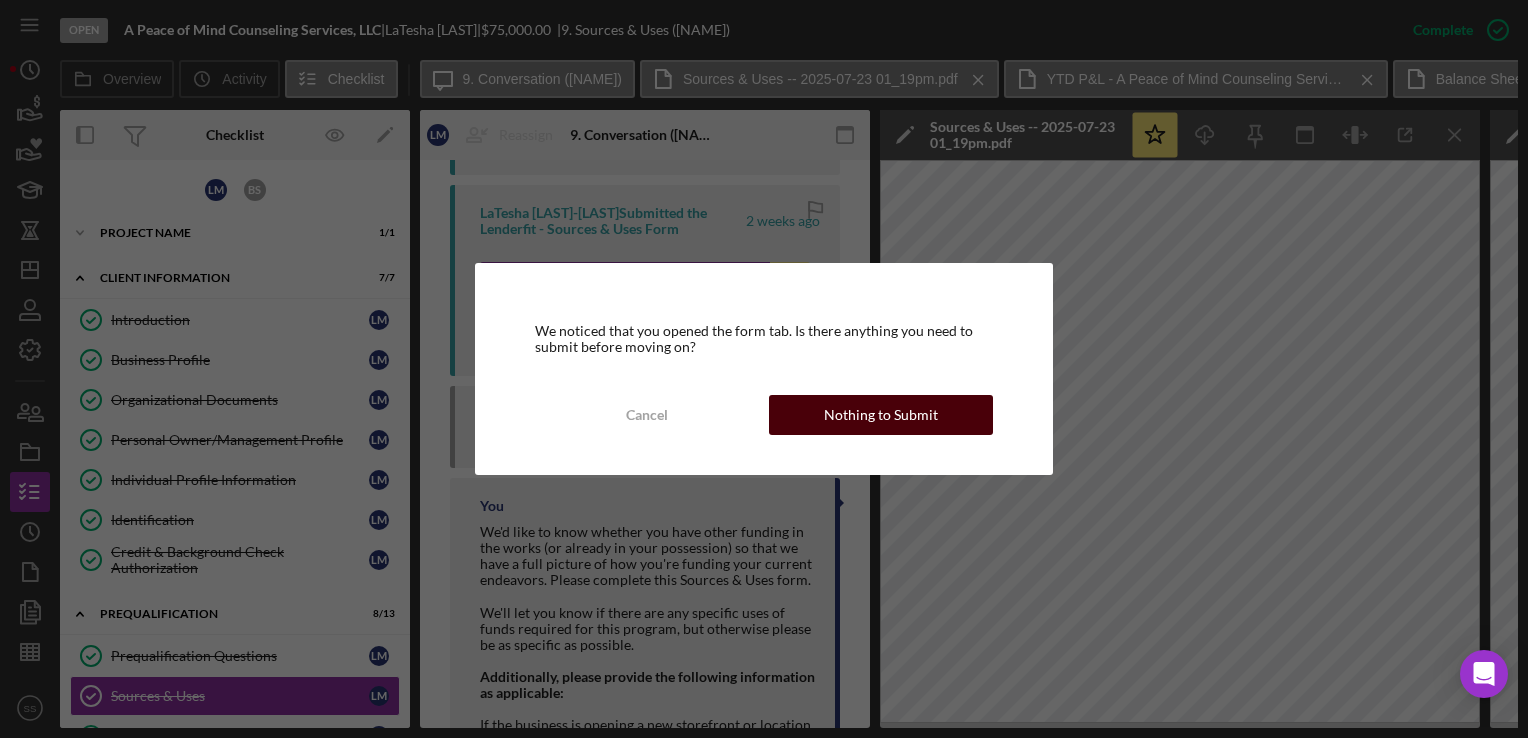 click on "Nothing to Submit" at bounding box center (881, 415) 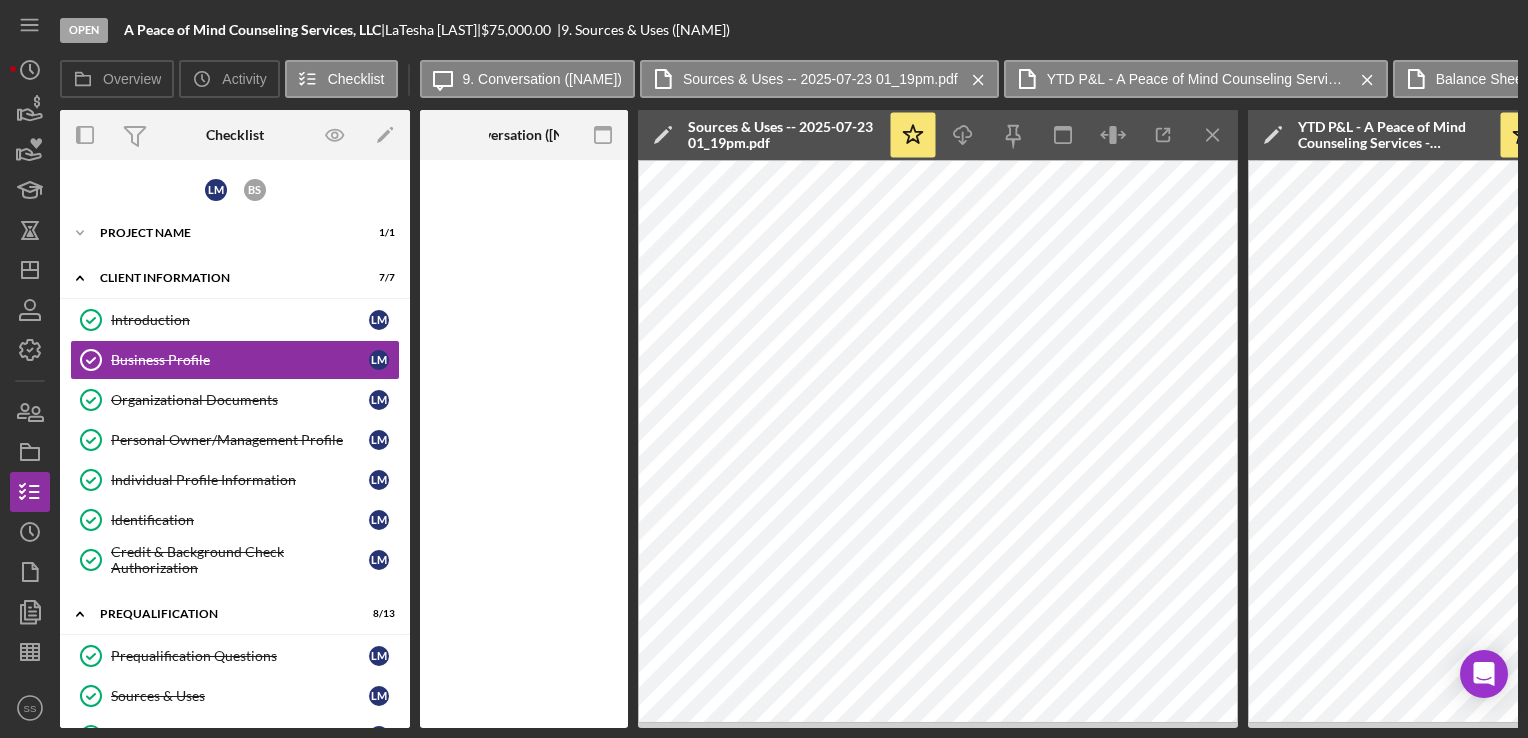 scroll, scrollTop: 0, scrollLeft: 0, axis: both 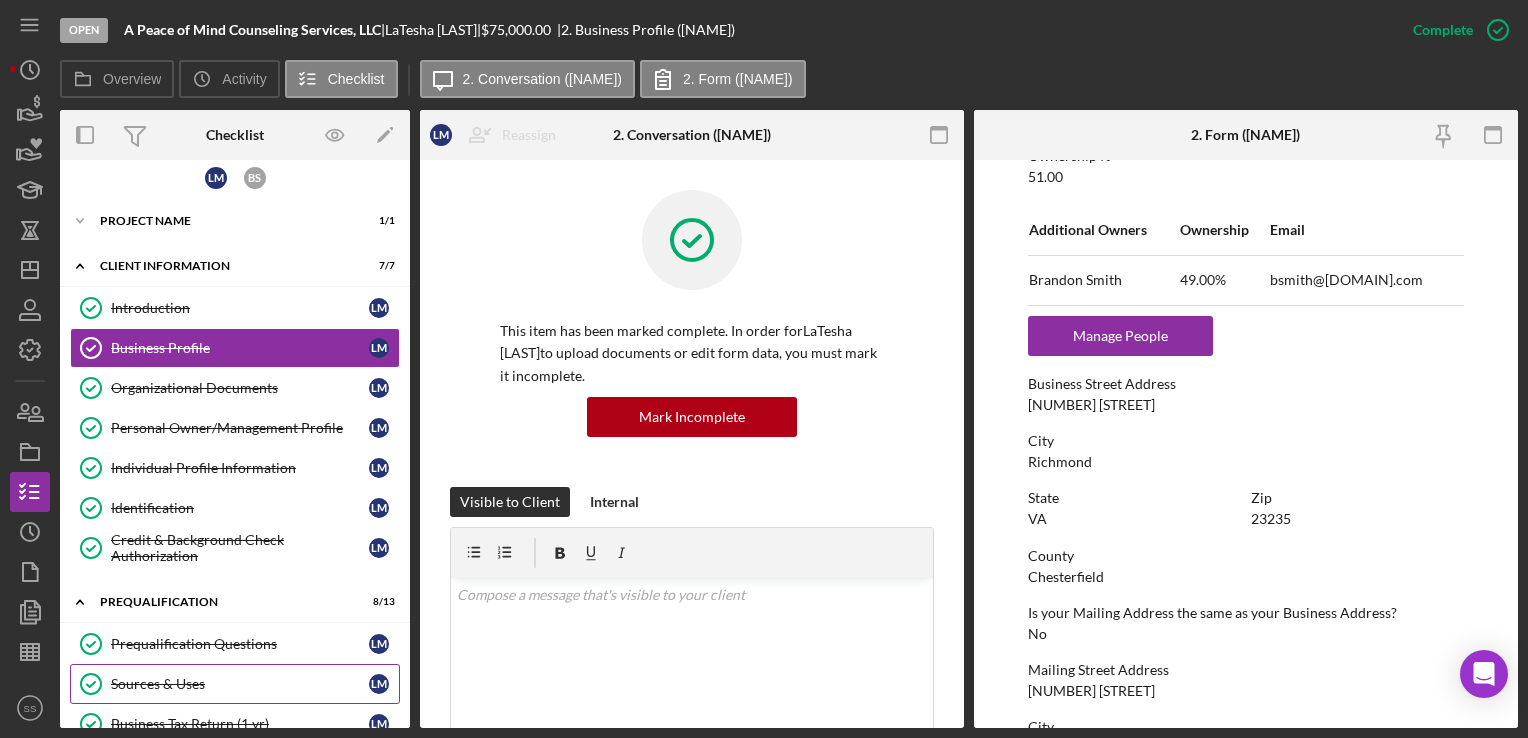 click on "Sources & Uses" at bounding box center [240, 684] 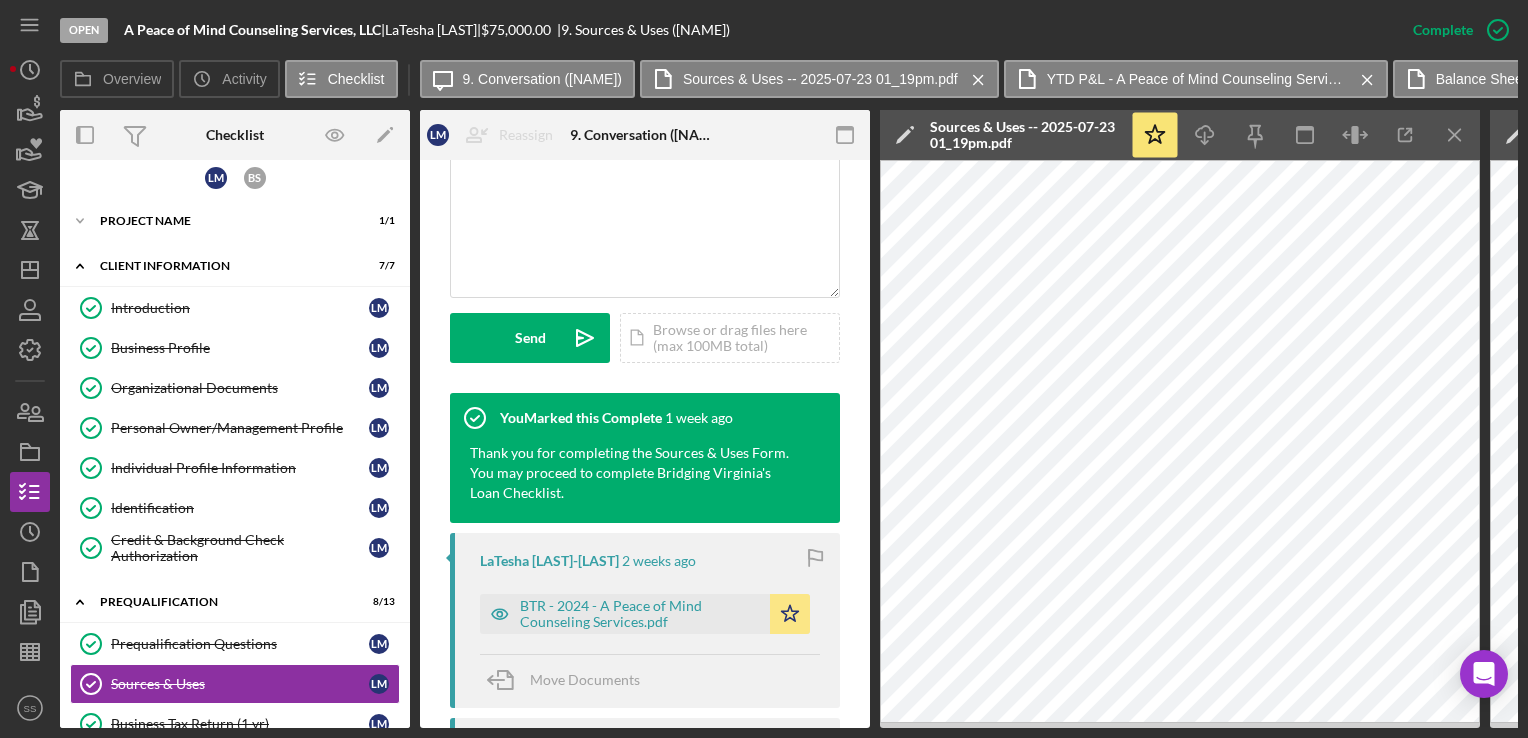 scroll, scrollTop: 458, scrollLeft: 0, axis: vertical 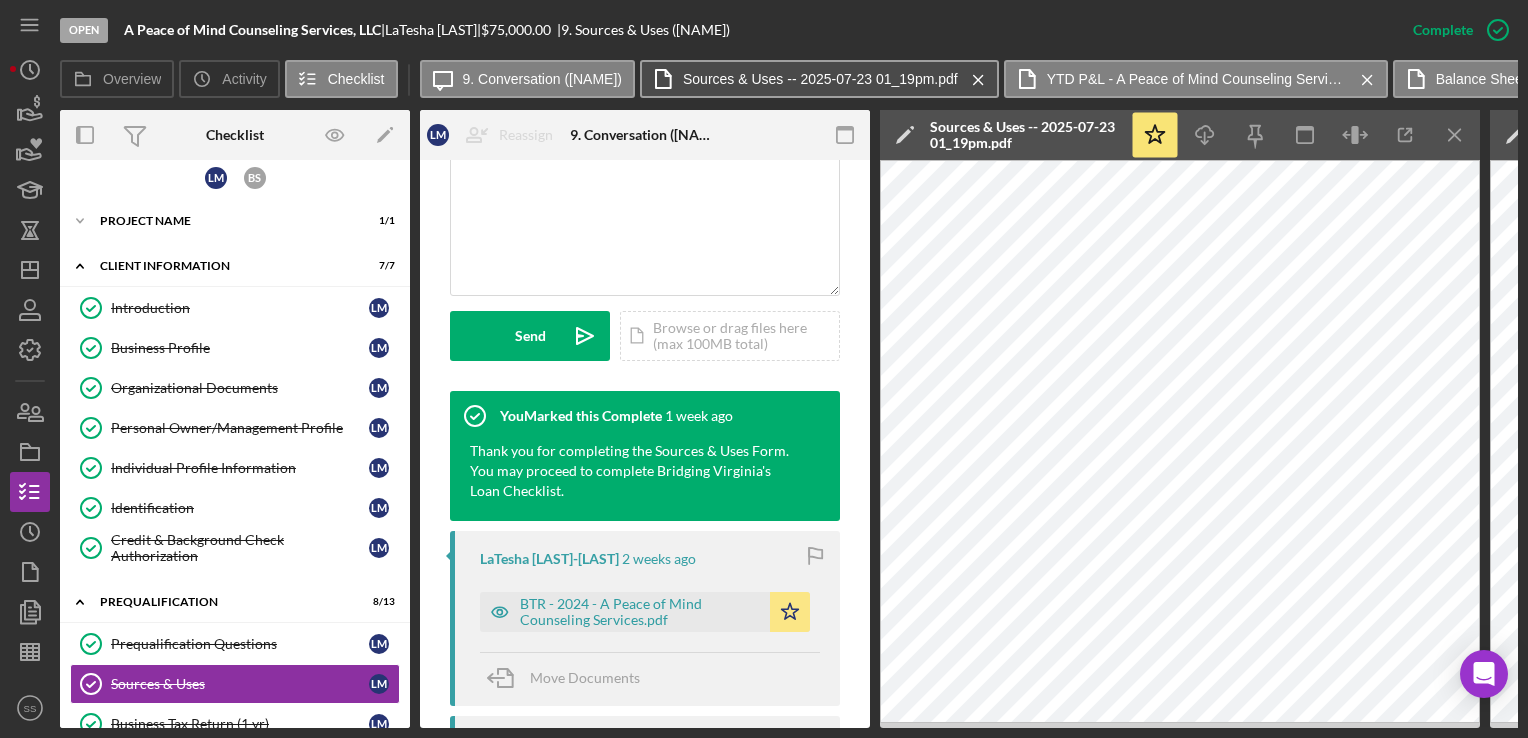 click on "Sources & Uses -- 2025-07-23 01_19pm.pdf" at bounding box center [820, 79] 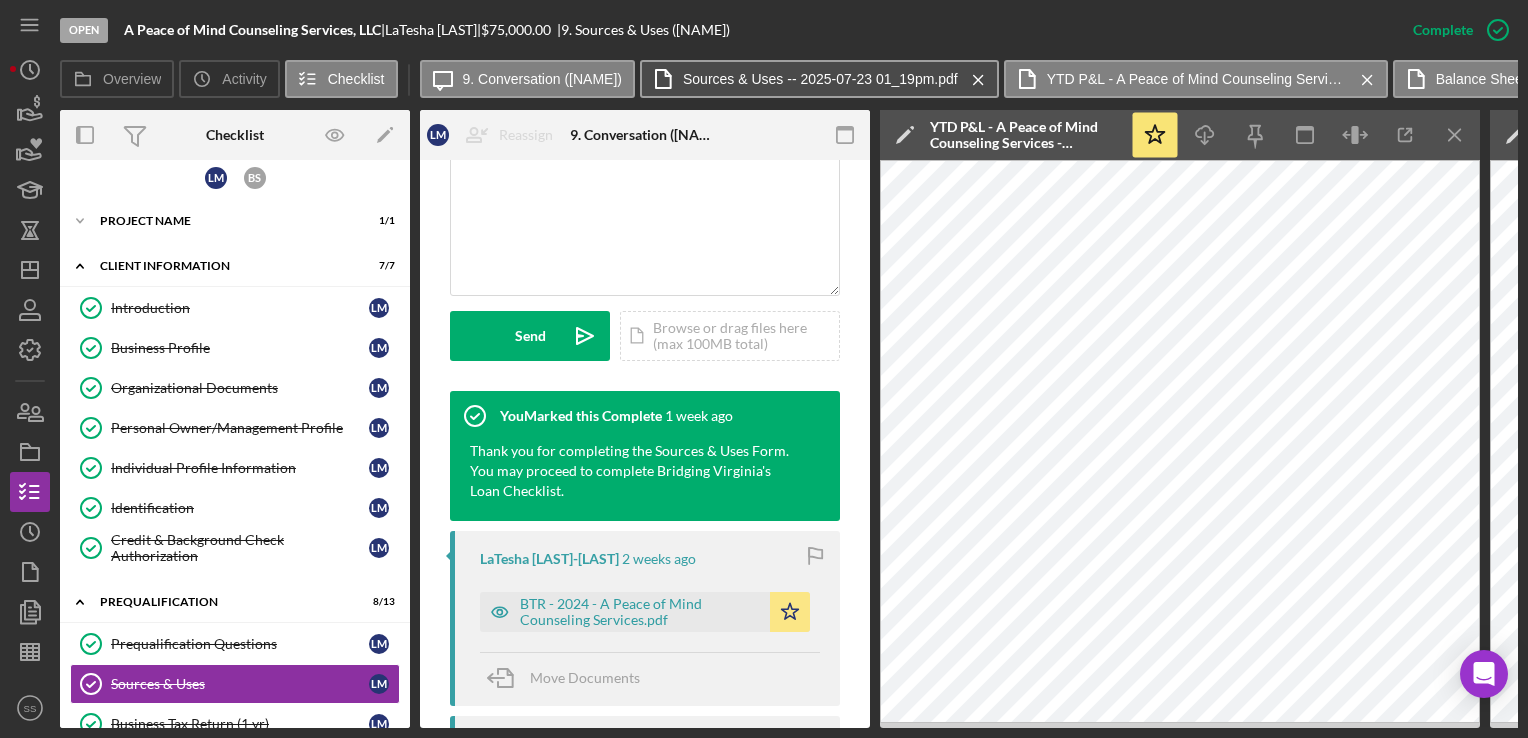 click on "Sources & Uses -- 2025-07-23 01_19pm.pdf Icon/Menu Close" at bounding box center (819, 79) 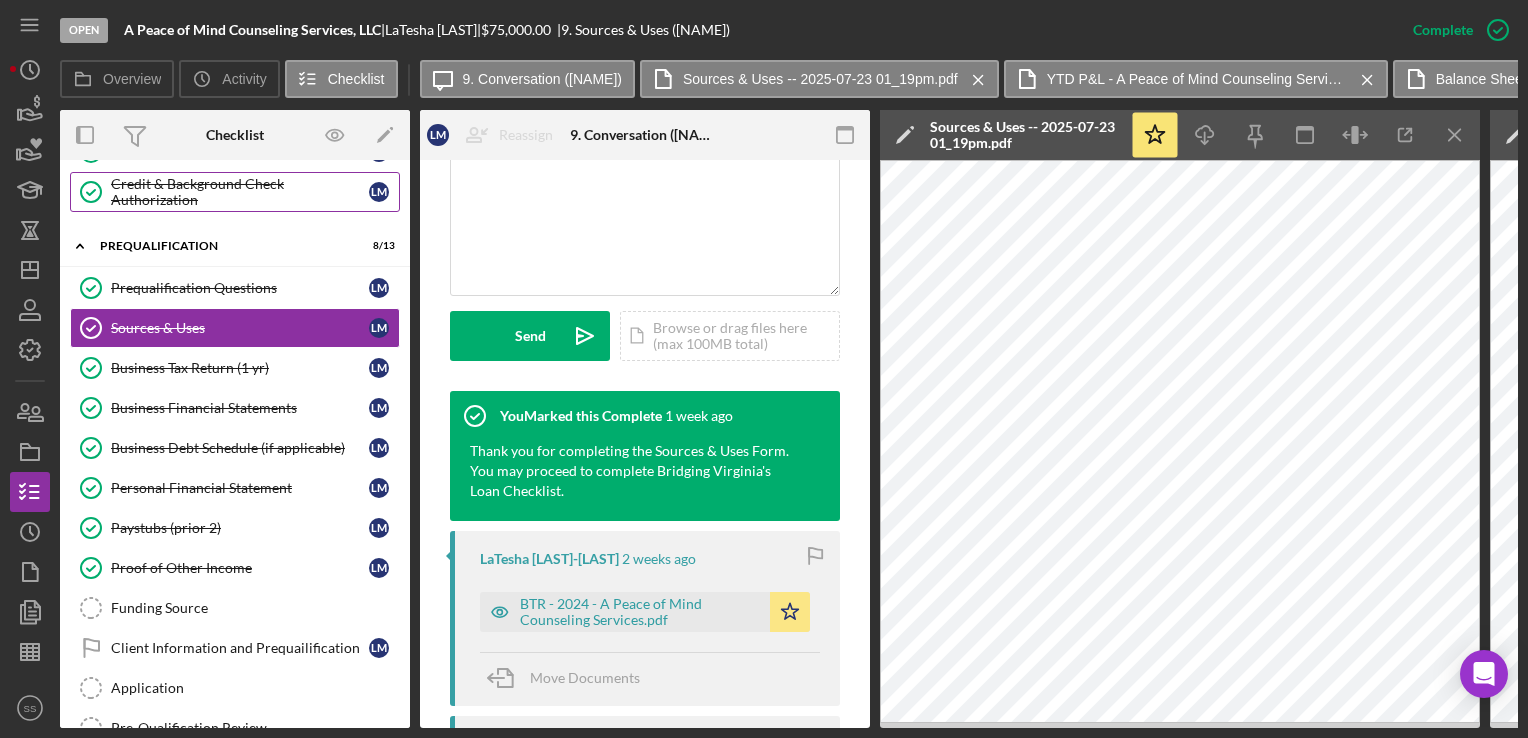 scroll, scrollTop: 375, scrollLeft: 0, axis: vertical 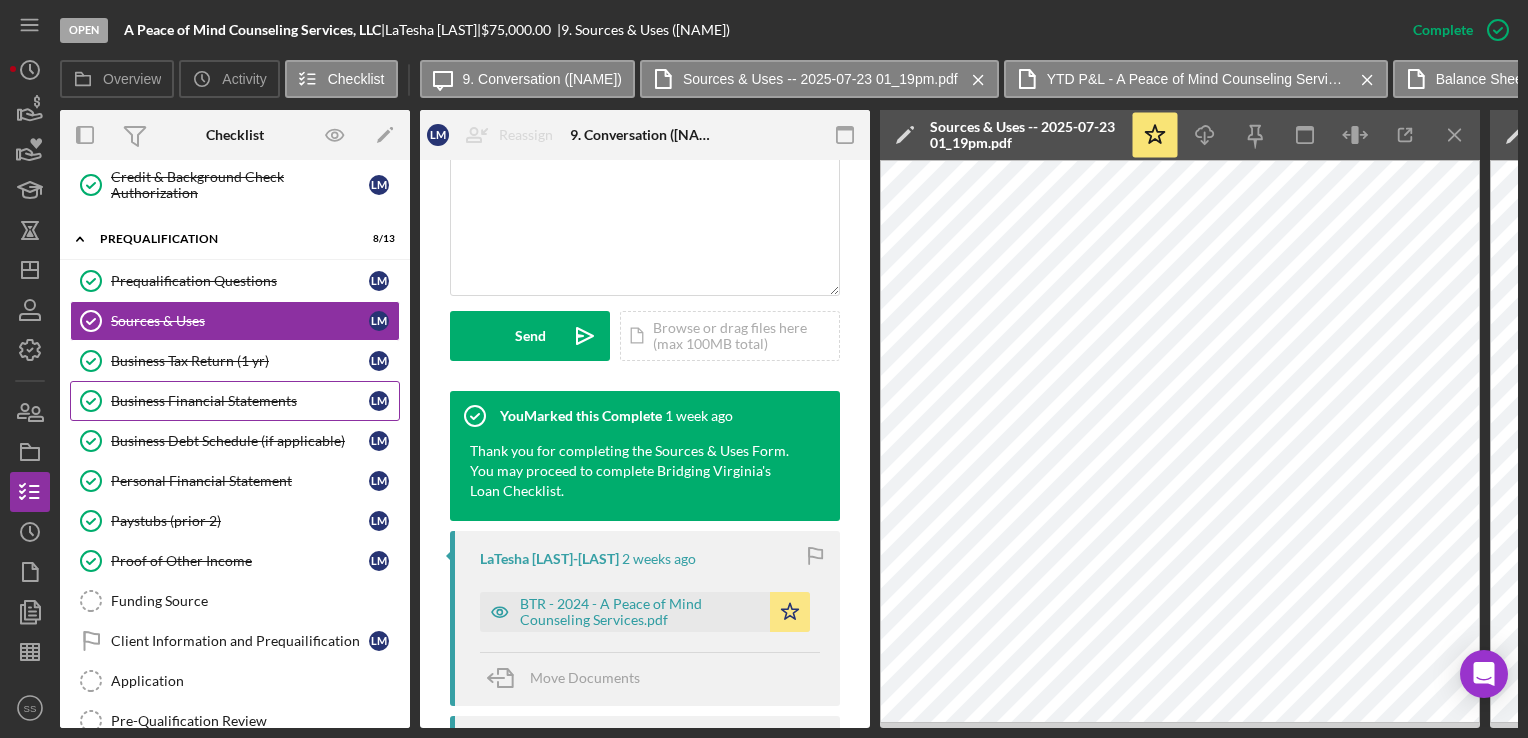 click on "Business Financial Statements" at bounding box center (240, 401) 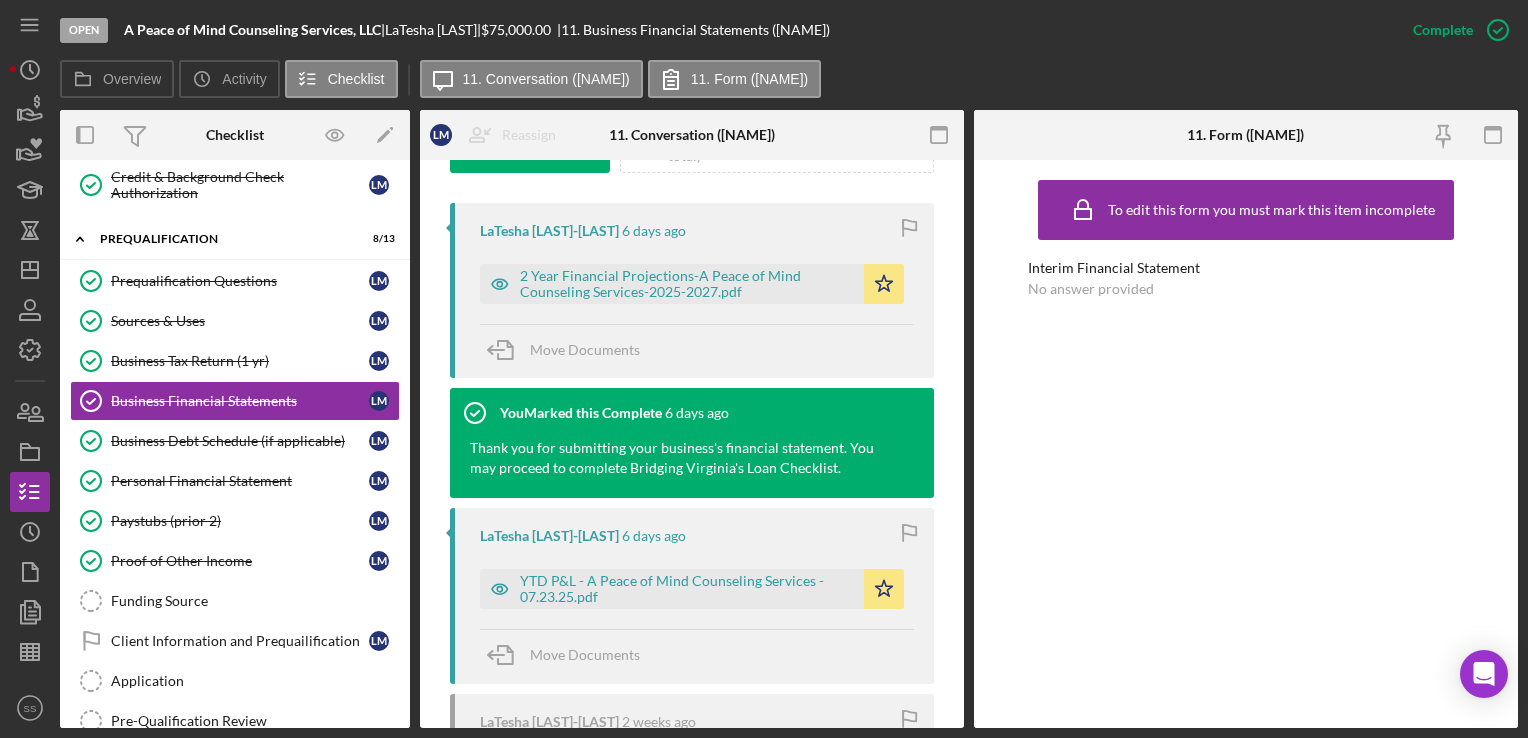 scroll, scrollTop: 647, scrollLeft: 0, axis: vertical 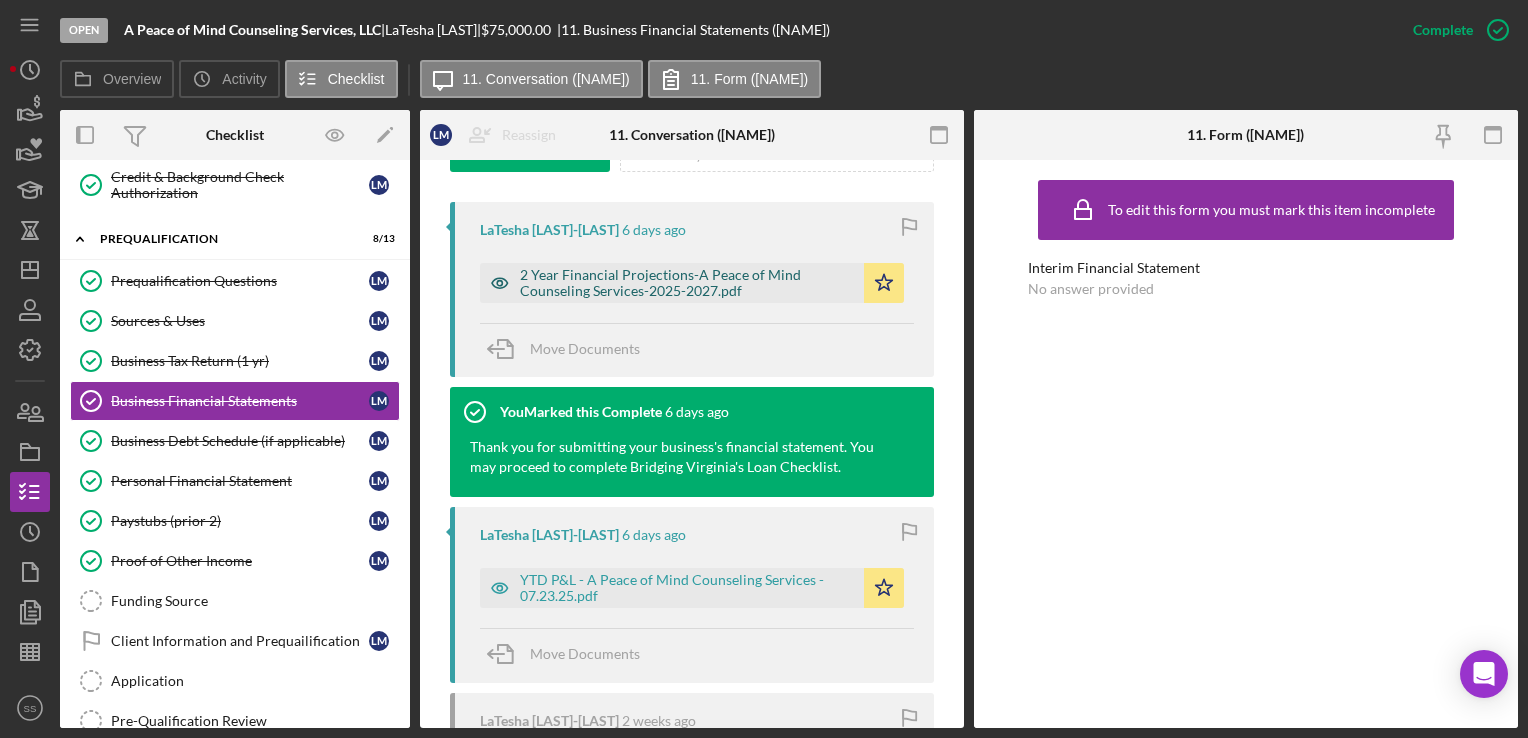 click on "2 Year Financial Projections-A Peace of Mind Counseling Services-2025-2027.pdf" at bounding box center [672, 283] 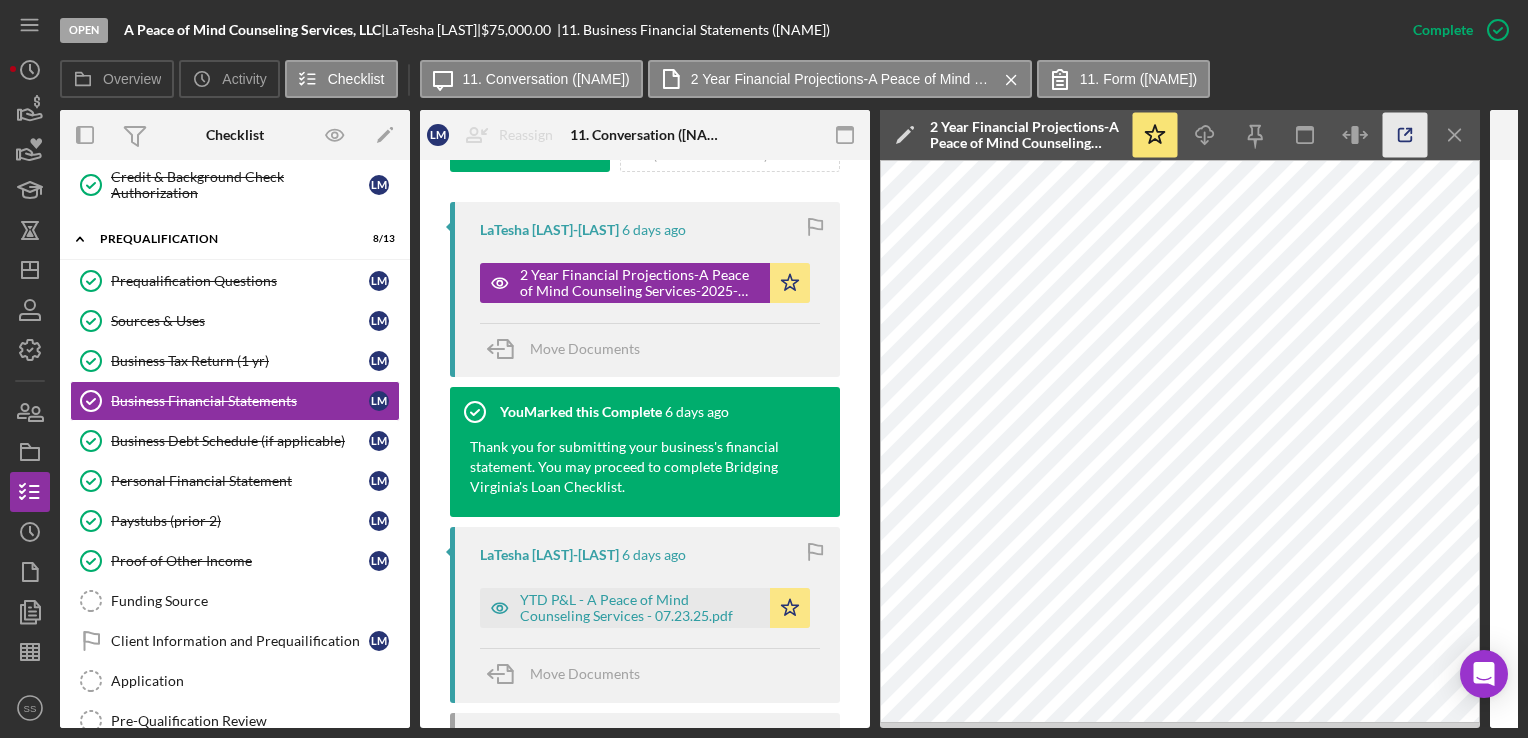 click 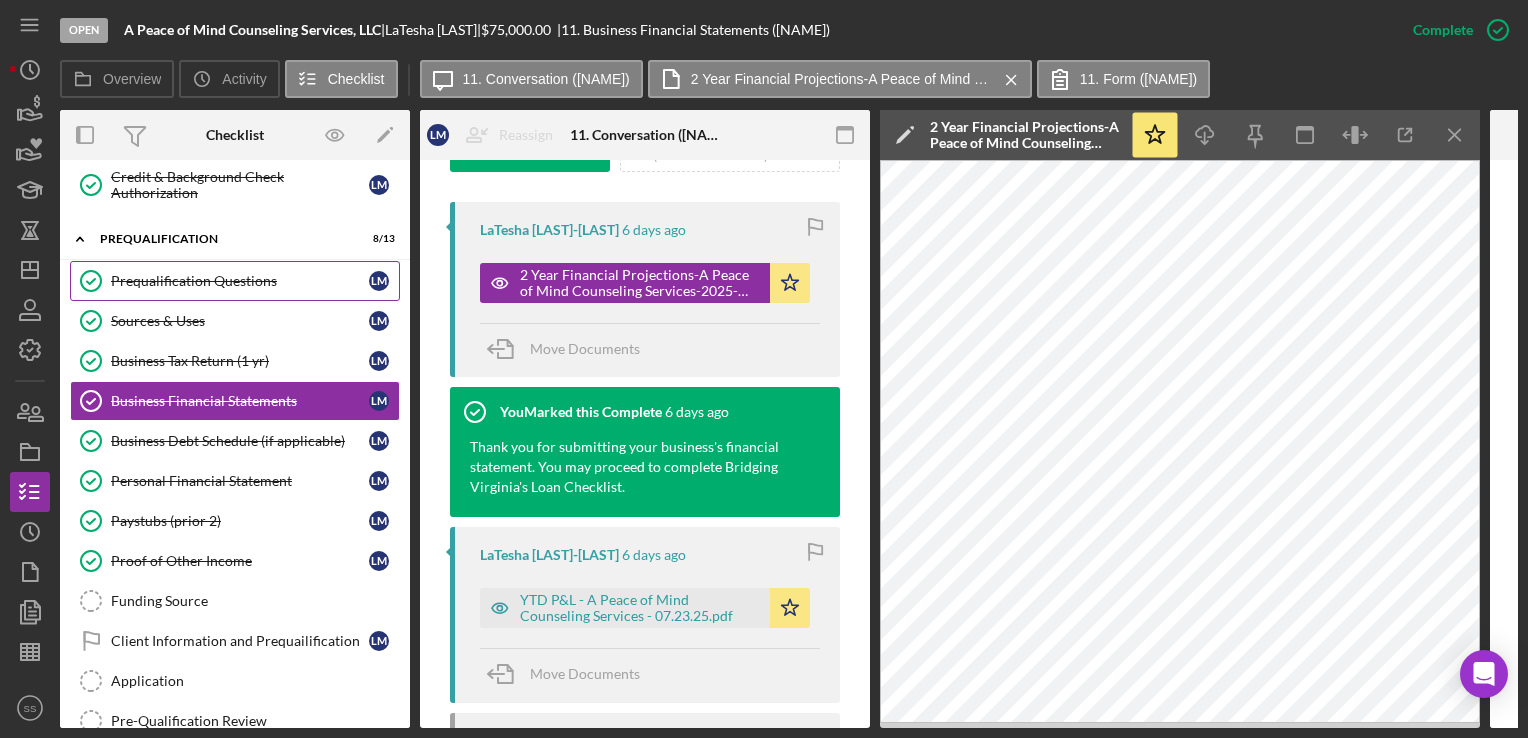click on "Prequalification Questions Prequalification Questions L M" at bounding box center (235, 281) 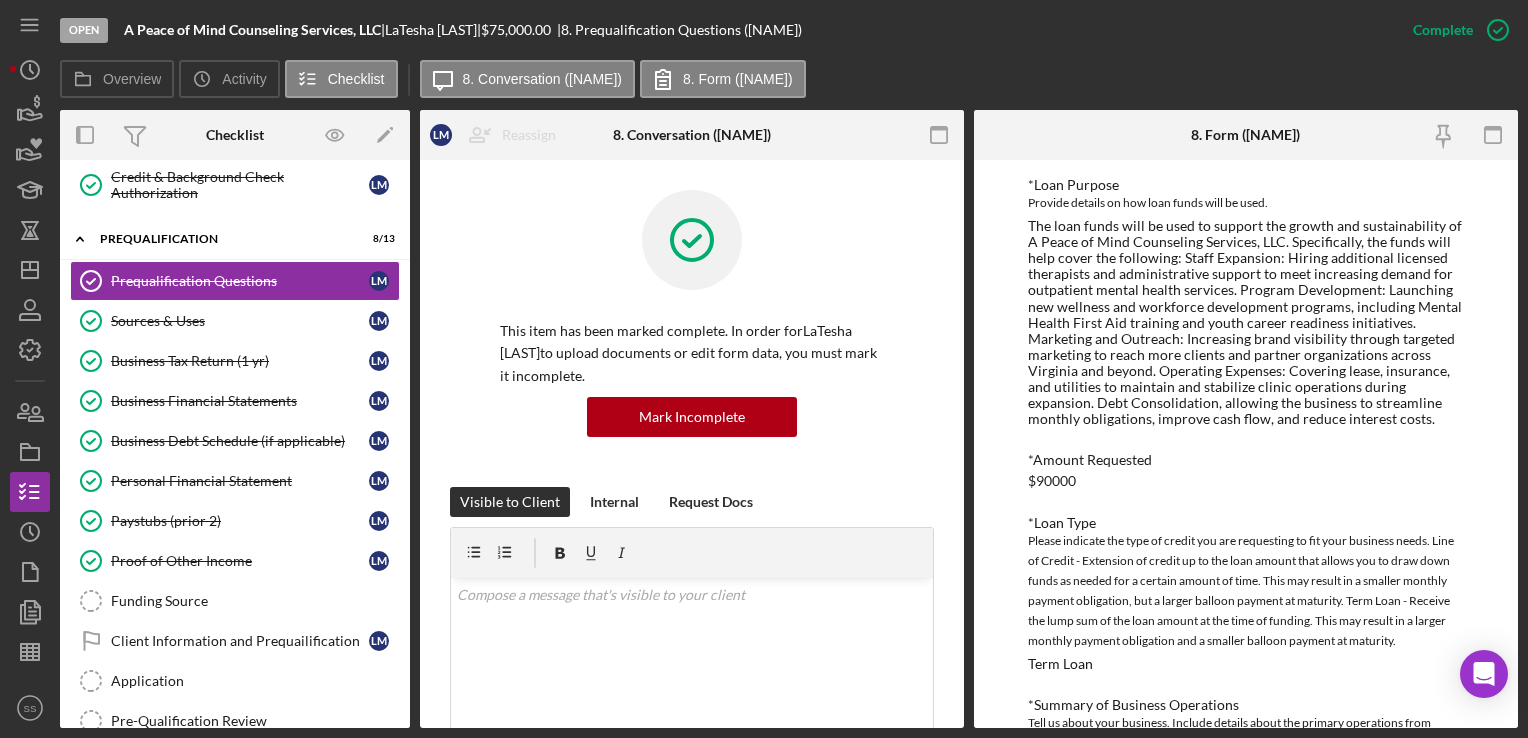 scroll, scrollTop: 159, scrollLeft: 0, axis: vertical 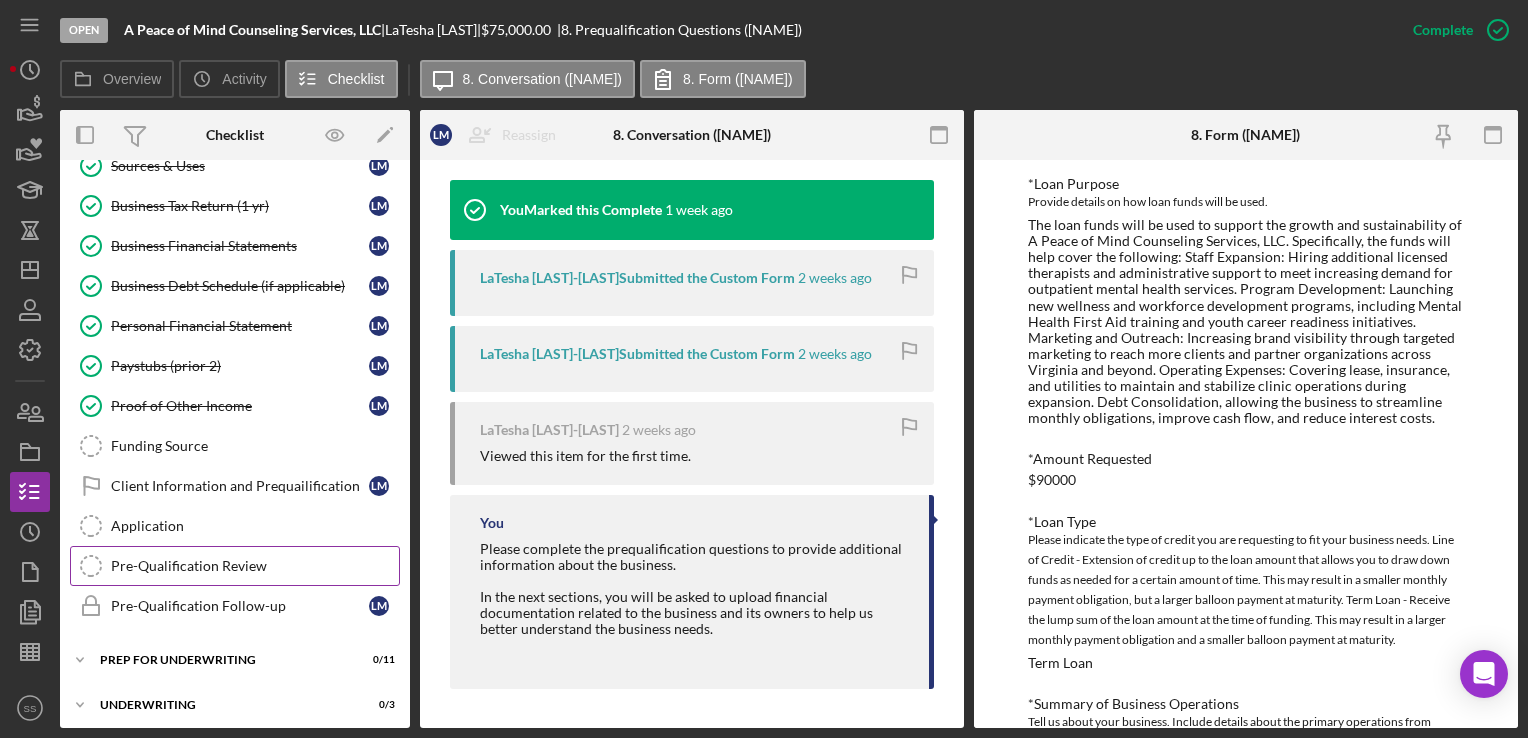 click on "Pre-Qualification Review" at bounding box center [255, 566] 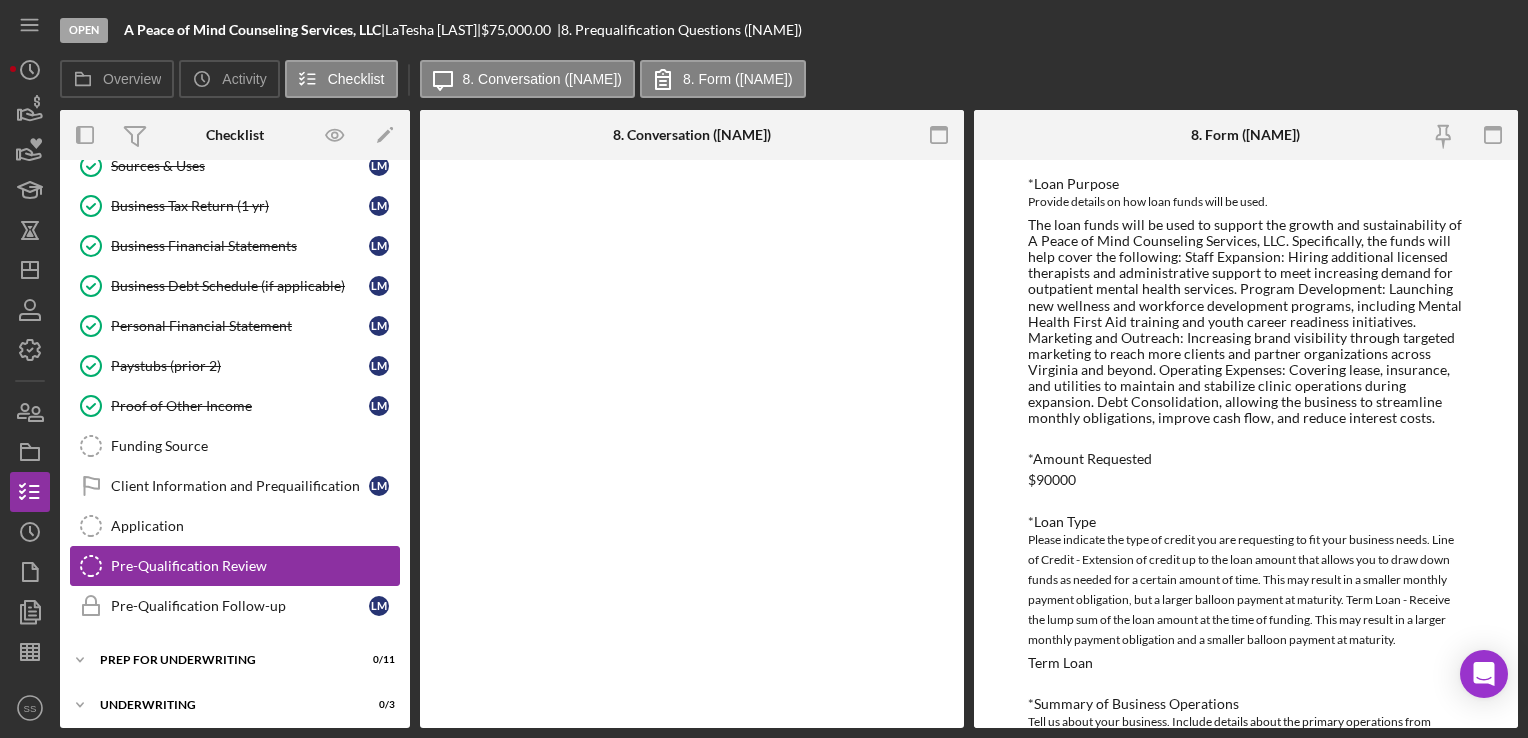 scroll, scrollTop: 0, scrollLeft: 0, axis: both 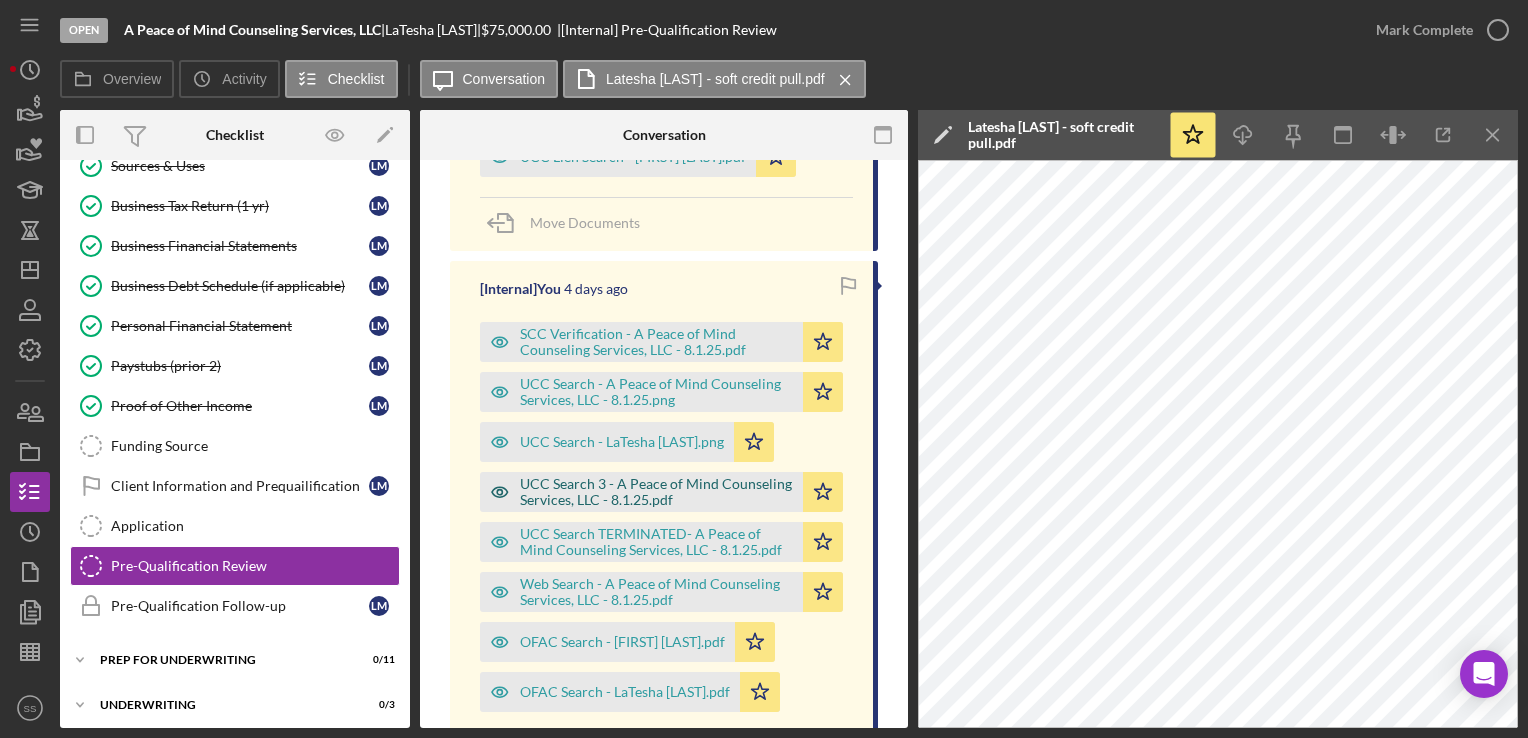 click on "UCC Search 3 - A Peace of Mind Counseling Services, LLC - 8.1.25.pdf" at bounding box center (656, 492) 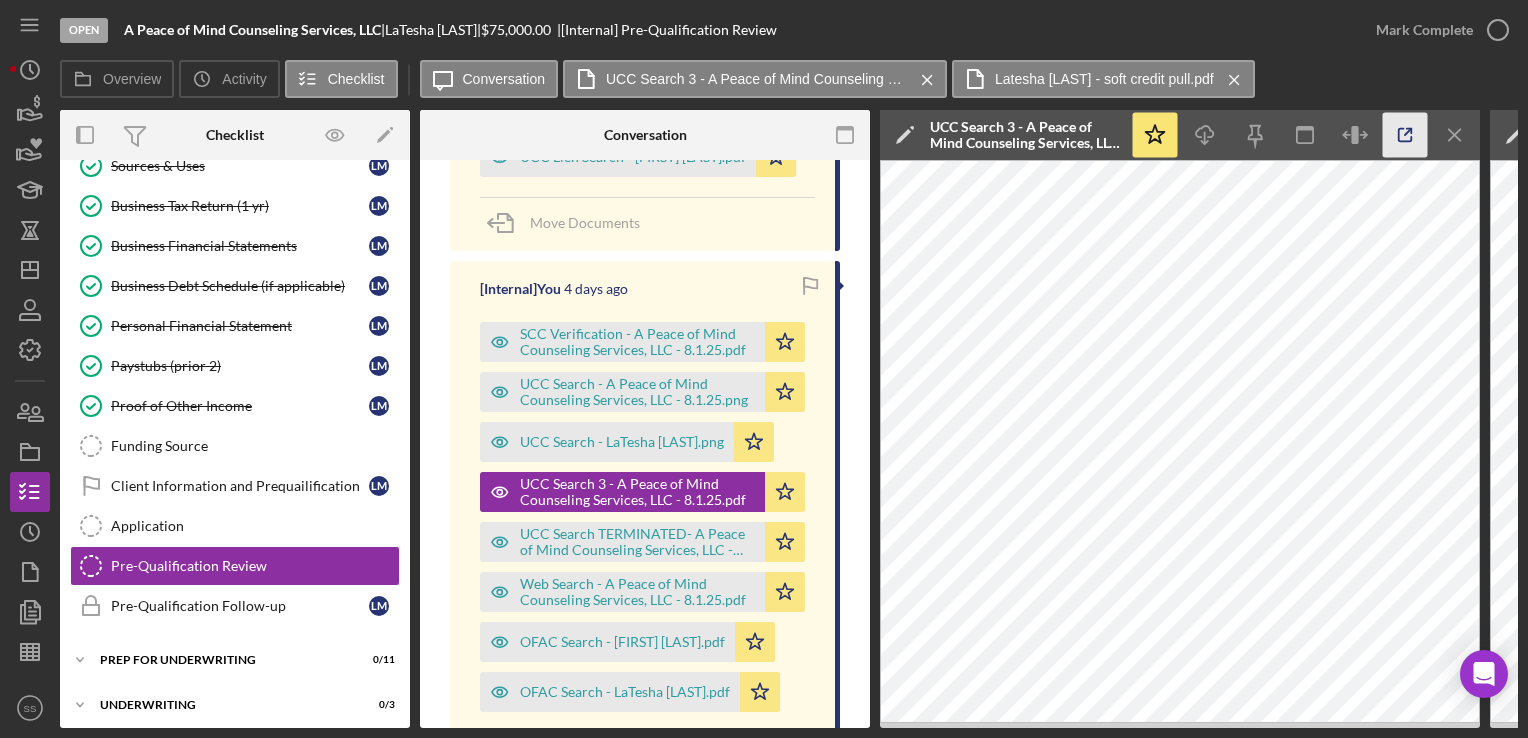 click 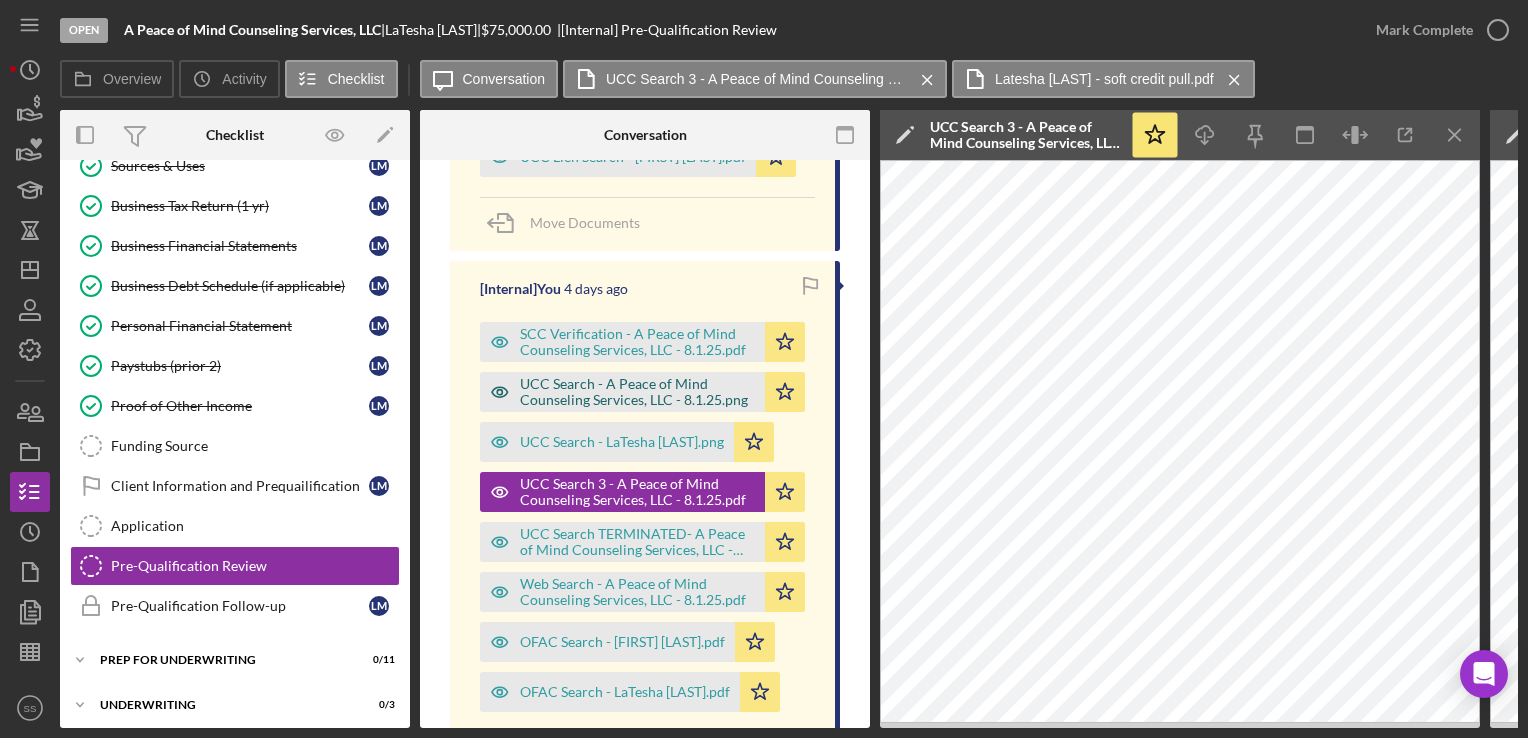 click on "UCC Search - A Peace of Mind Counseling Services, LLC - 8.1.25.png" at bounding box center [637, 392] 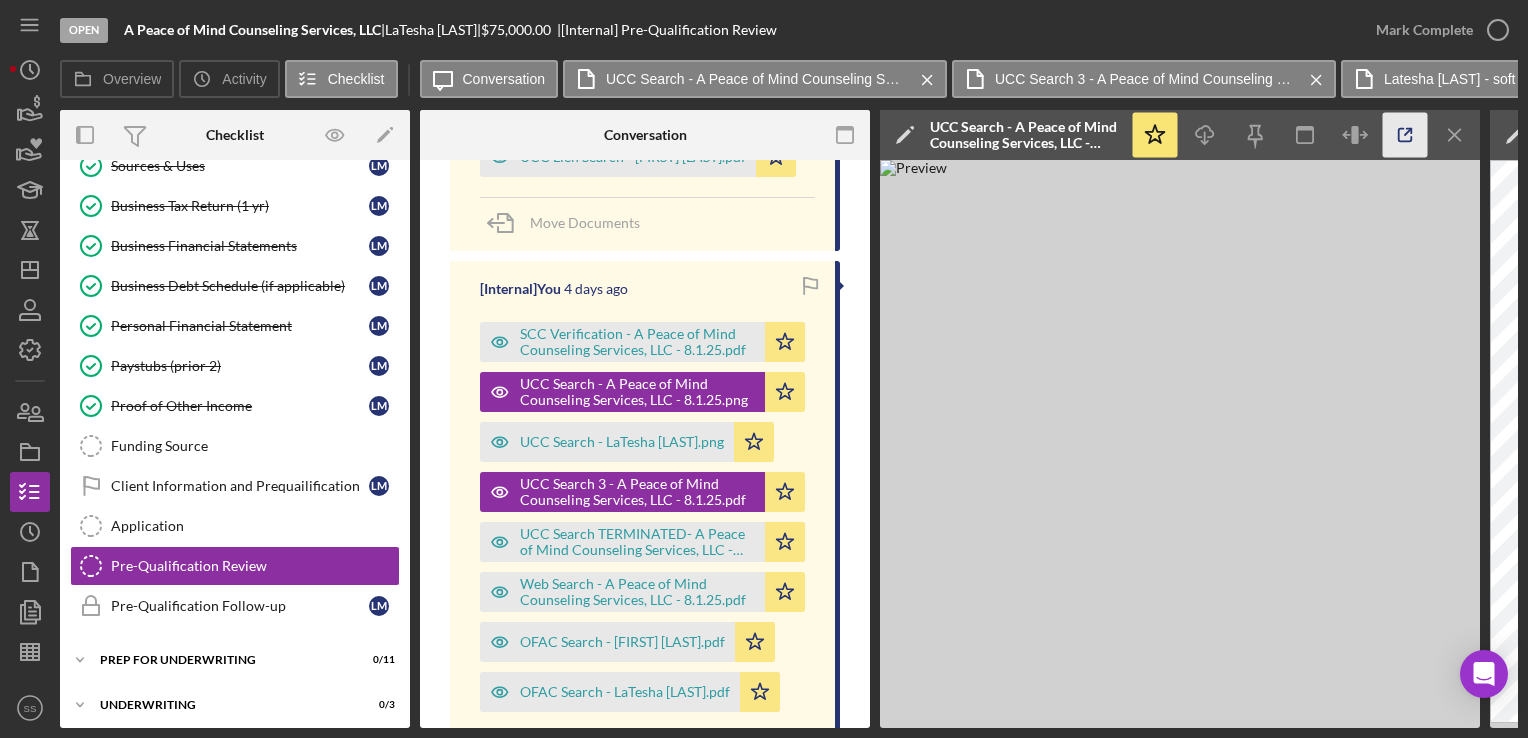 click 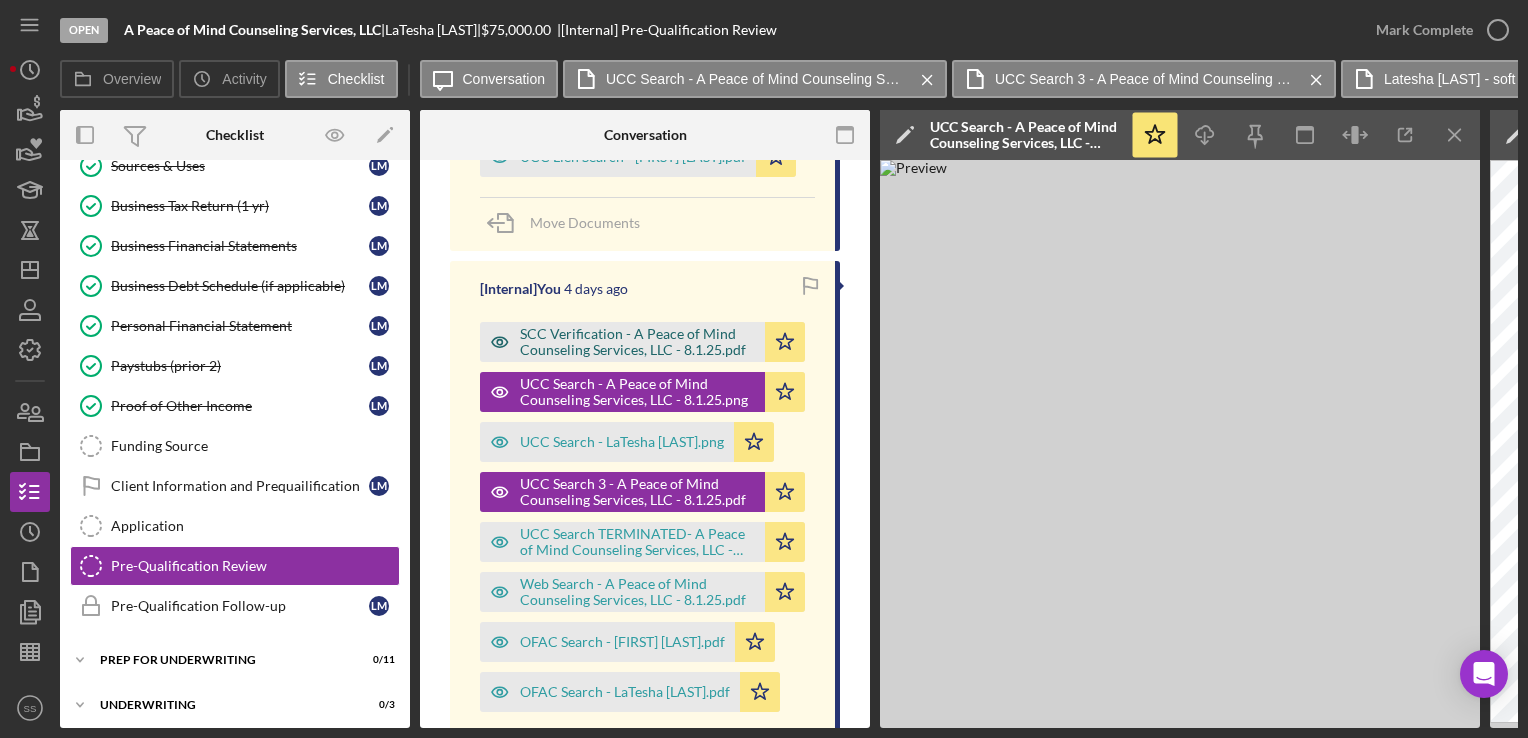 click on "SCC Verification - A Peace of Mind Counseling Services, LLC - 8.1.25.pdf" at bounding box center (622, 342) 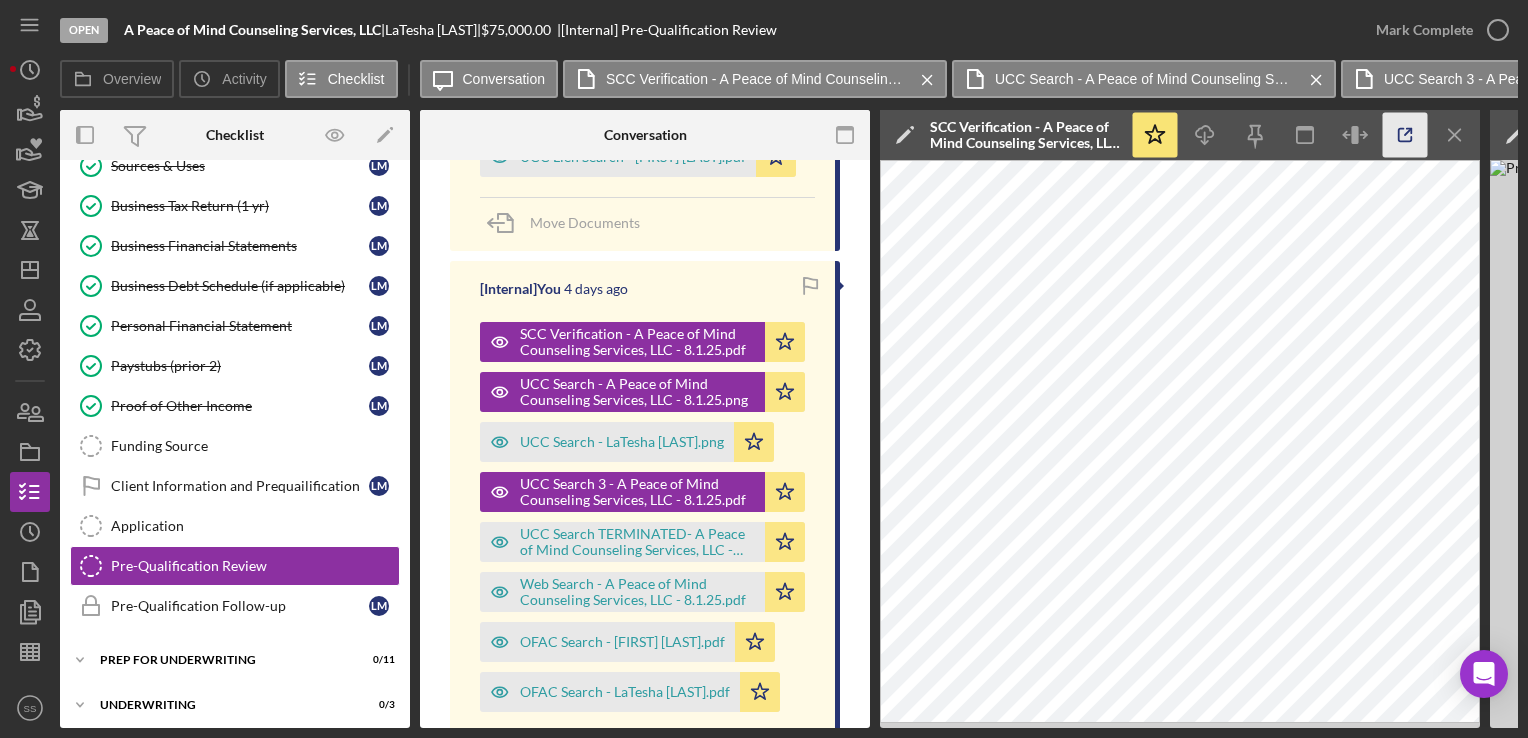 click 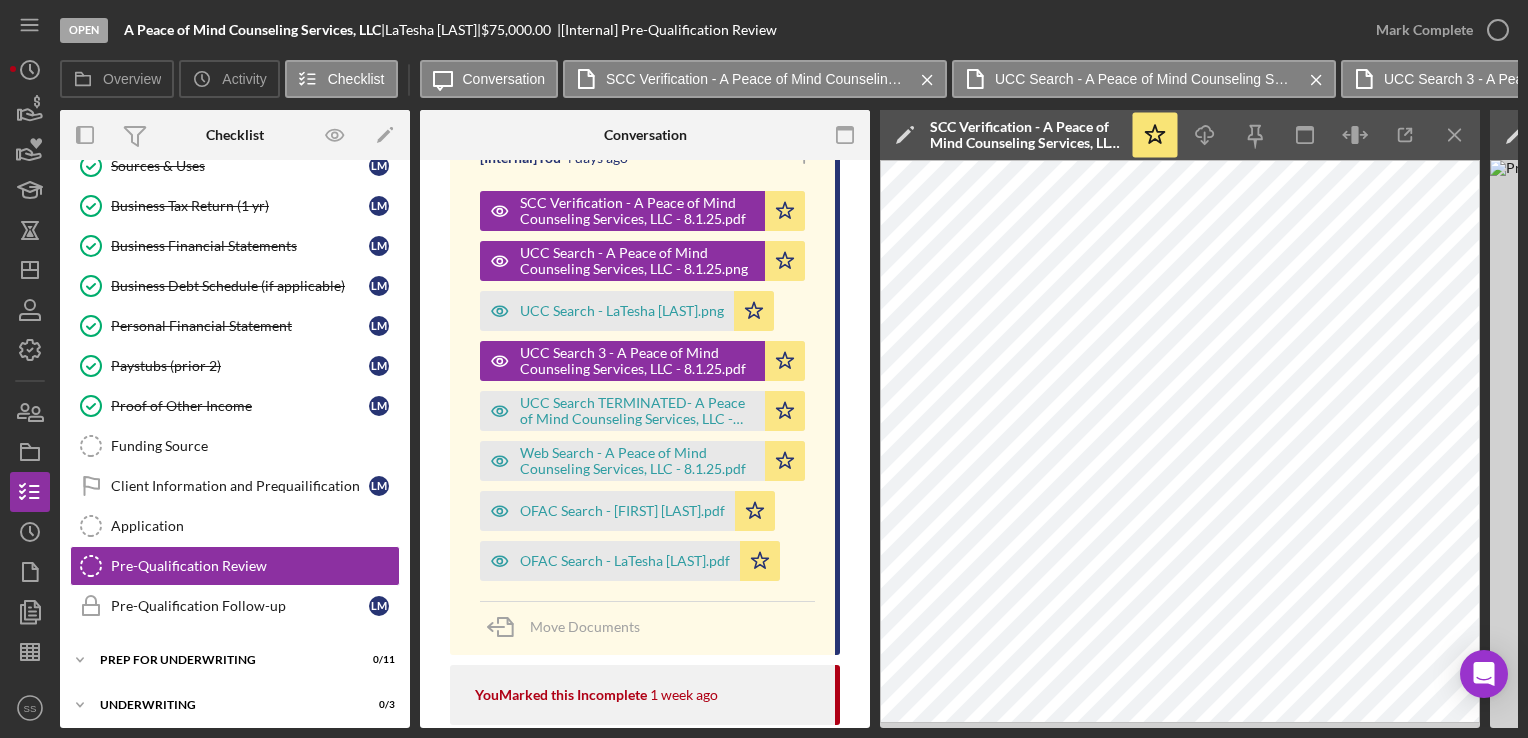 scroll, scrollTop: 628, scrollLeft: 0, axis: vertical 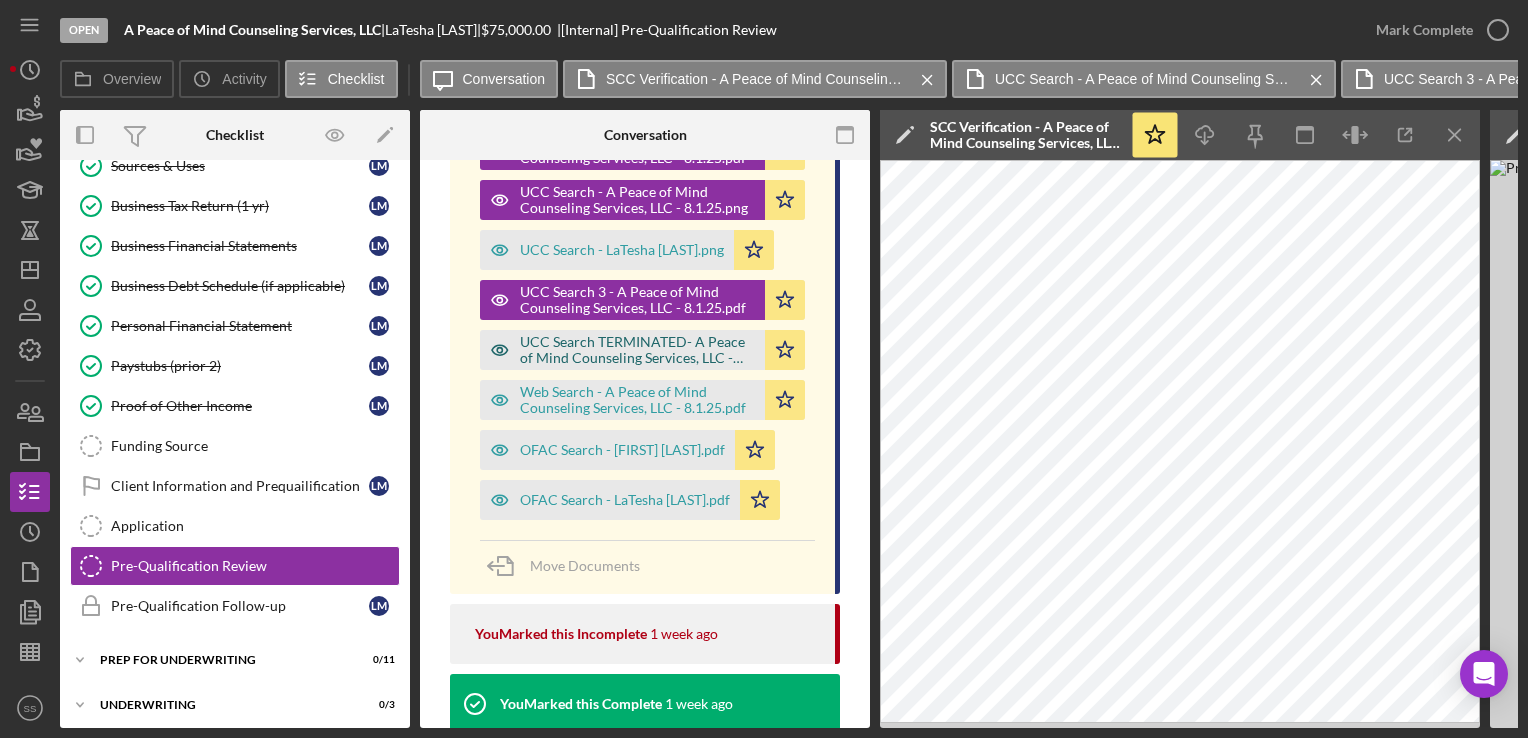 click on "UCC Search TERMINATED- A Peace of Mind Counseling Services, LLC - 8.1.25.pdf" at bounding box center [637, 350] 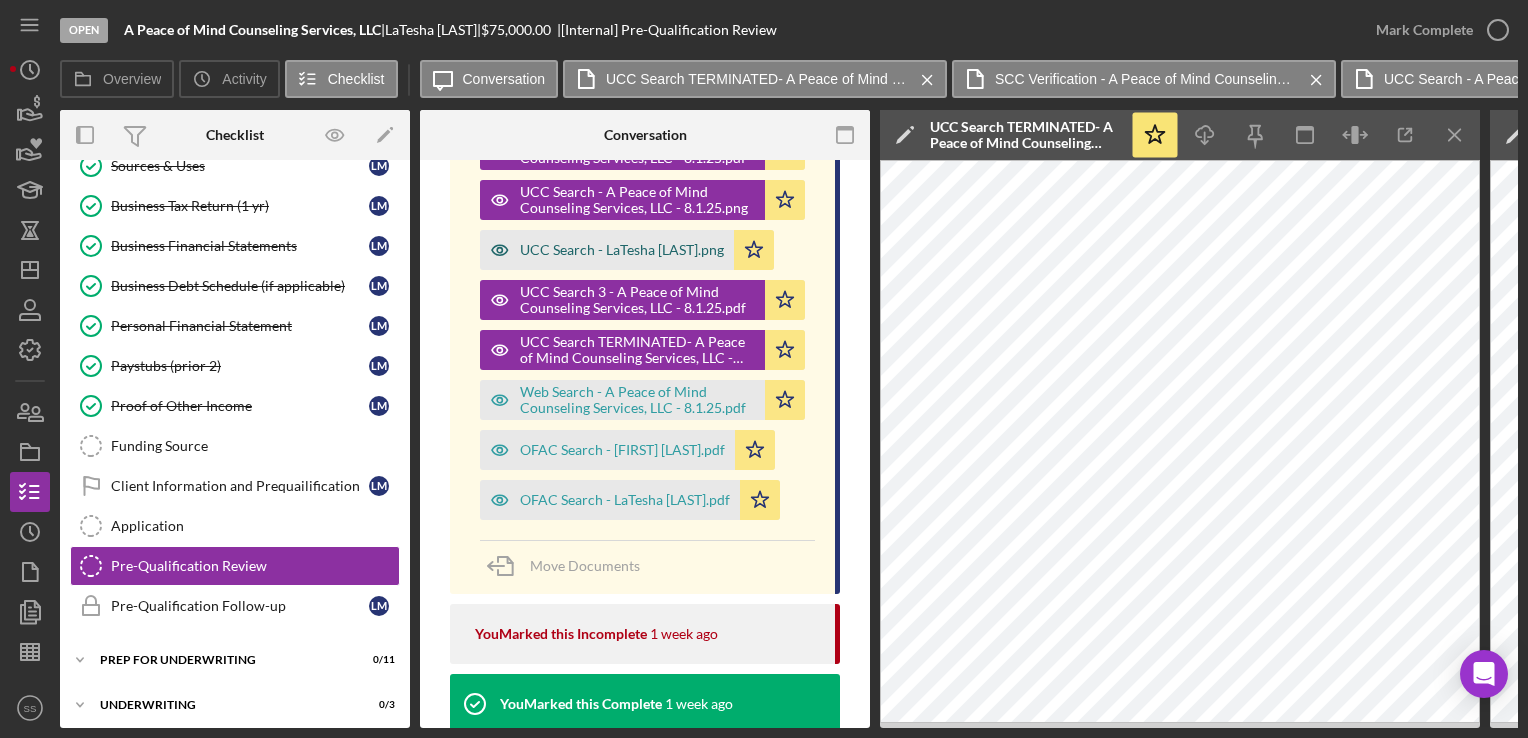 click on "UCC Search - [FIRST] [LAST].png" at bounding box center [607, 250] 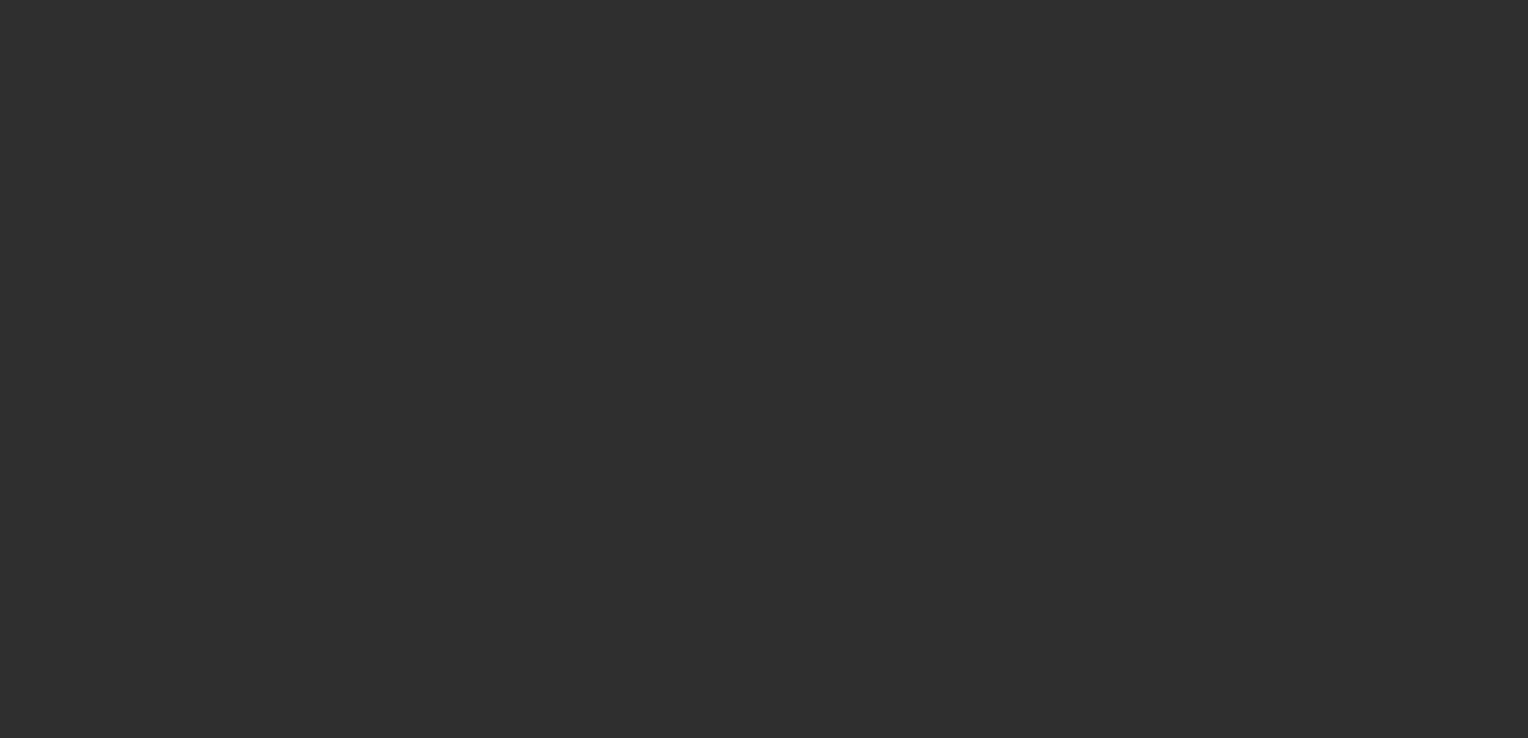 scroll, scrollTop: 0, scrollLeft: 0, axis: both 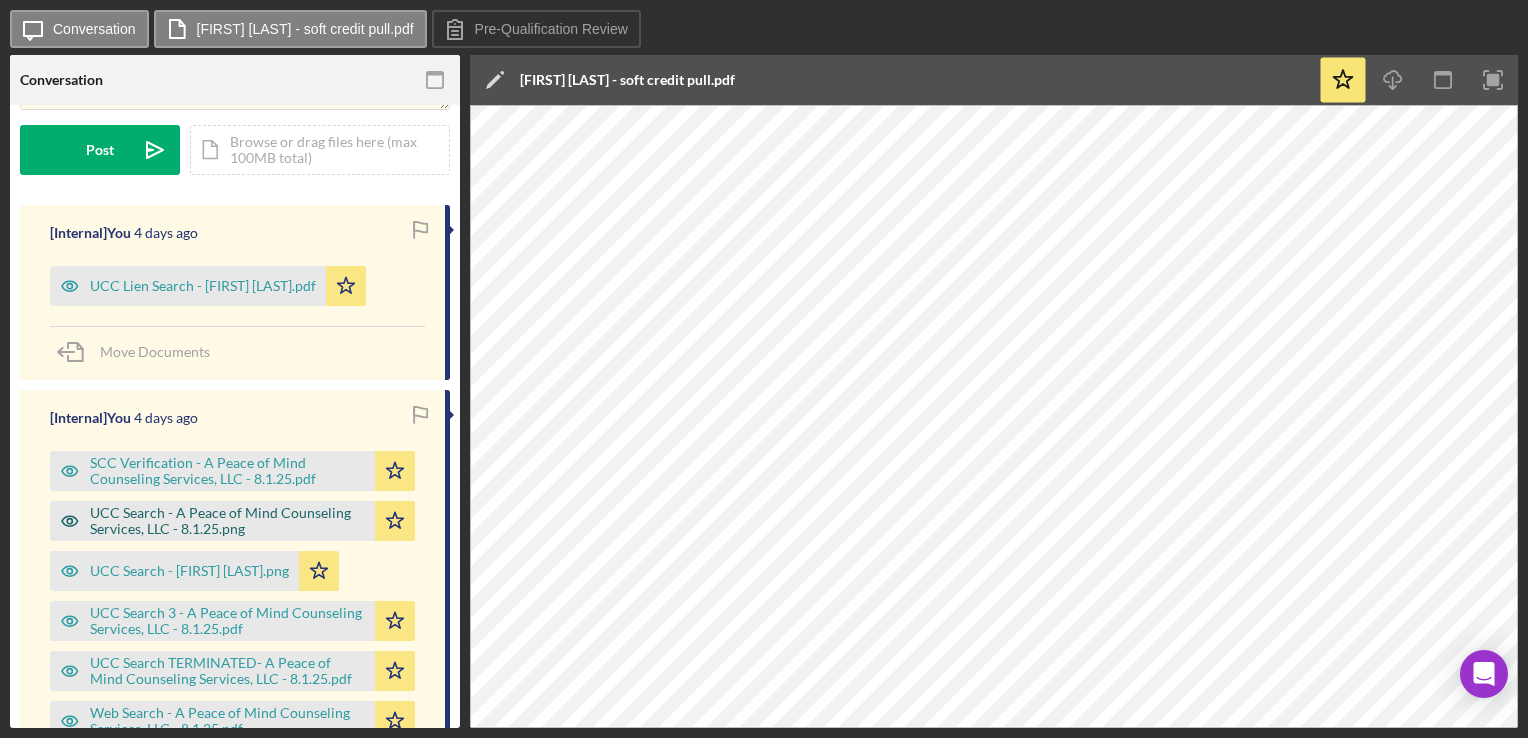 click on "UCC Search - A Peace of Mind Counseling Services, LLC - 8.1.25.png" at bounding box center [227, 521] 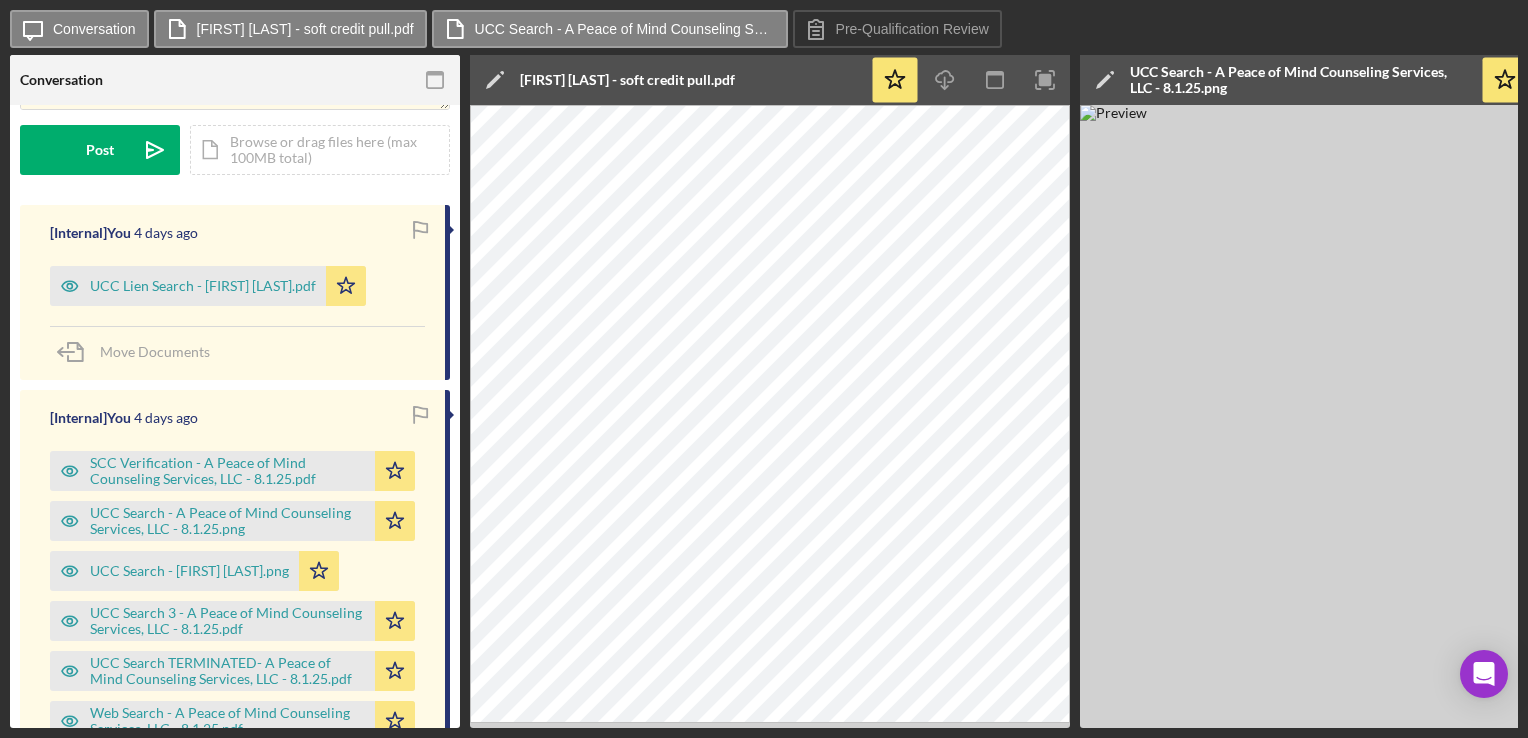 click at bounding box center (1380, 416) 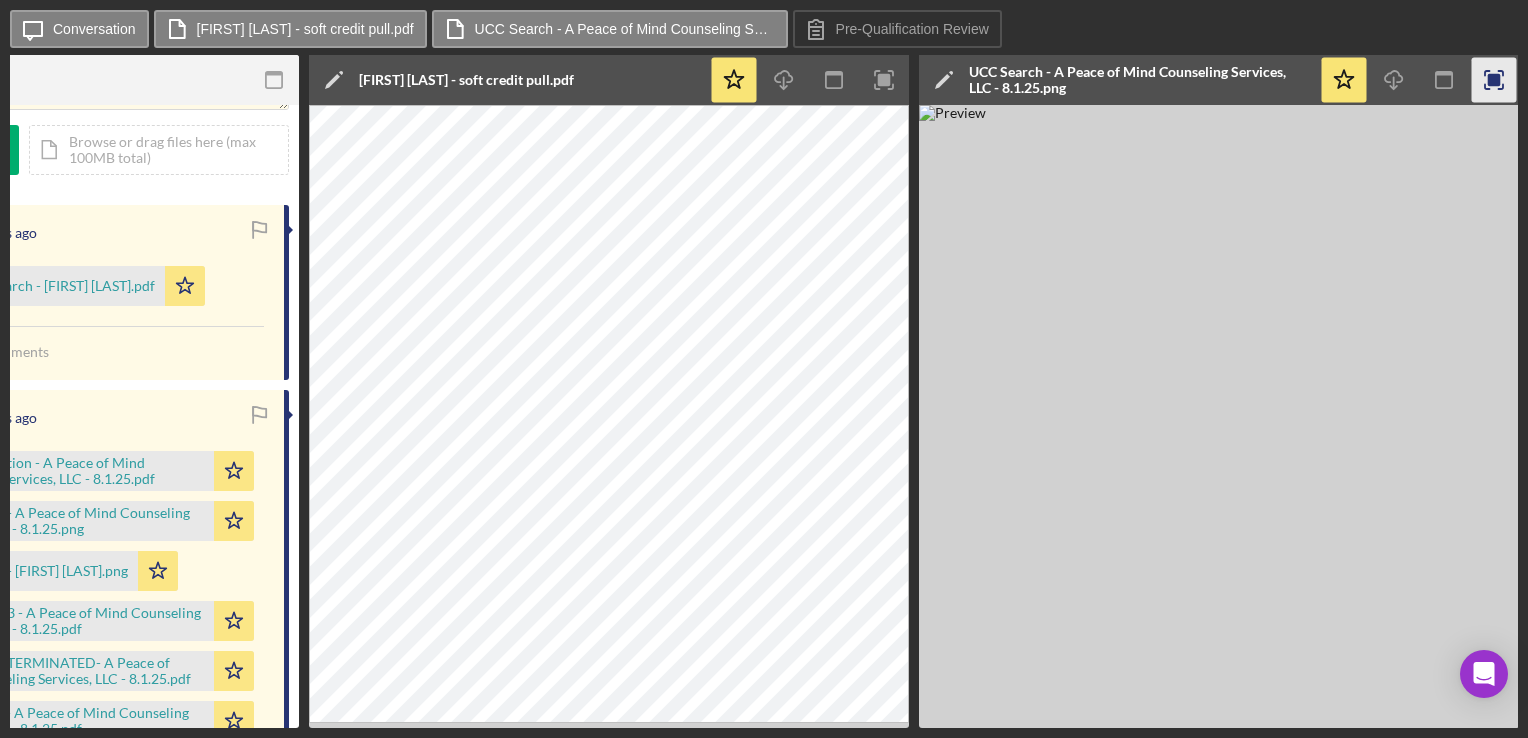 click 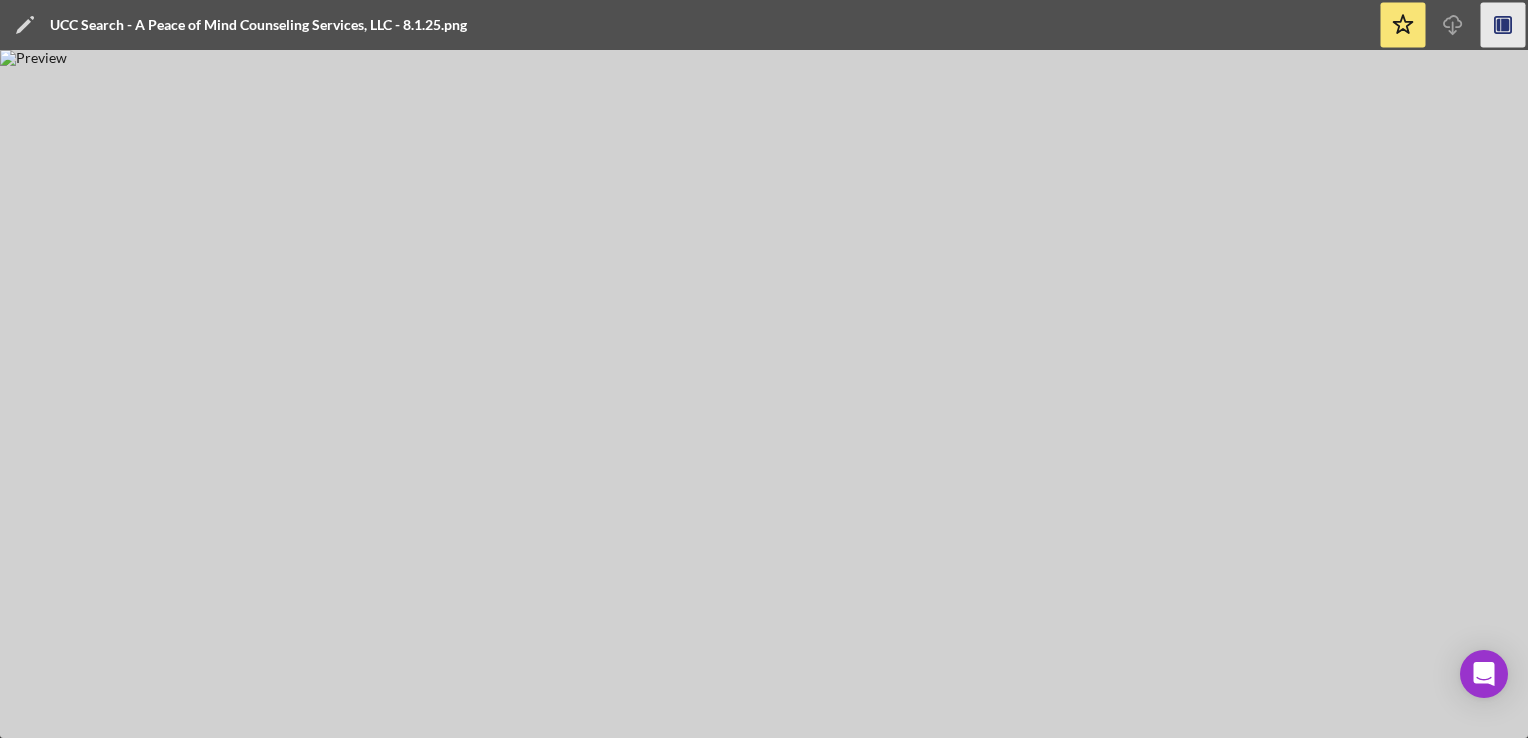 scroll, scrollTop: 0, scrollLeft: 0, axis: both 